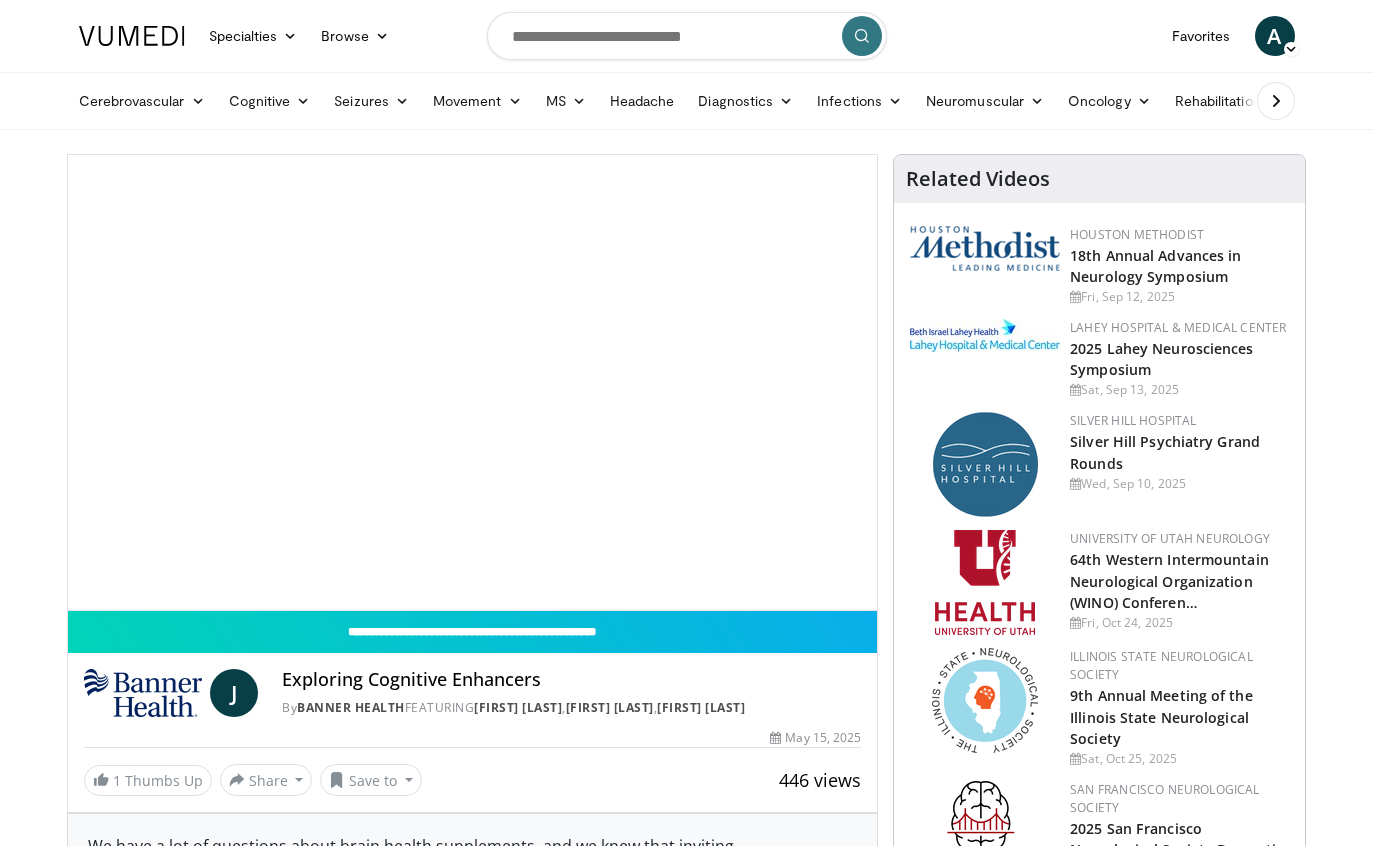 scroll, scrollTop: 0, scrollLeft: 0, axis: both 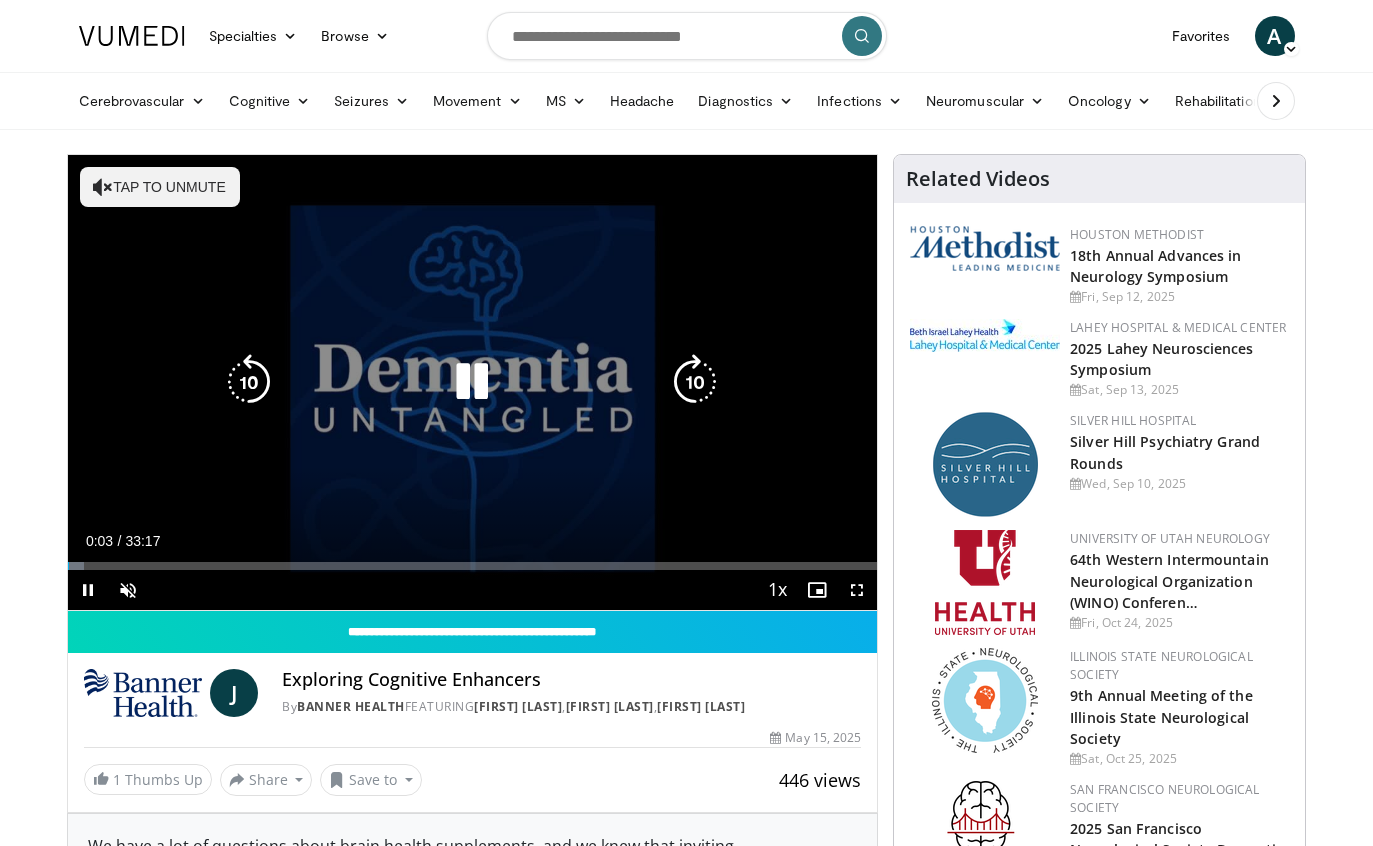 click on "Tap to unmute" at bounding box center (160, 187) 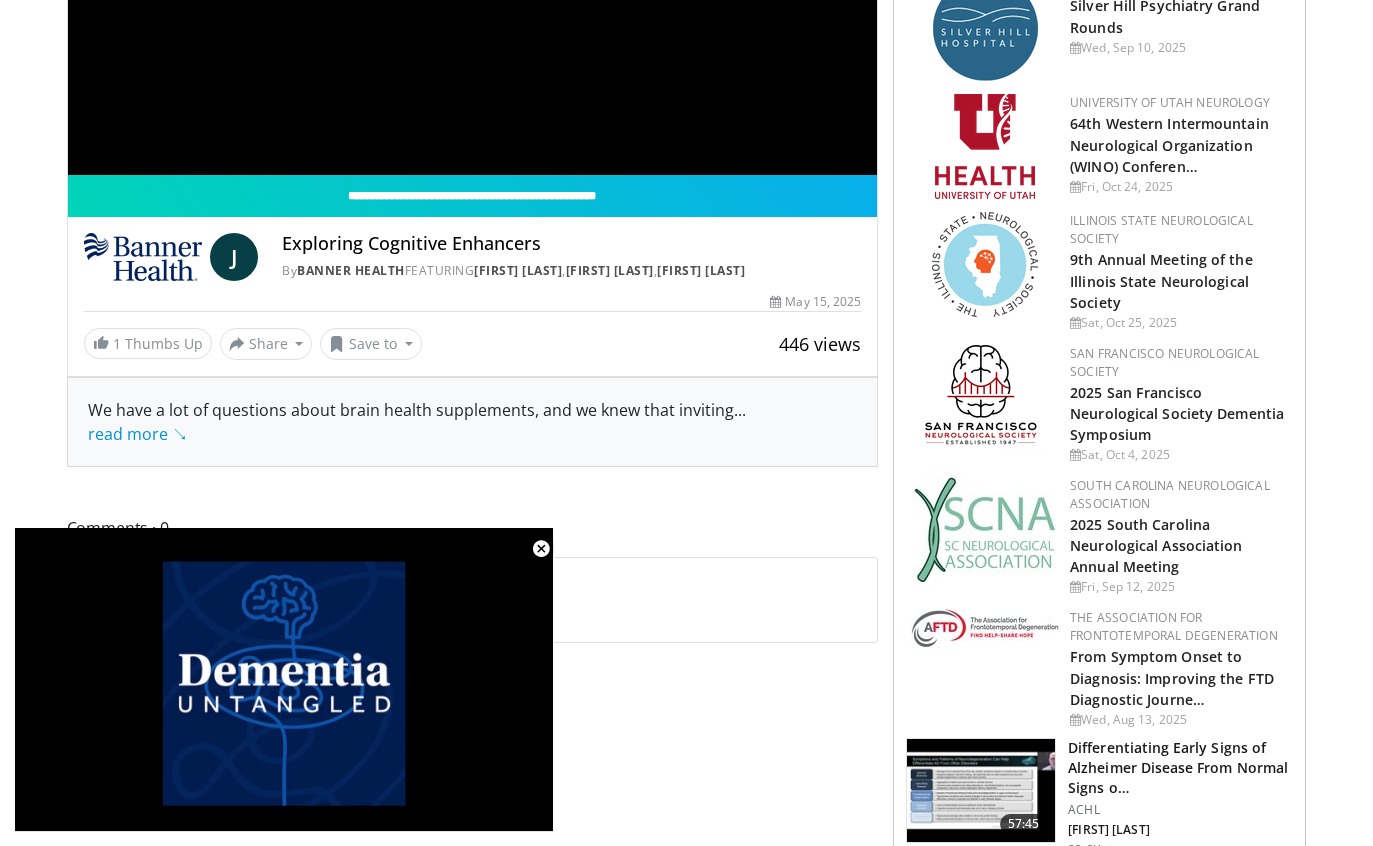 scroll, scrollTop: 472, scrollLeft: 0, axis: vertical 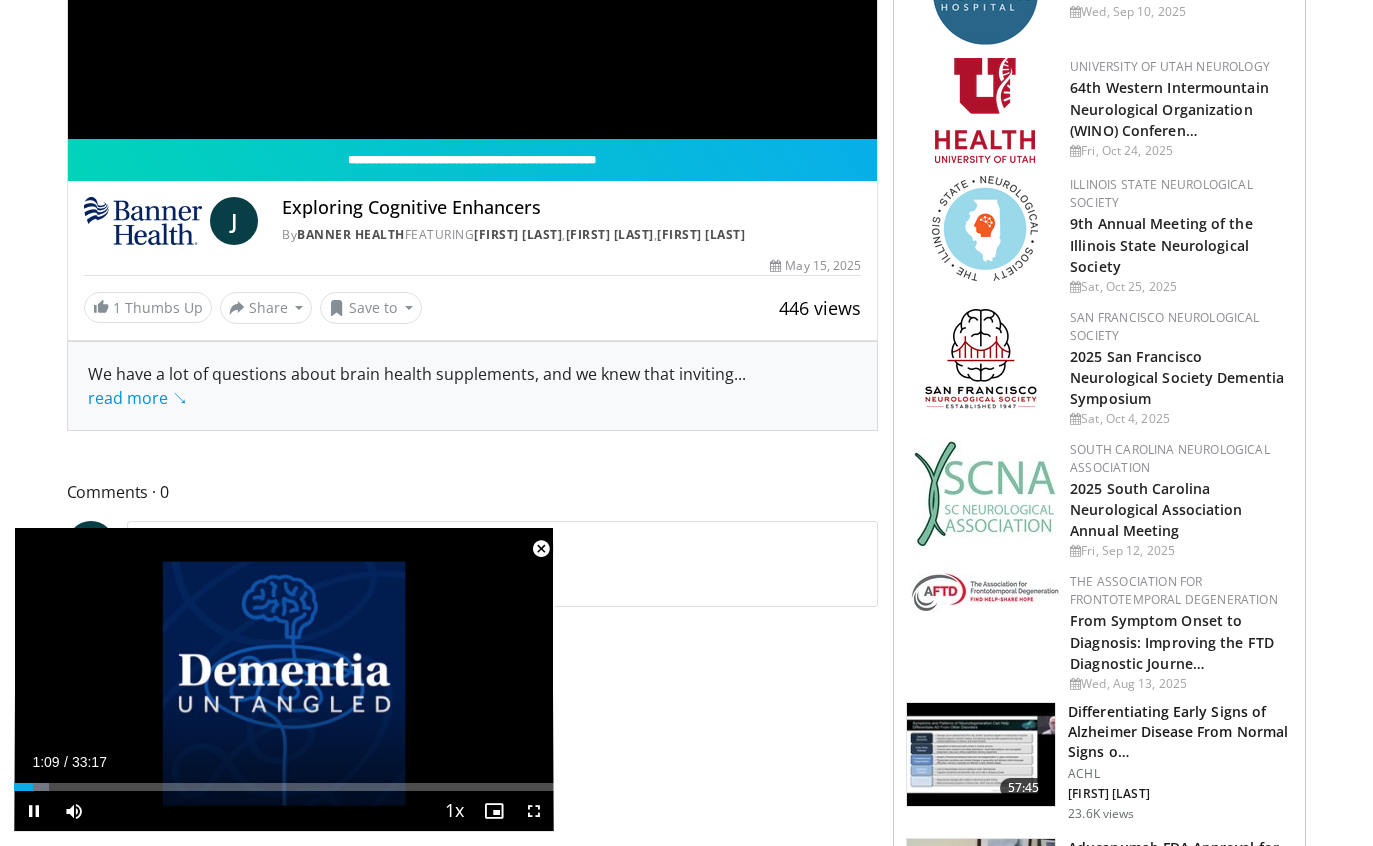 click at bounding box center [541, 549] 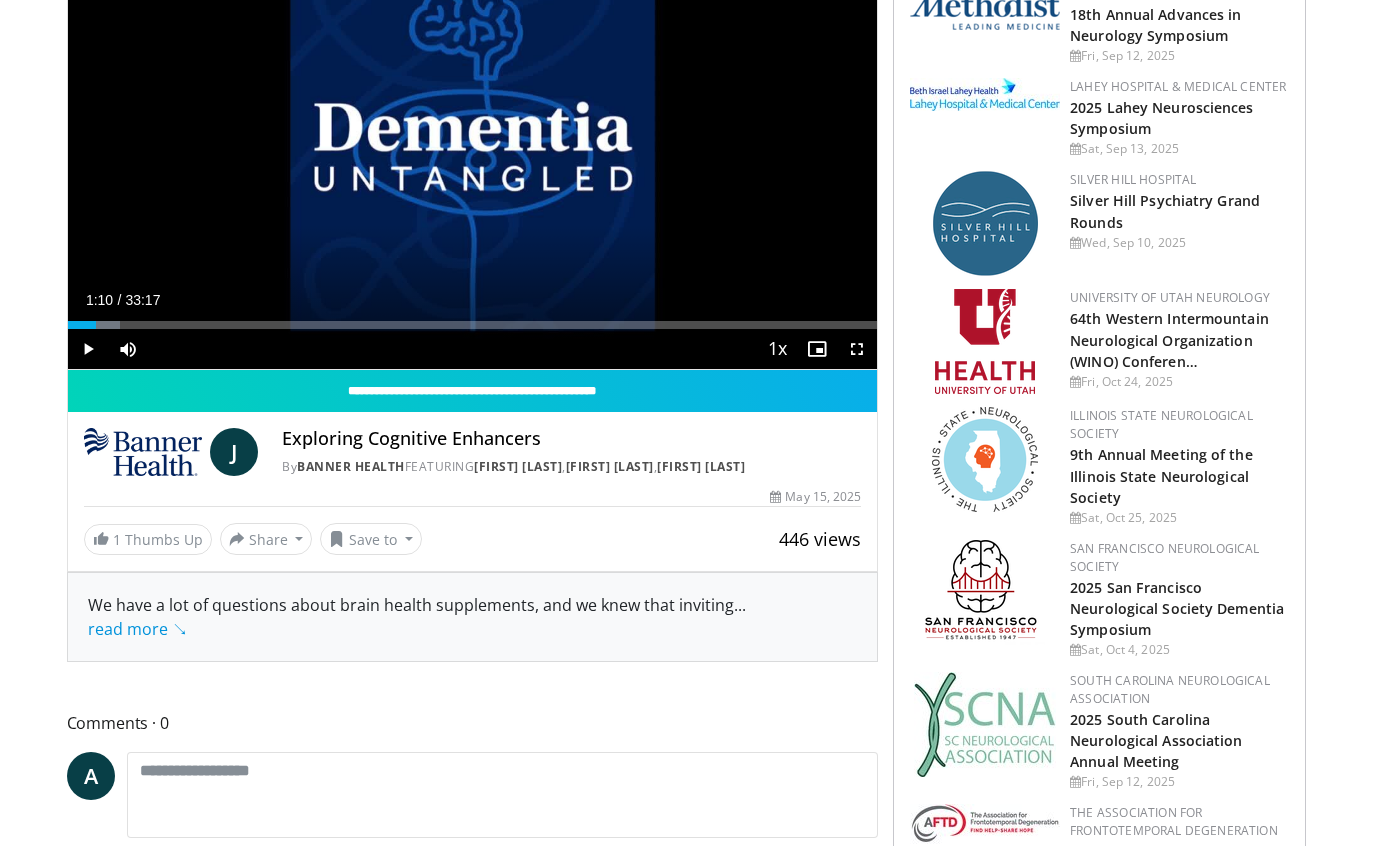 scroll, scrollTop: 182, scrollLeft: 0, axis: vertical 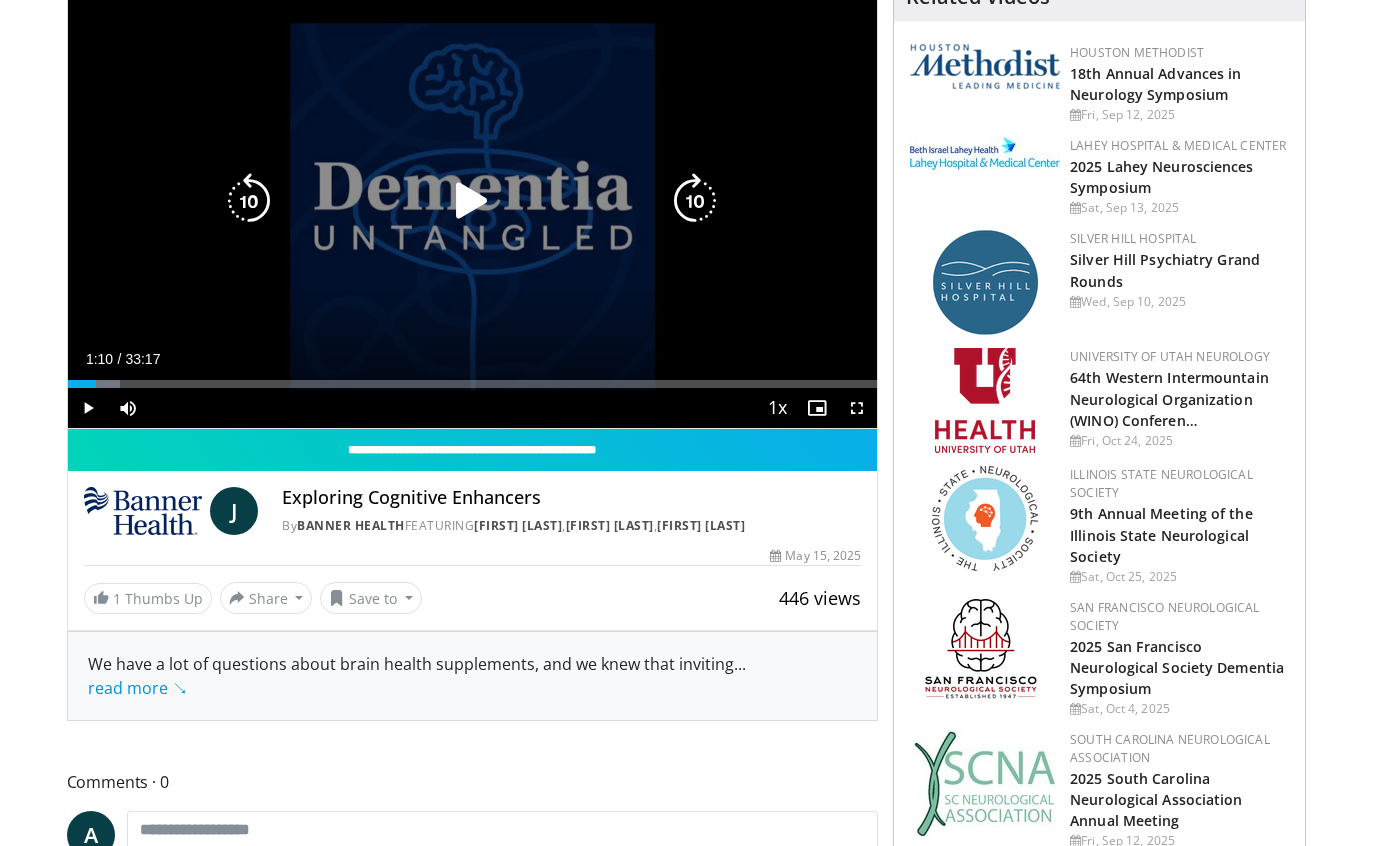 click at bounding box center (472, 201) 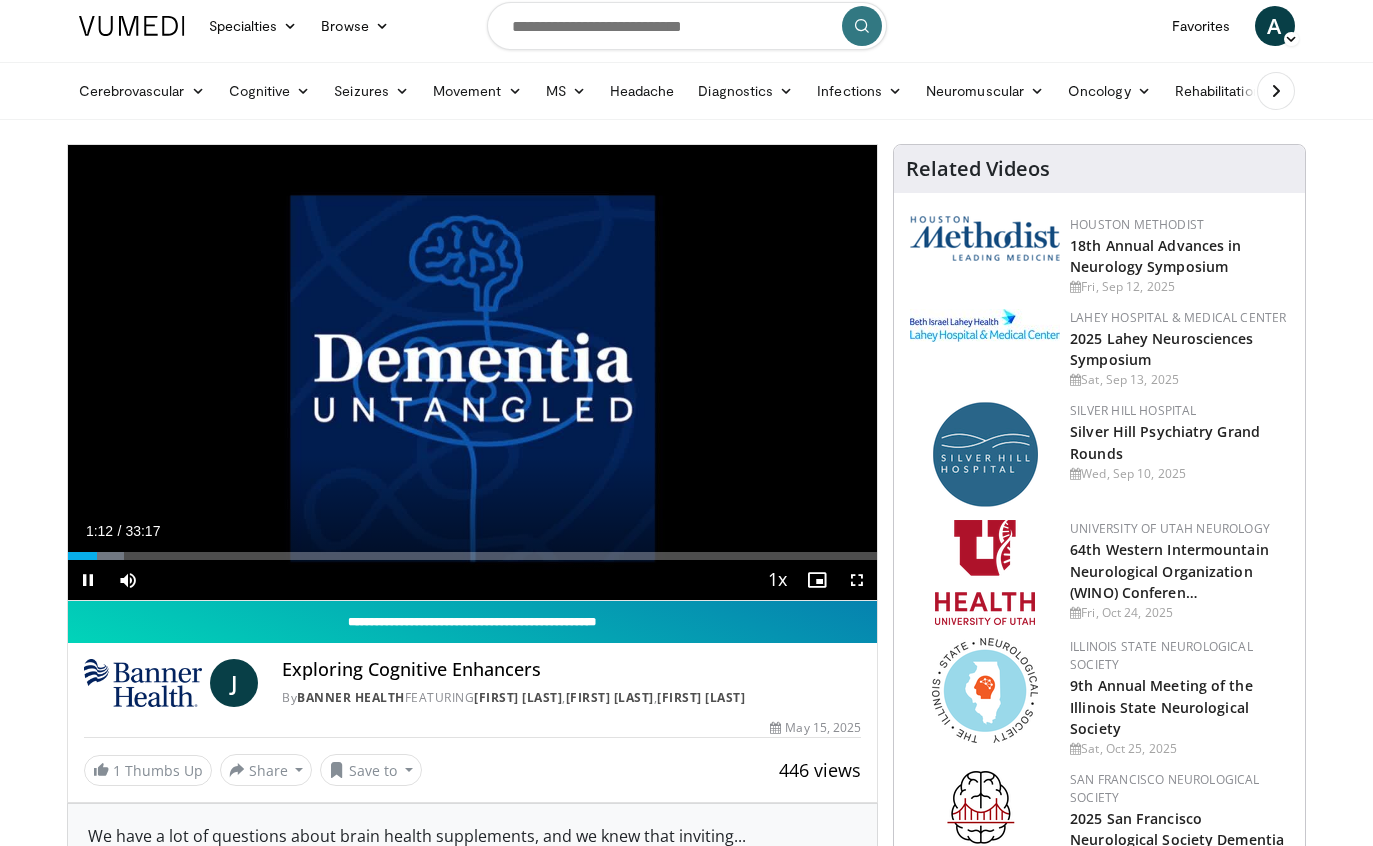 scroll, scrollTop: 0, scrollLeft: 0, axis: both 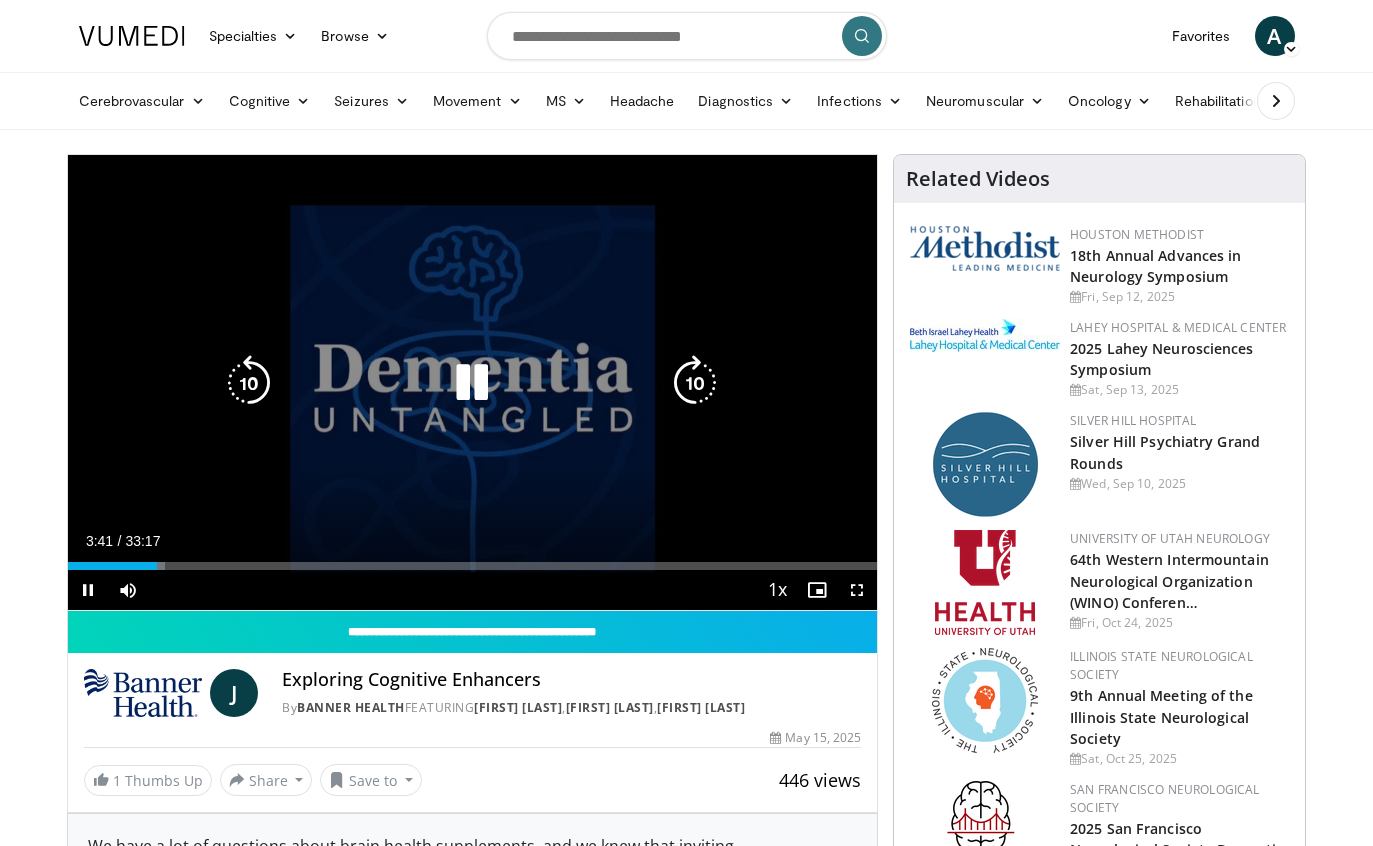 click on "10 seconds
Tap to unmute" at bounding box center [473, 382] 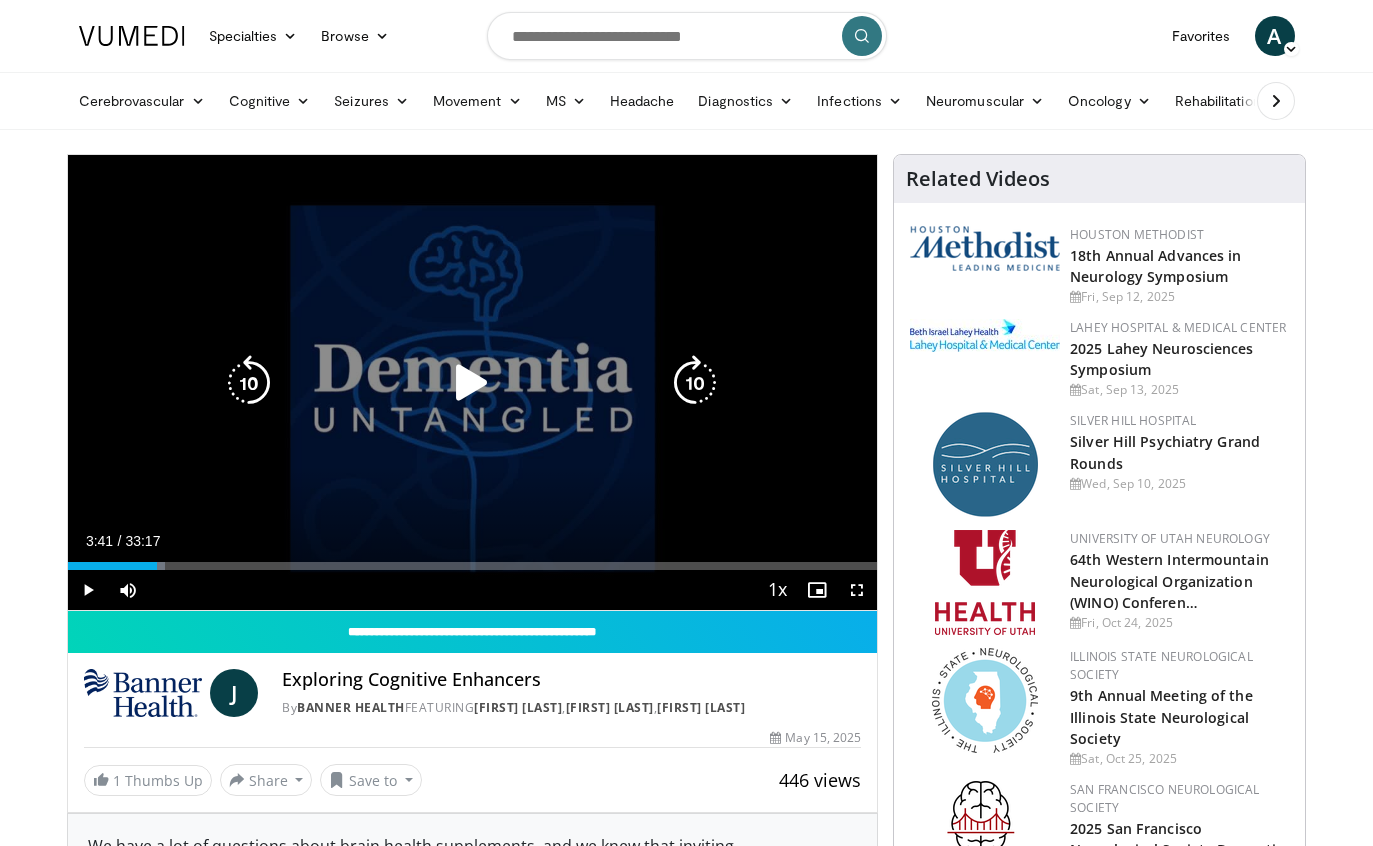 click at bounding box center (472, 383) 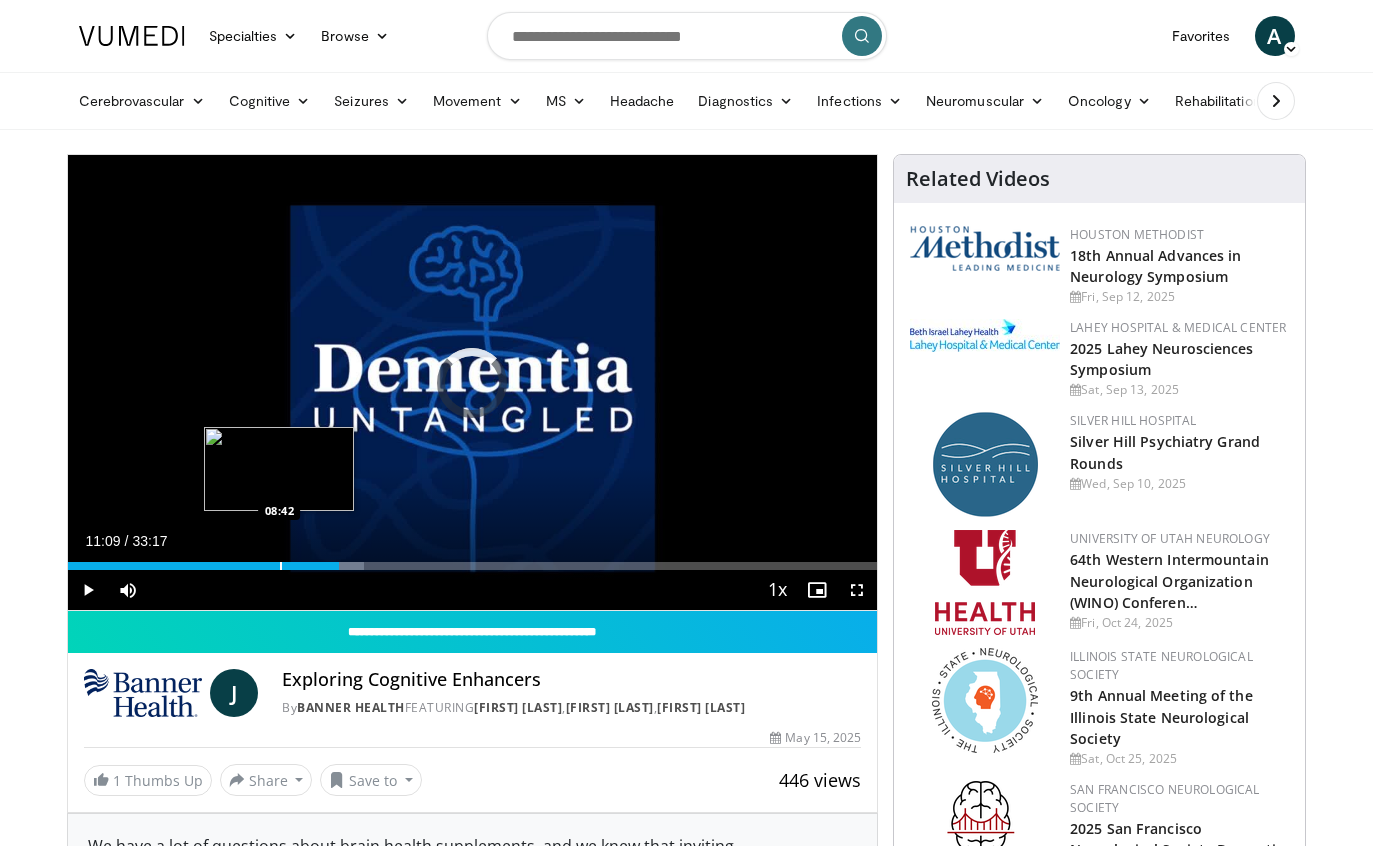 click at bounding box center [281, 566] 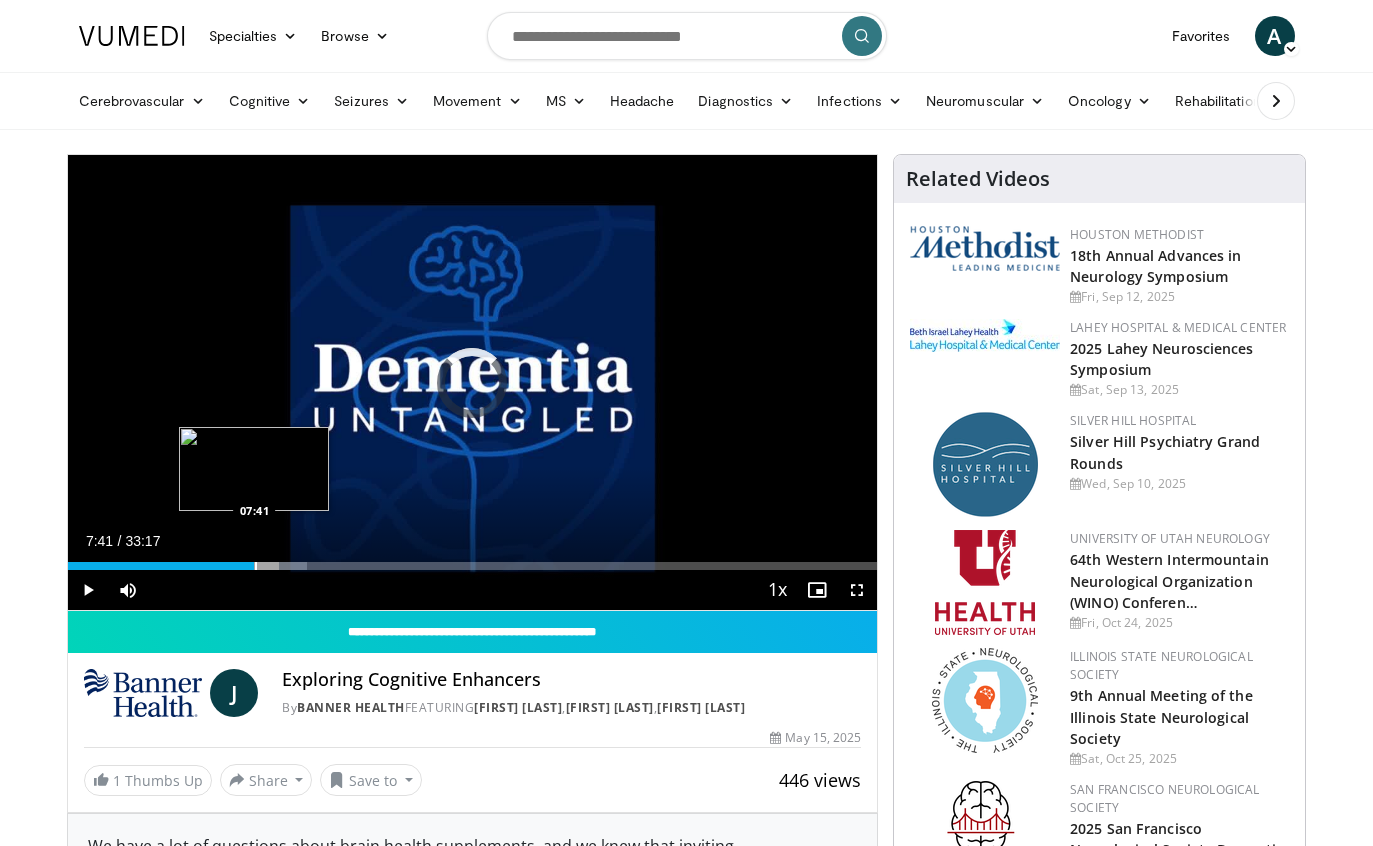 click at bounding box center [256, 566] 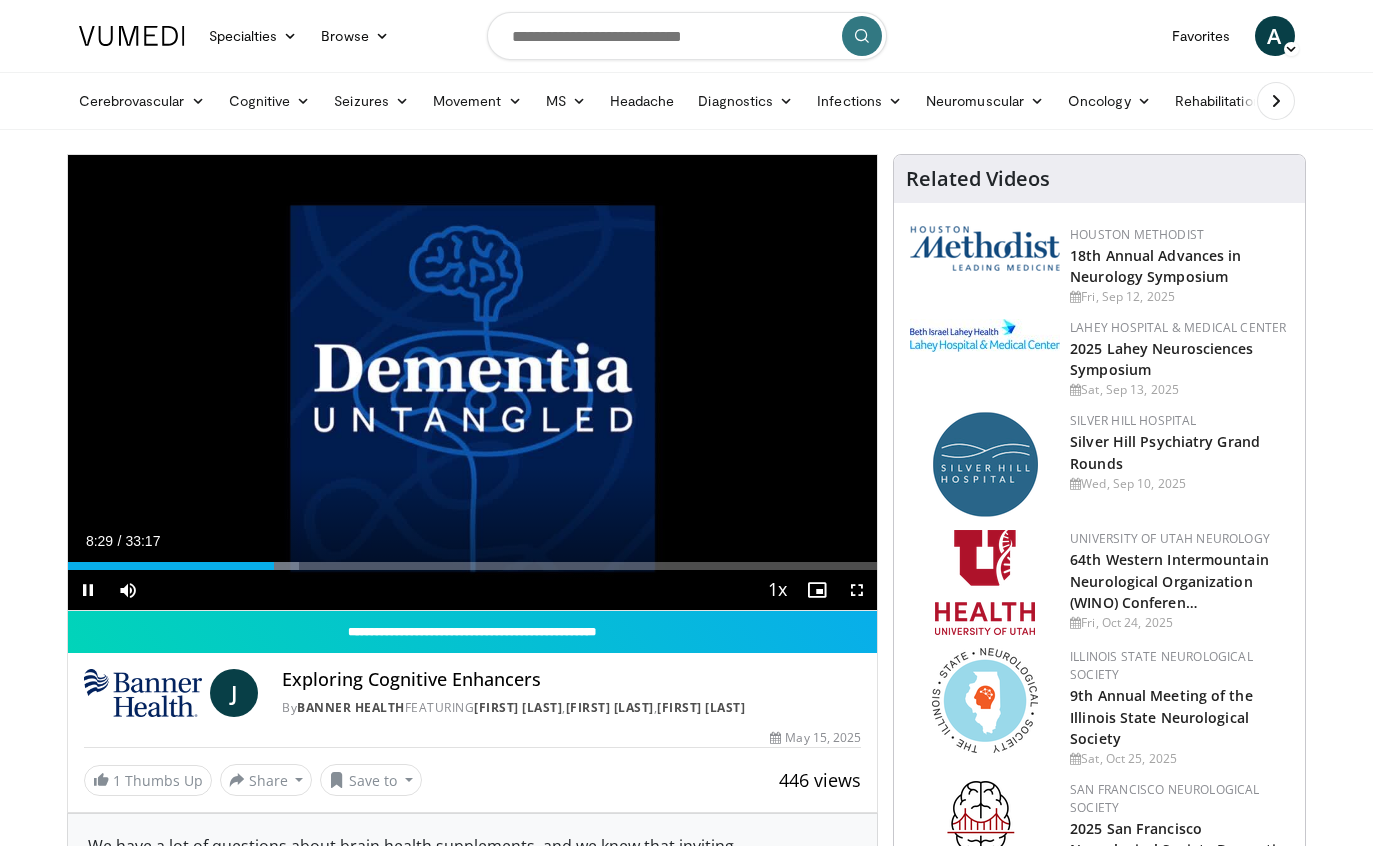click on "Current Time  8:29 / Duration  33:17 Pause Skip Backward Skip Forward Mute Loaded :  28.57% 08:29 11:13 Stream Type  LIVE Seek to live, currently behind live LIVE   1x Playback Rate 0.5x 0.75x 1x , selected 1.25x 1.5x 1.75x 2x Chapters Chapters Descriptions descriptions off , selected Captions captions settings , opens captions settings dialog captions off , selected Audio Track en (Main) , selected Fullscreen Enable picture-in-picture mode" at bounding box center [473, 590] 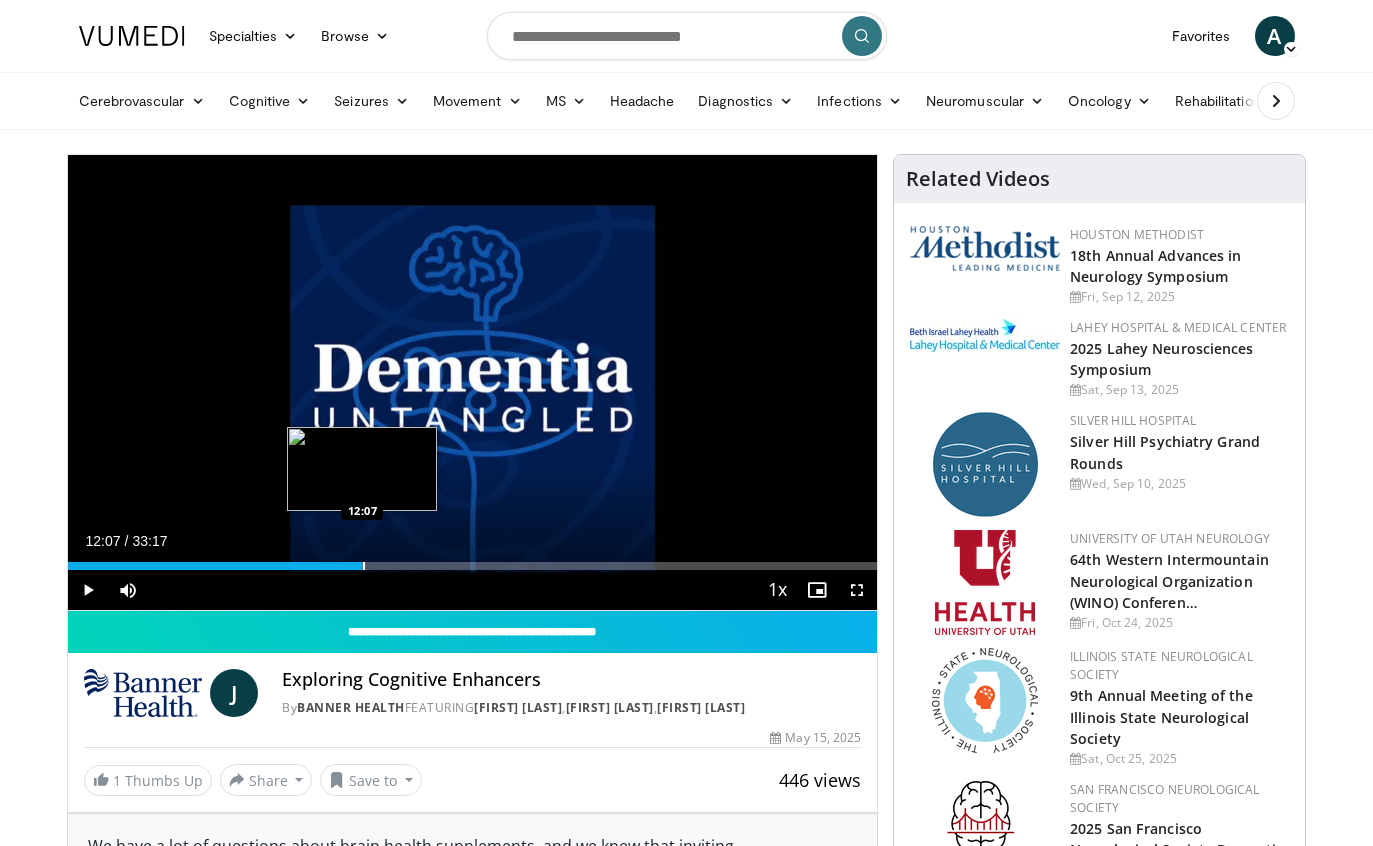click at bounding box center [364, 566] 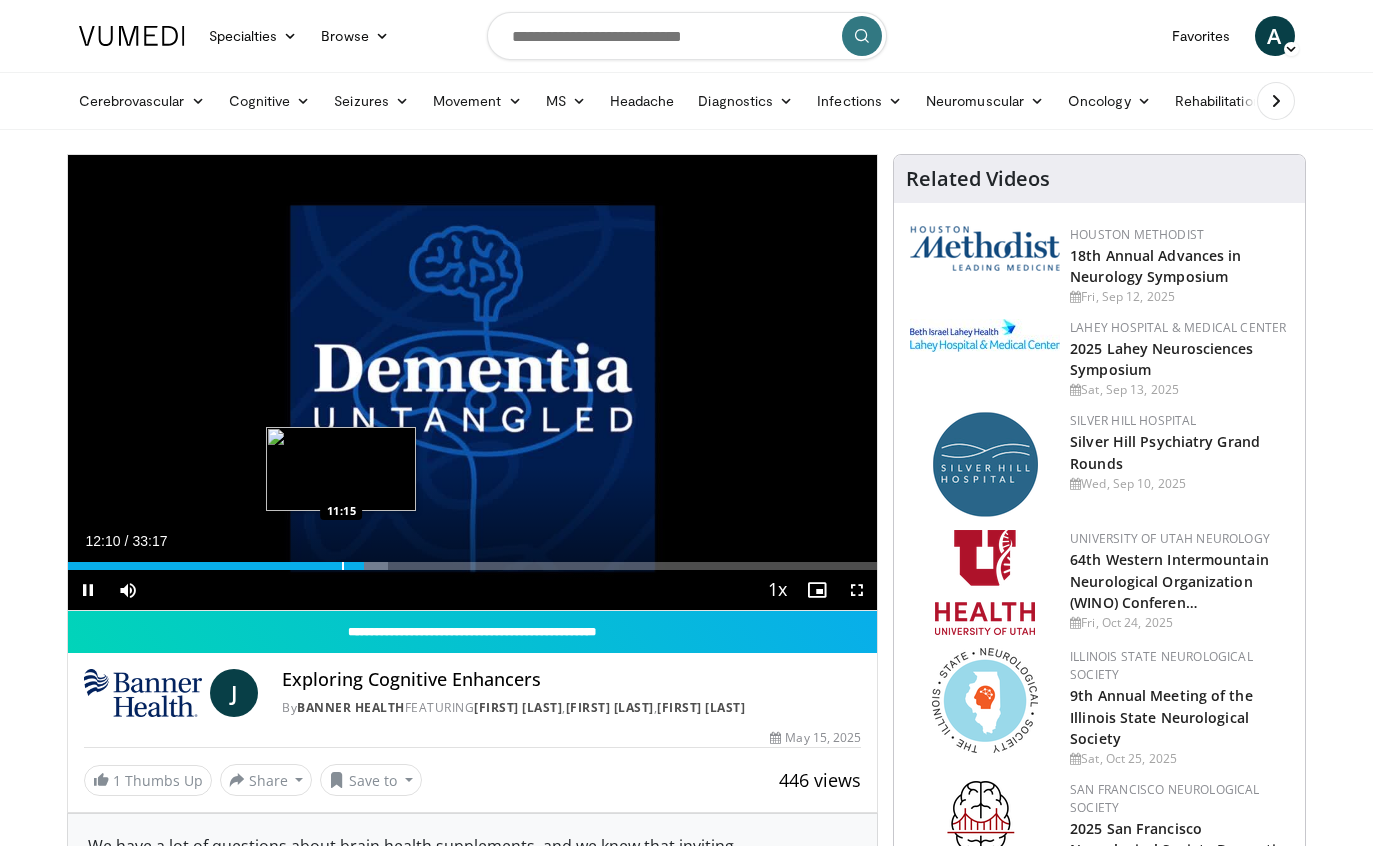 click on "Loaded :  39.60% 12:10 11:15" at bounding box center [473, 566] 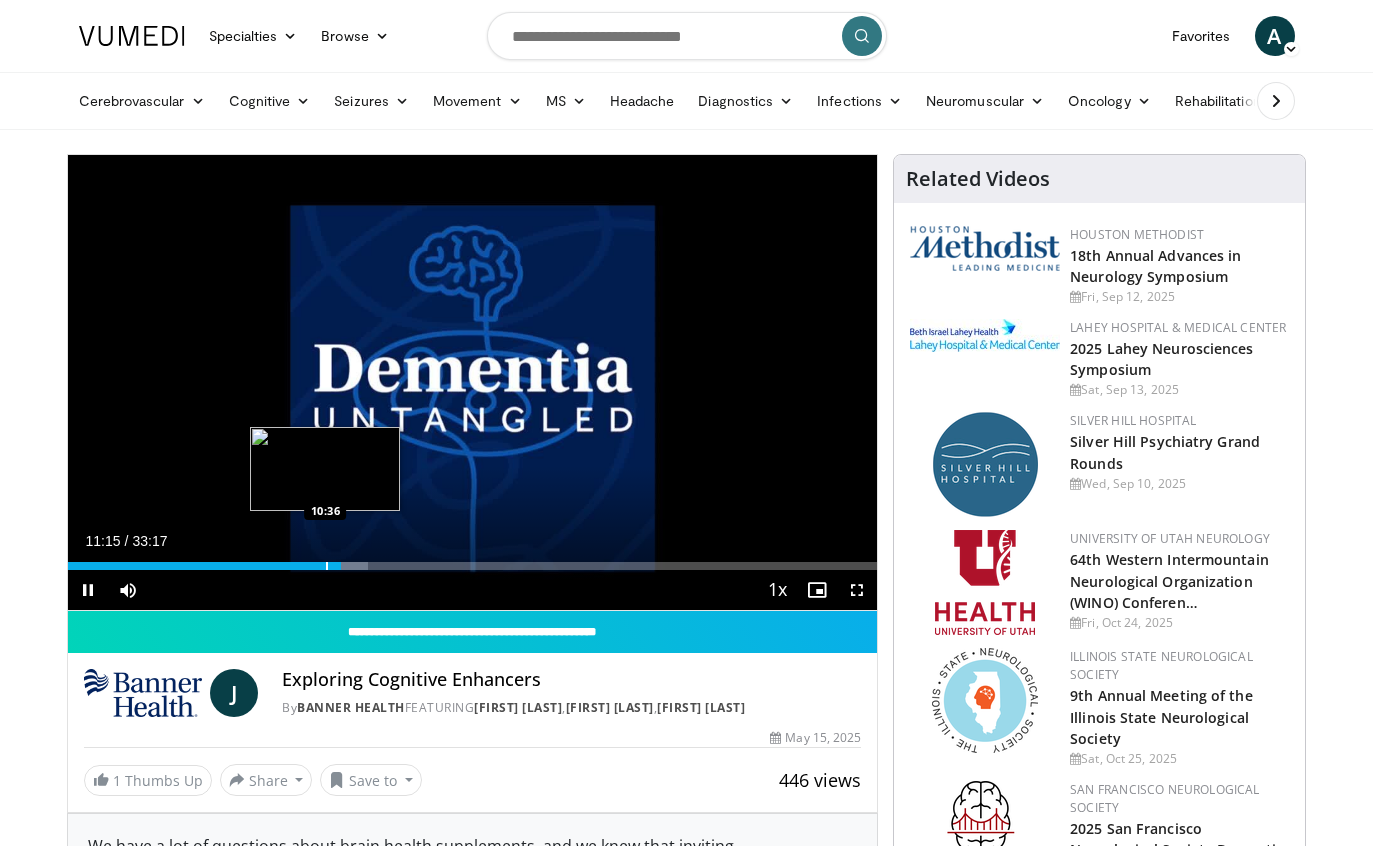 click at bounding box center (327, 566) 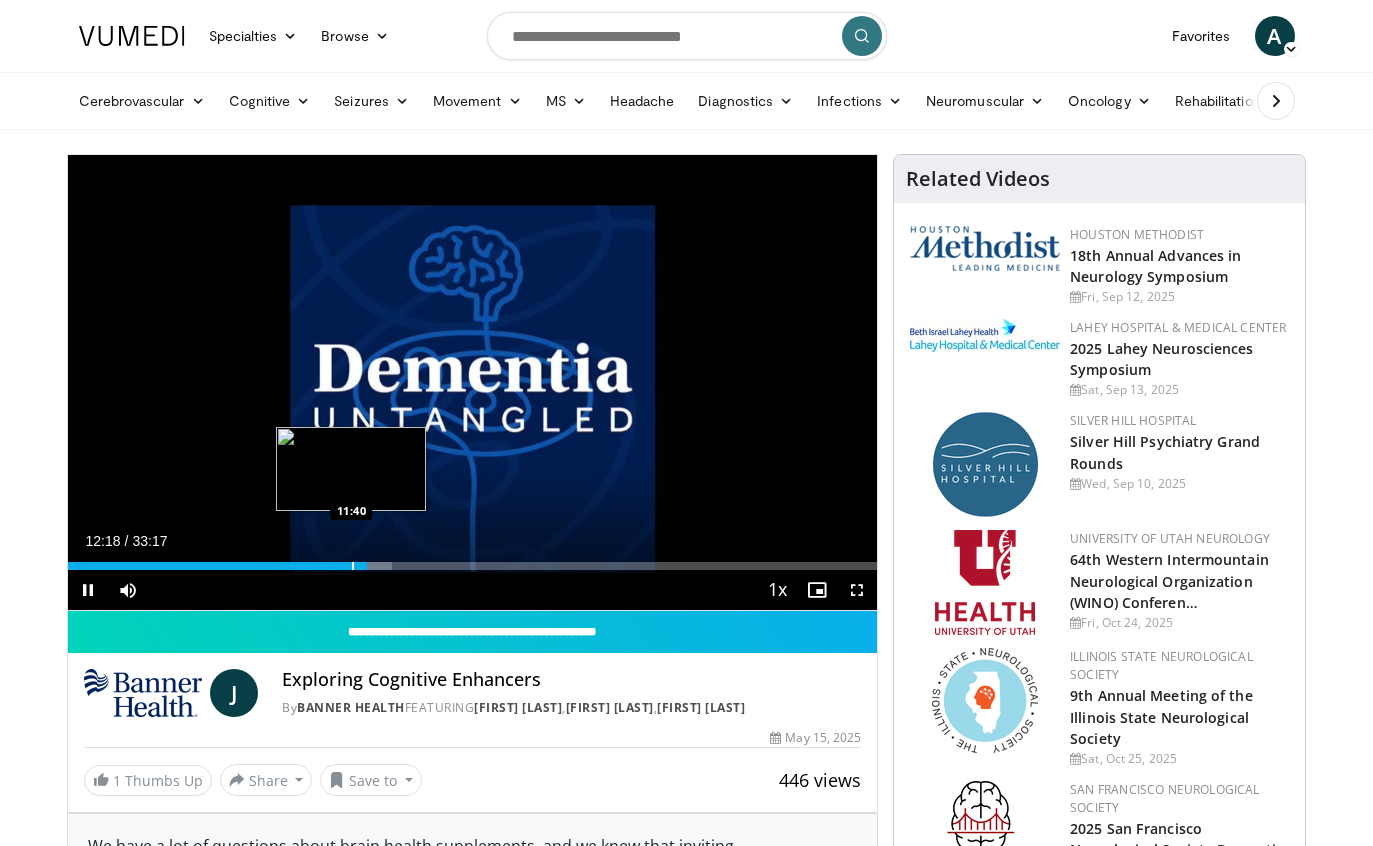 click at bounding box center (353, 566) 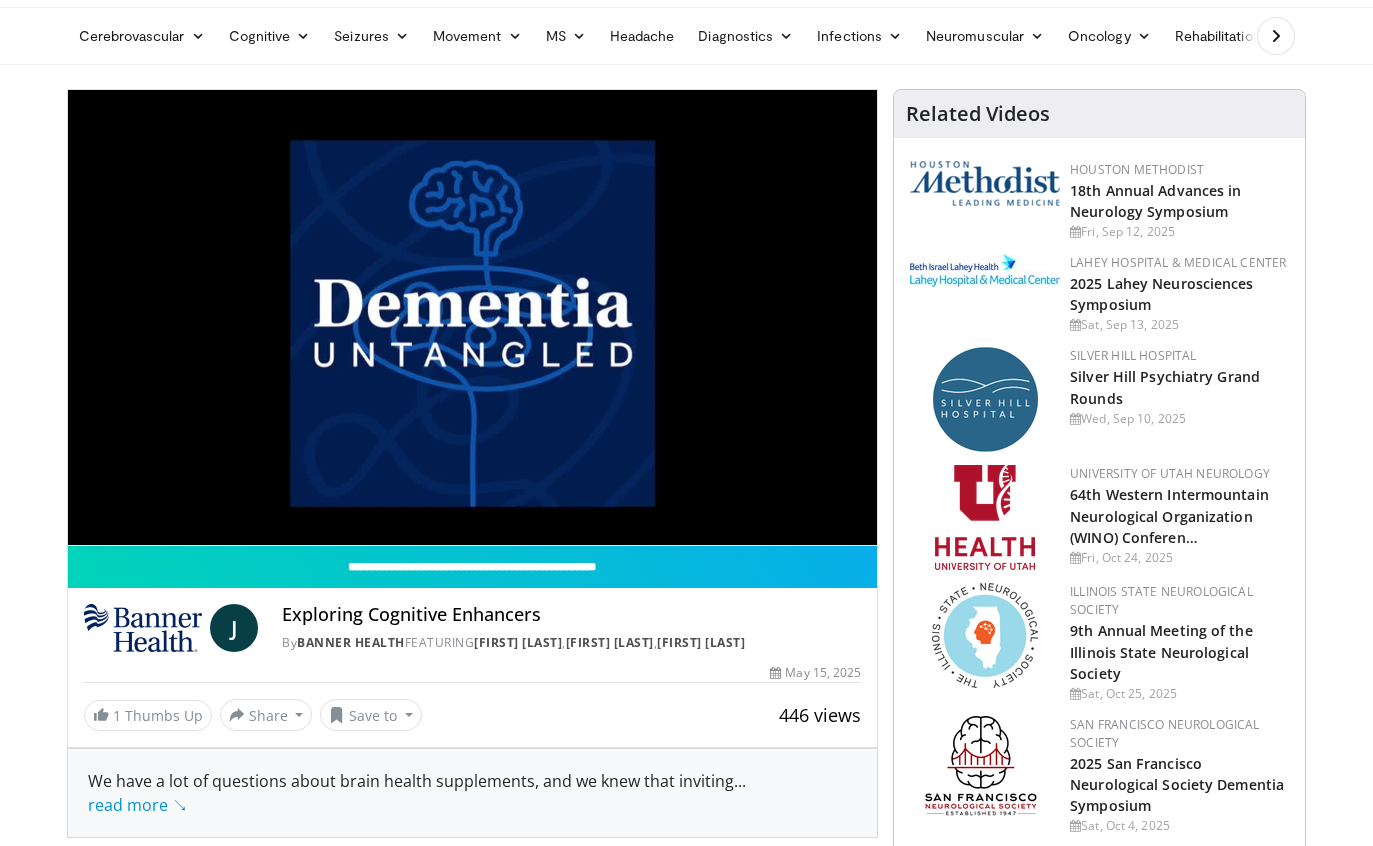 scroll, scrollTop: 0, scrollLeft: 0, axis: both 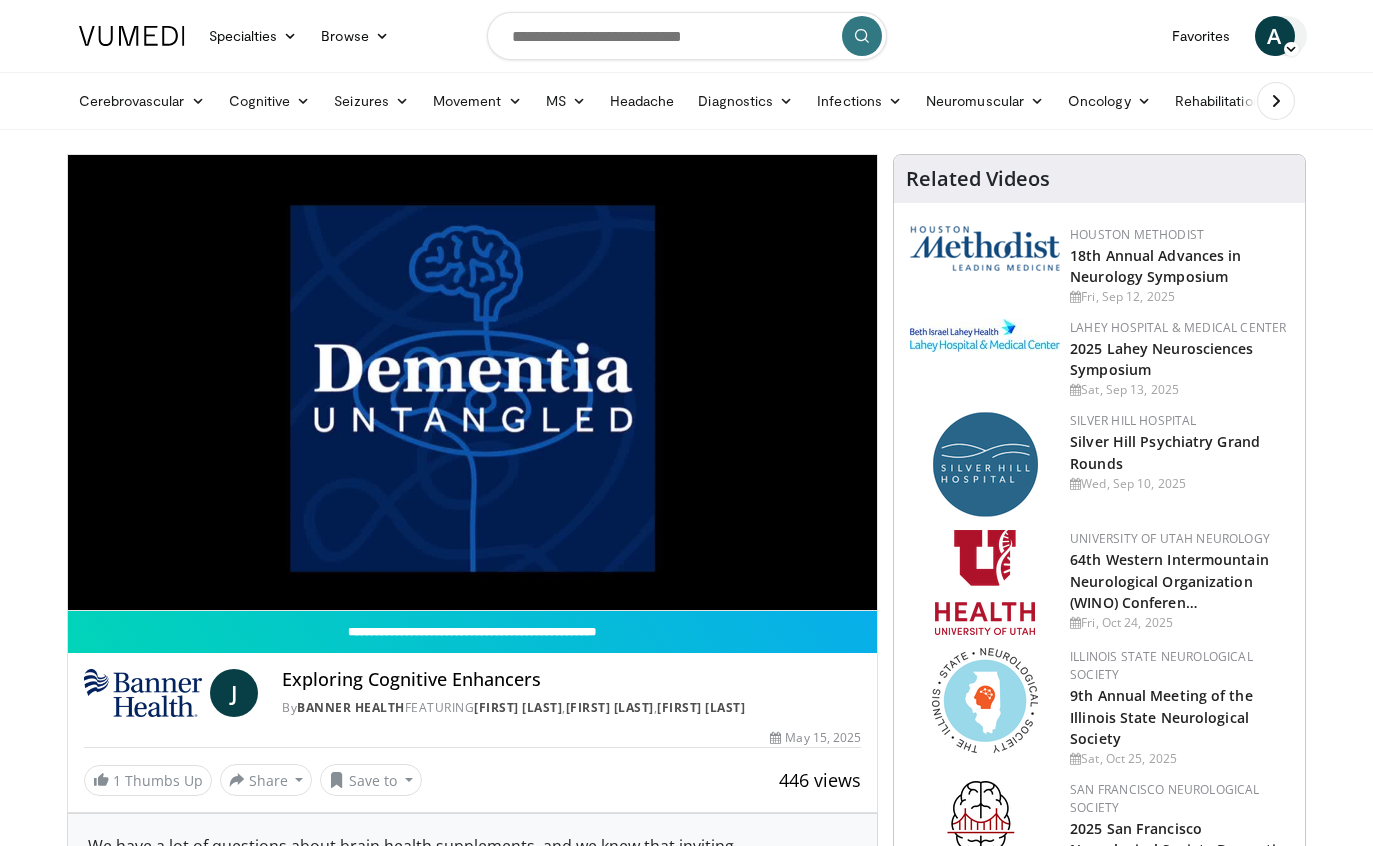 click at bounding box center (1291, 49) 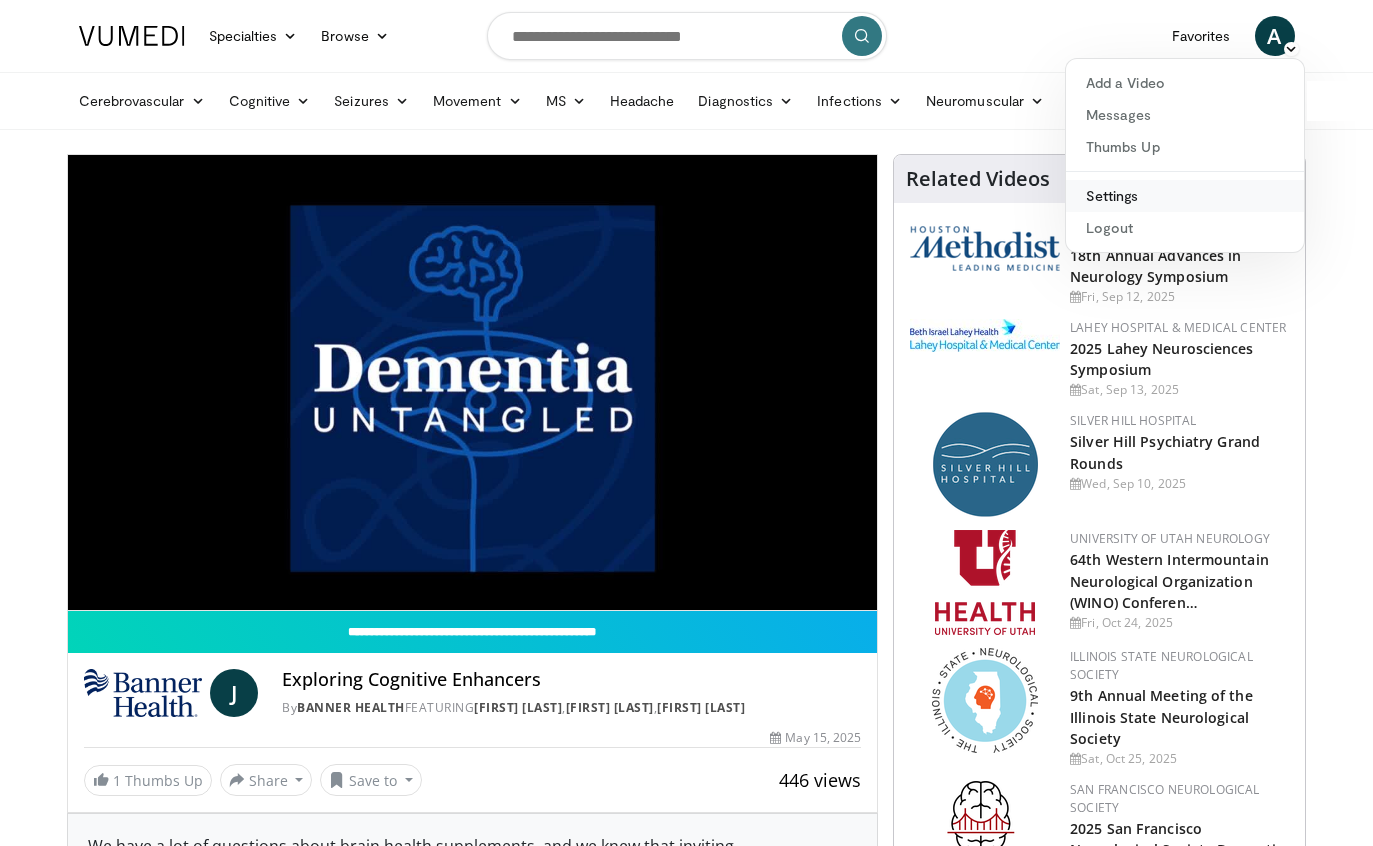 click on "Settings" at bounding box center (1185, 196) 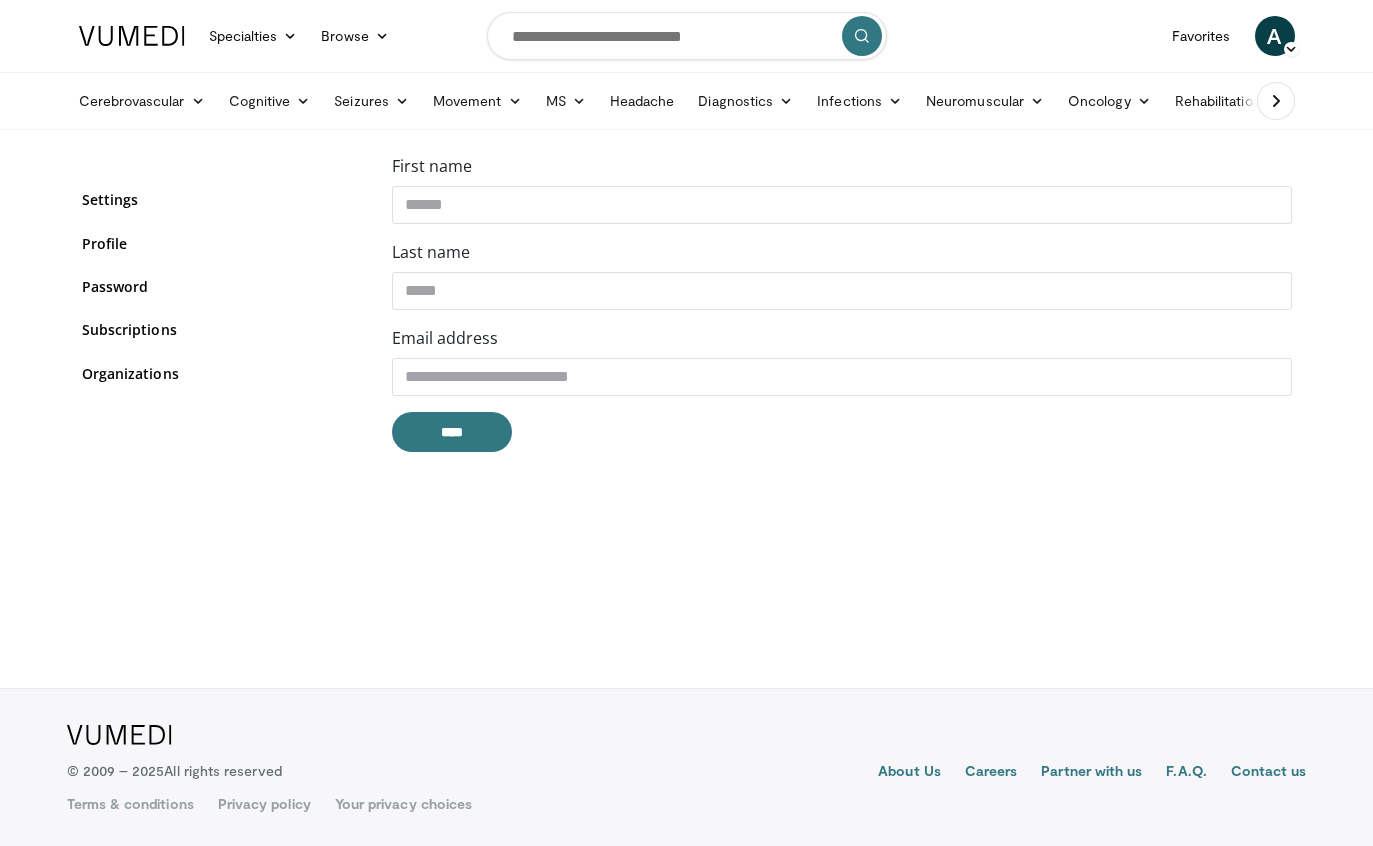 scroll, scrollTop: 0, scrollLeft: 0, axis: both 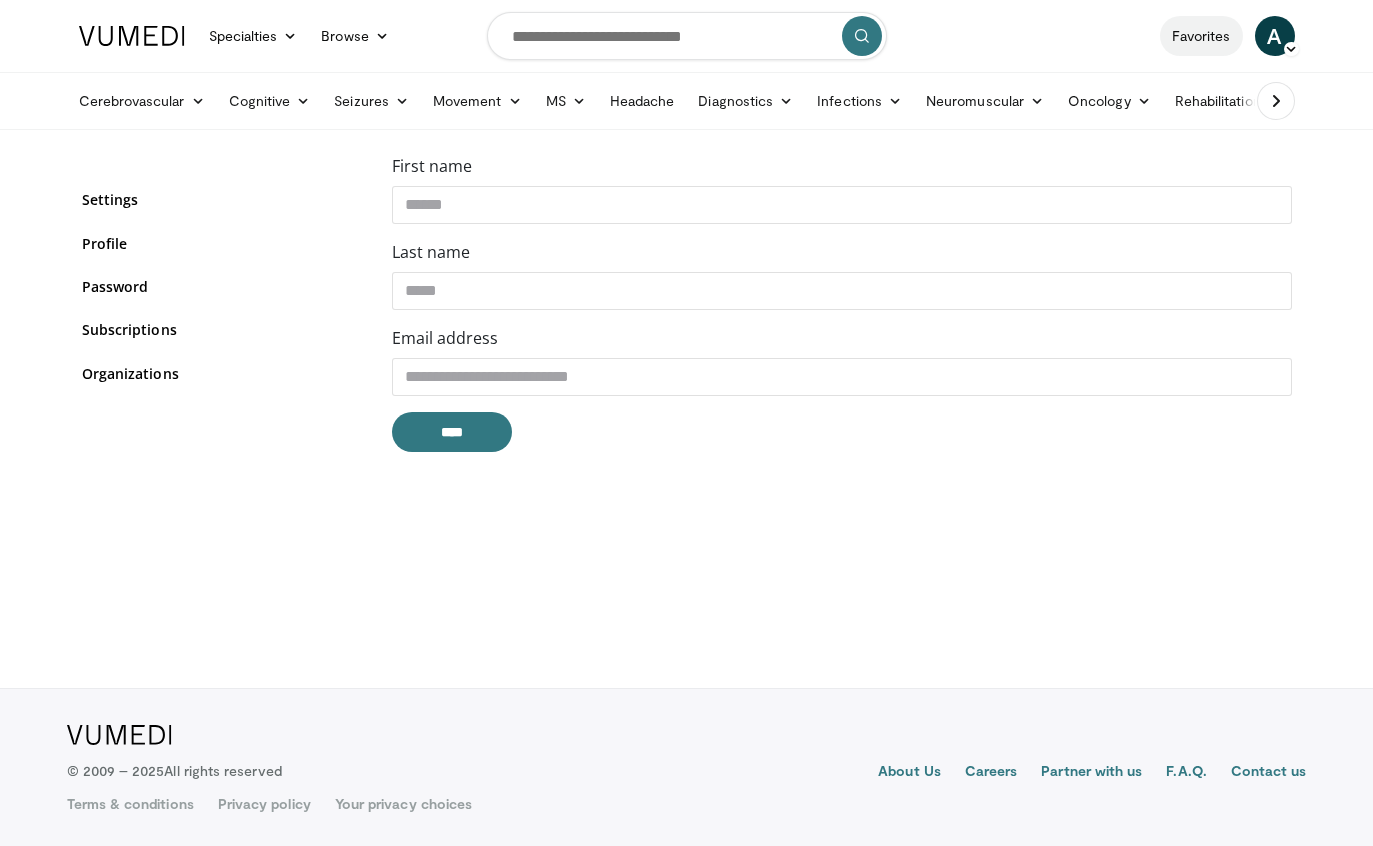 click on "Favorites" at bounding box center [1201, 36] 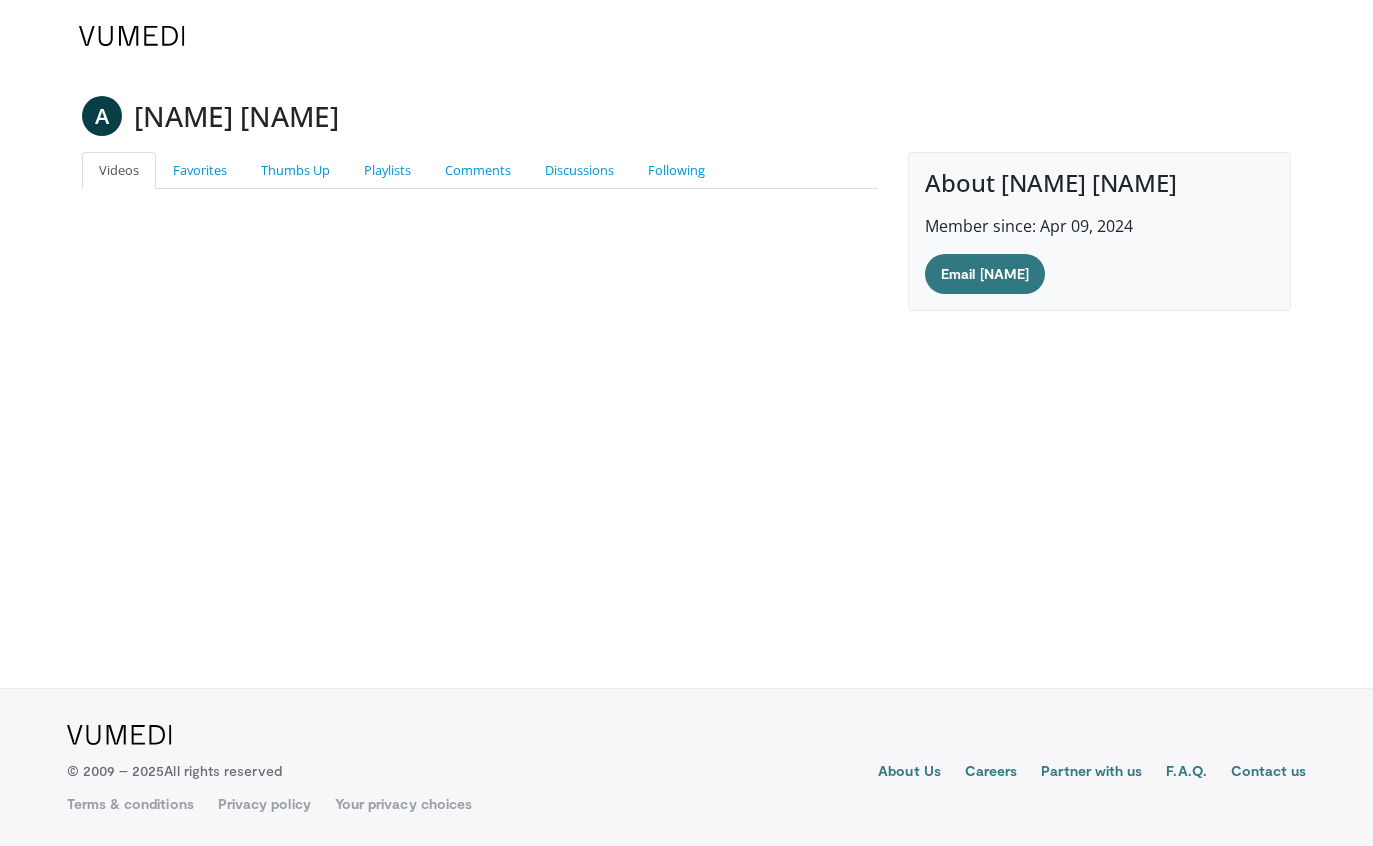 scroll, scrollTop: 0, scrollLeft: 0, axis: both 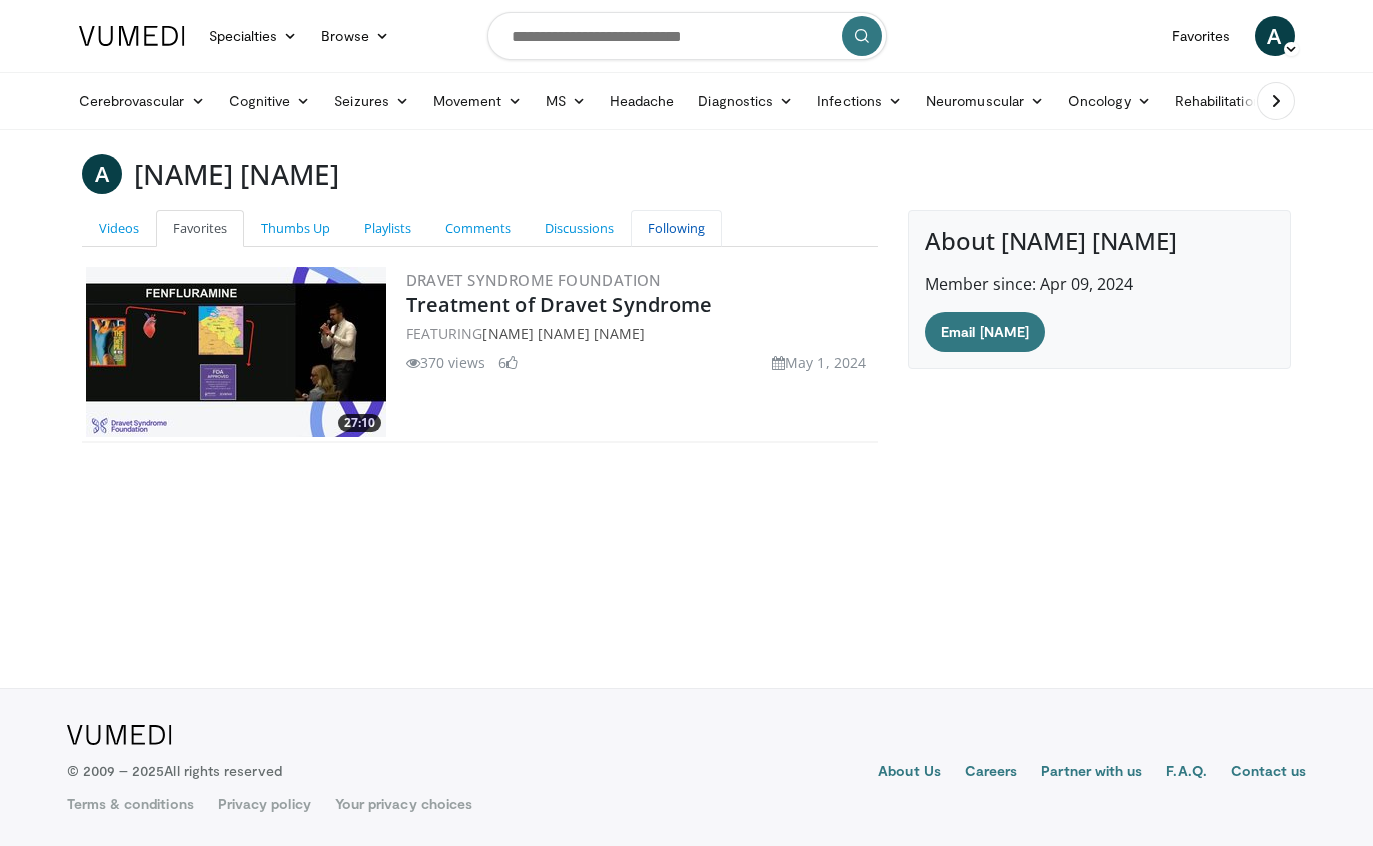 click on "Following" at bounding box center [676, 228] 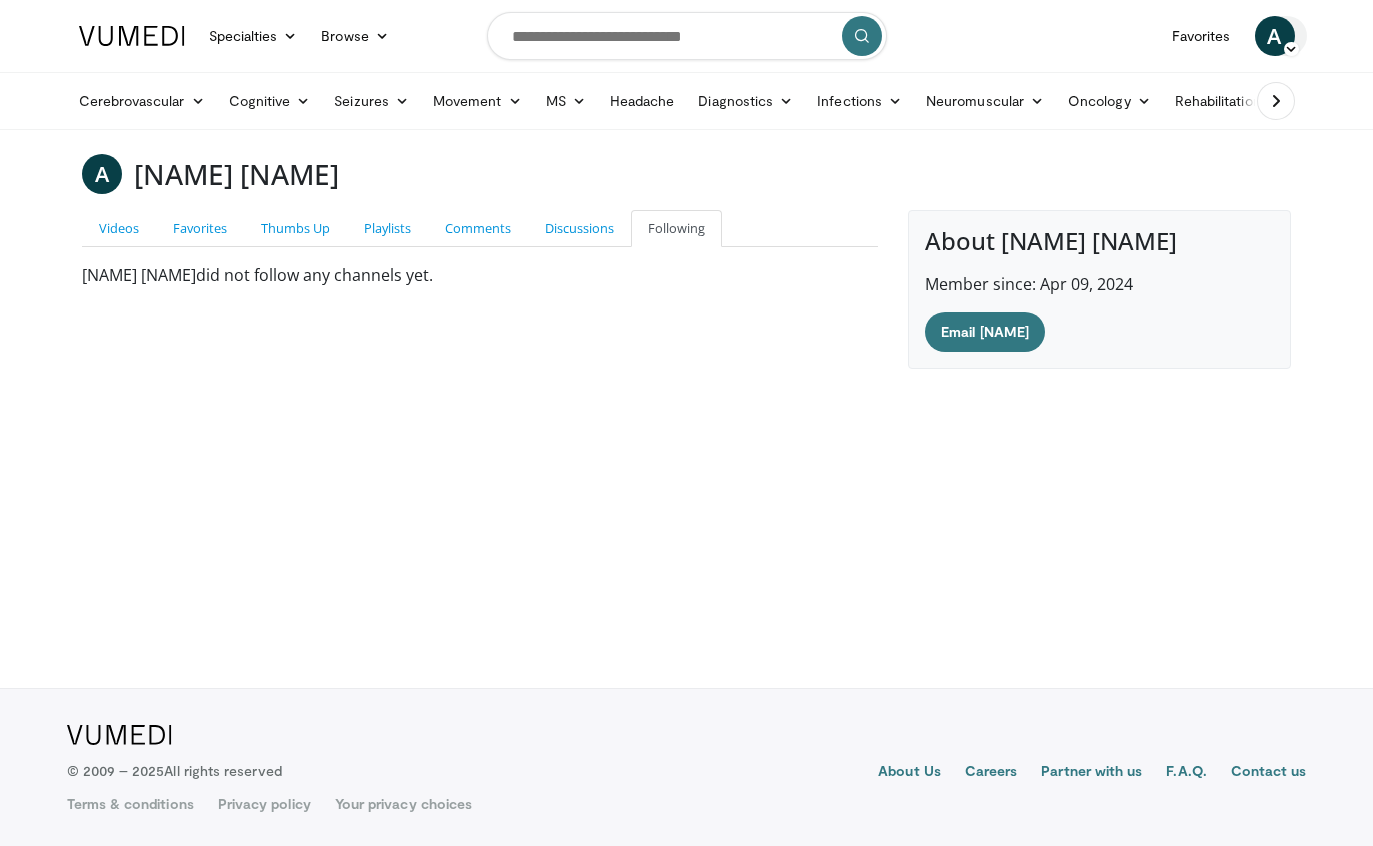 click at bounding box center (1291, 49) 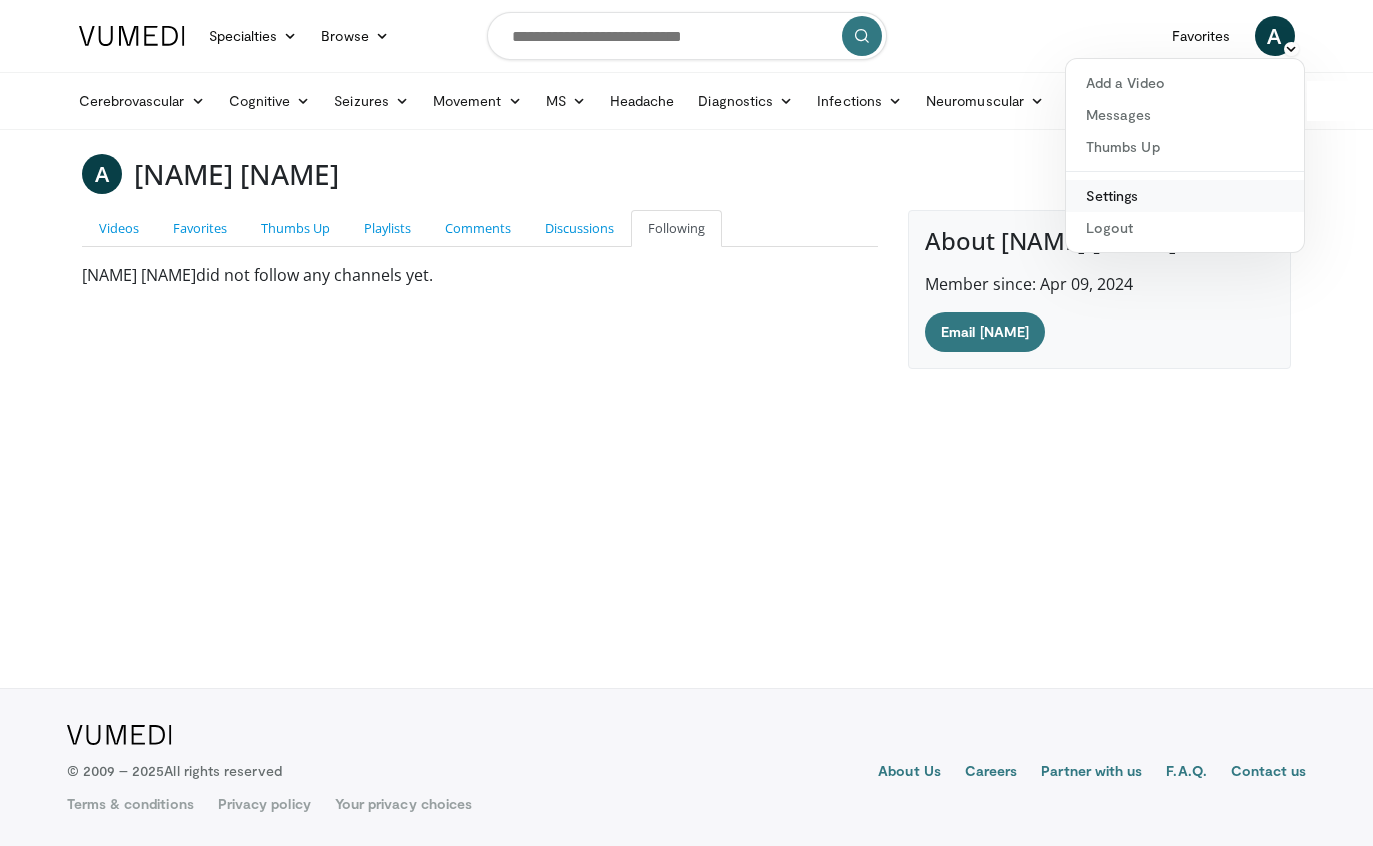 click on "Settings" at bounding box center [1185, 196] 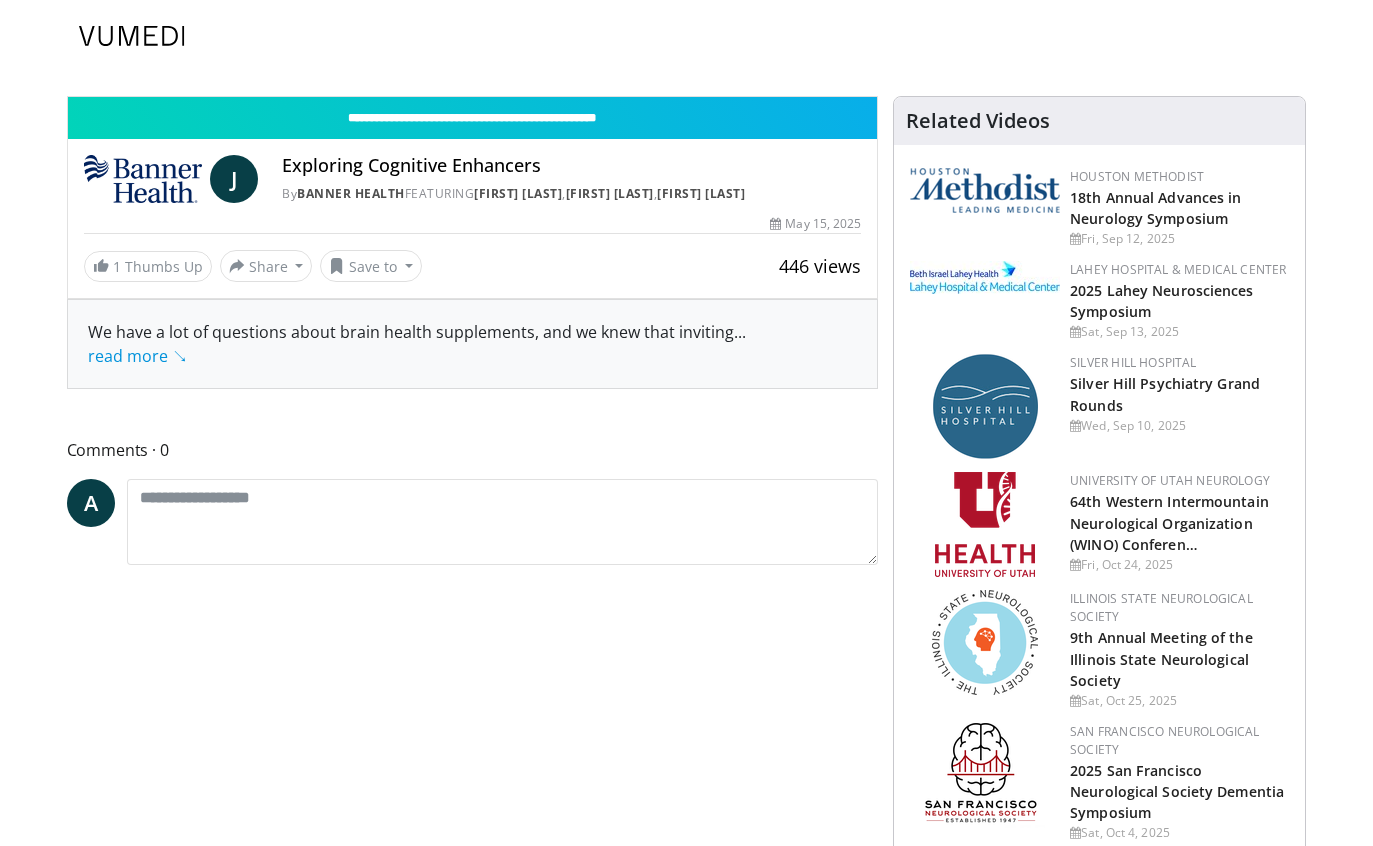 scroll, scrollTop: 0, scrollLeft: 0, axis: both 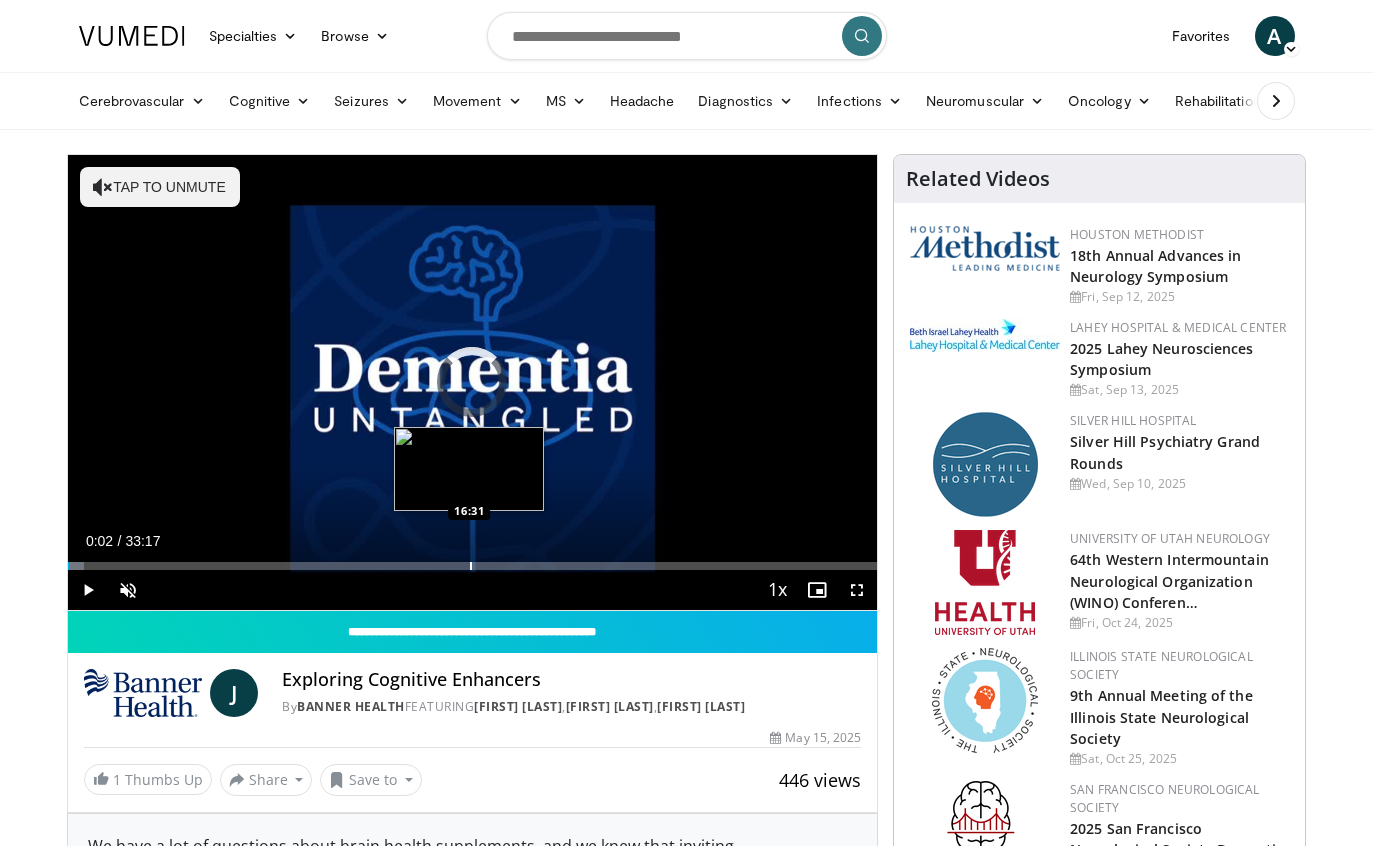 click at bounding box center (471, 566) 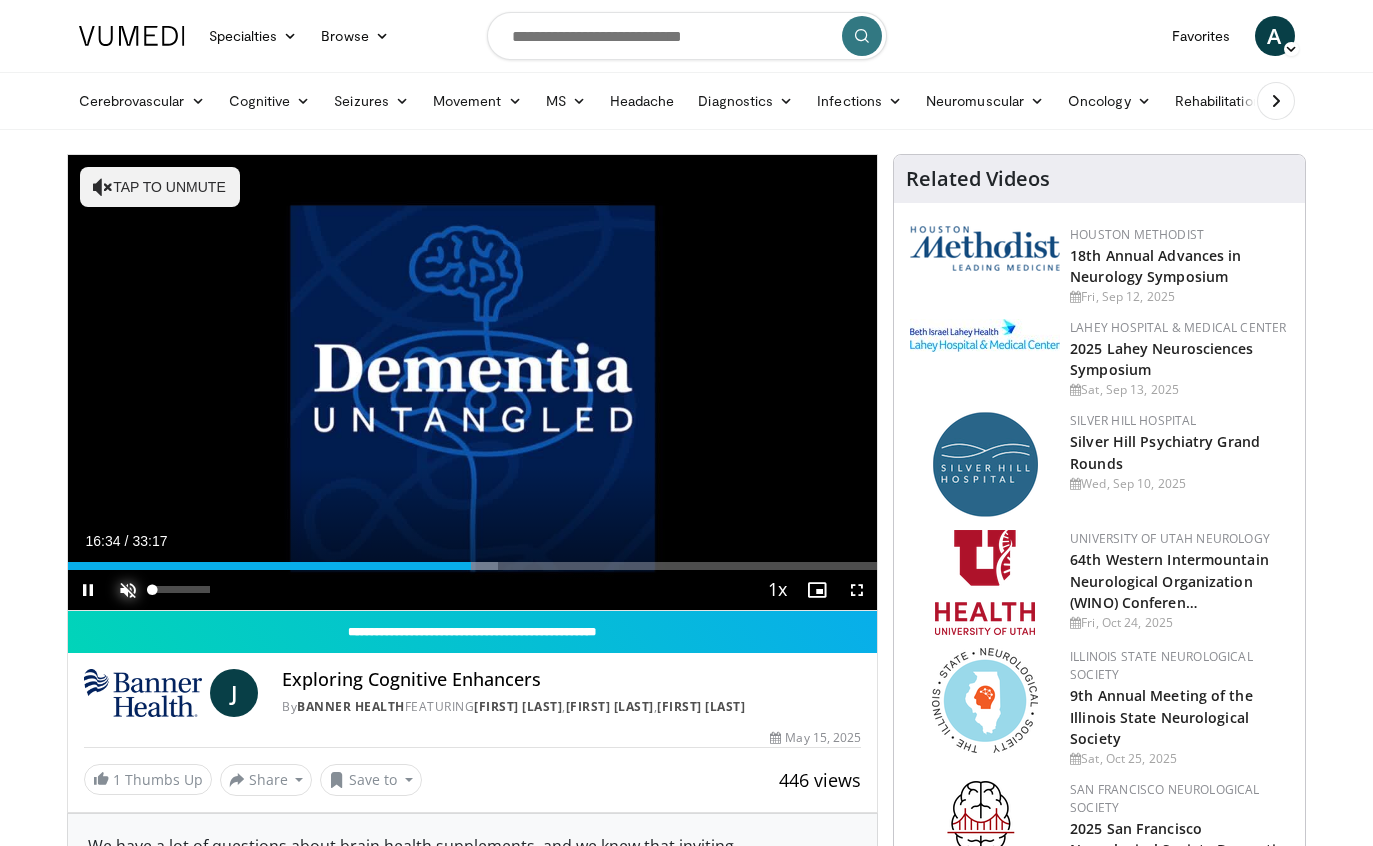 click at bounding box center [128, 590] 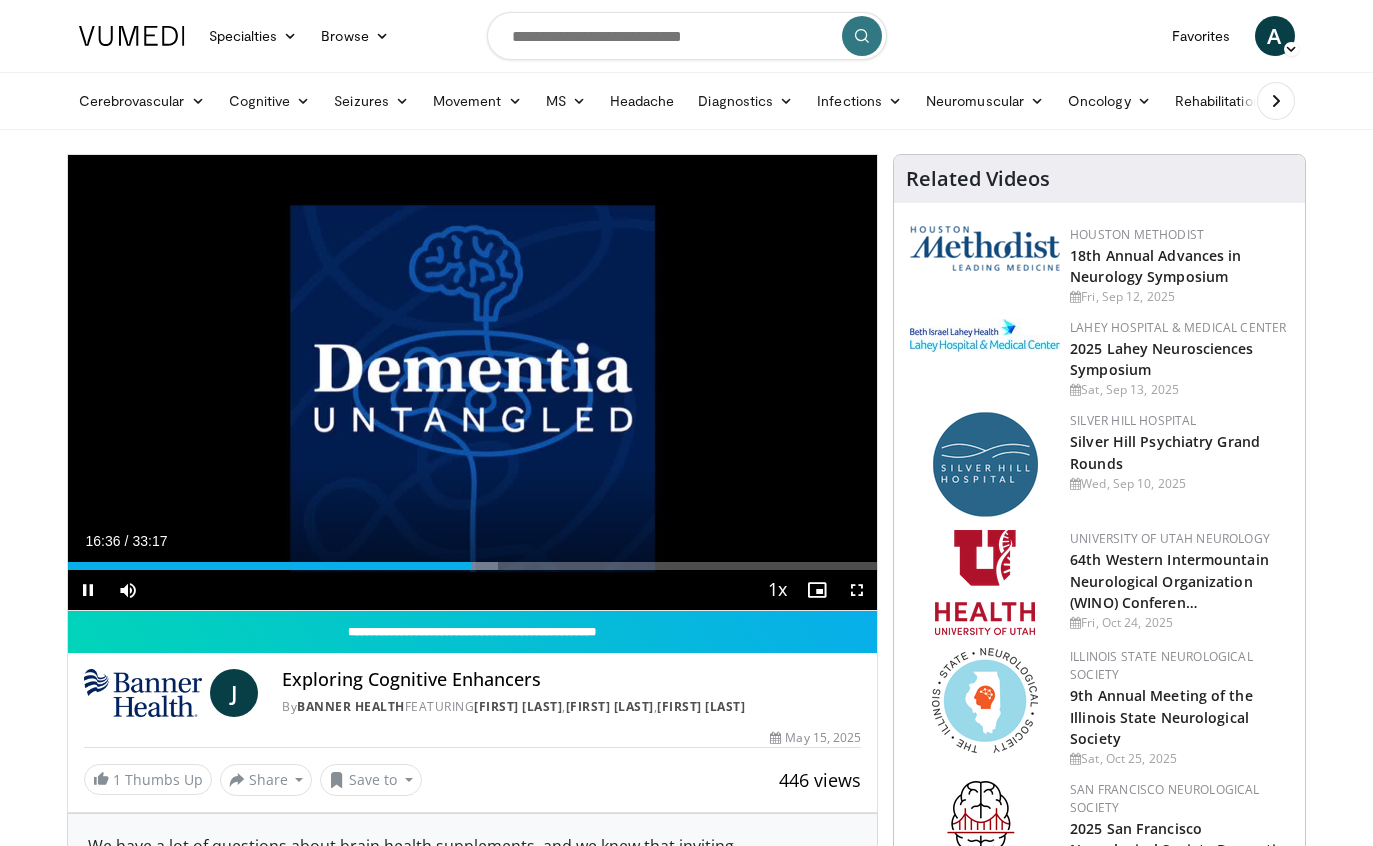 click on "Current Time  16:36 / Duration  33:17 Pause Skip Backward Skip Forward Mute 0% Loaded :  53.13% 16:36 16:01 Stream Type  LIVE Seek to live, currently behind live LIVE   1x Playback Rate 0.5x 0.75x 1x , selected 1.25x 1.5x 1.75x 2x Chapters Chapters Descriptions descriptions off , selected Captions captions settings , opens captions settings dialog captions off , selected Audio Track en (Main) , selected Fullscreen Enable picture-in-picture mode" at bounding box center (473, 590) 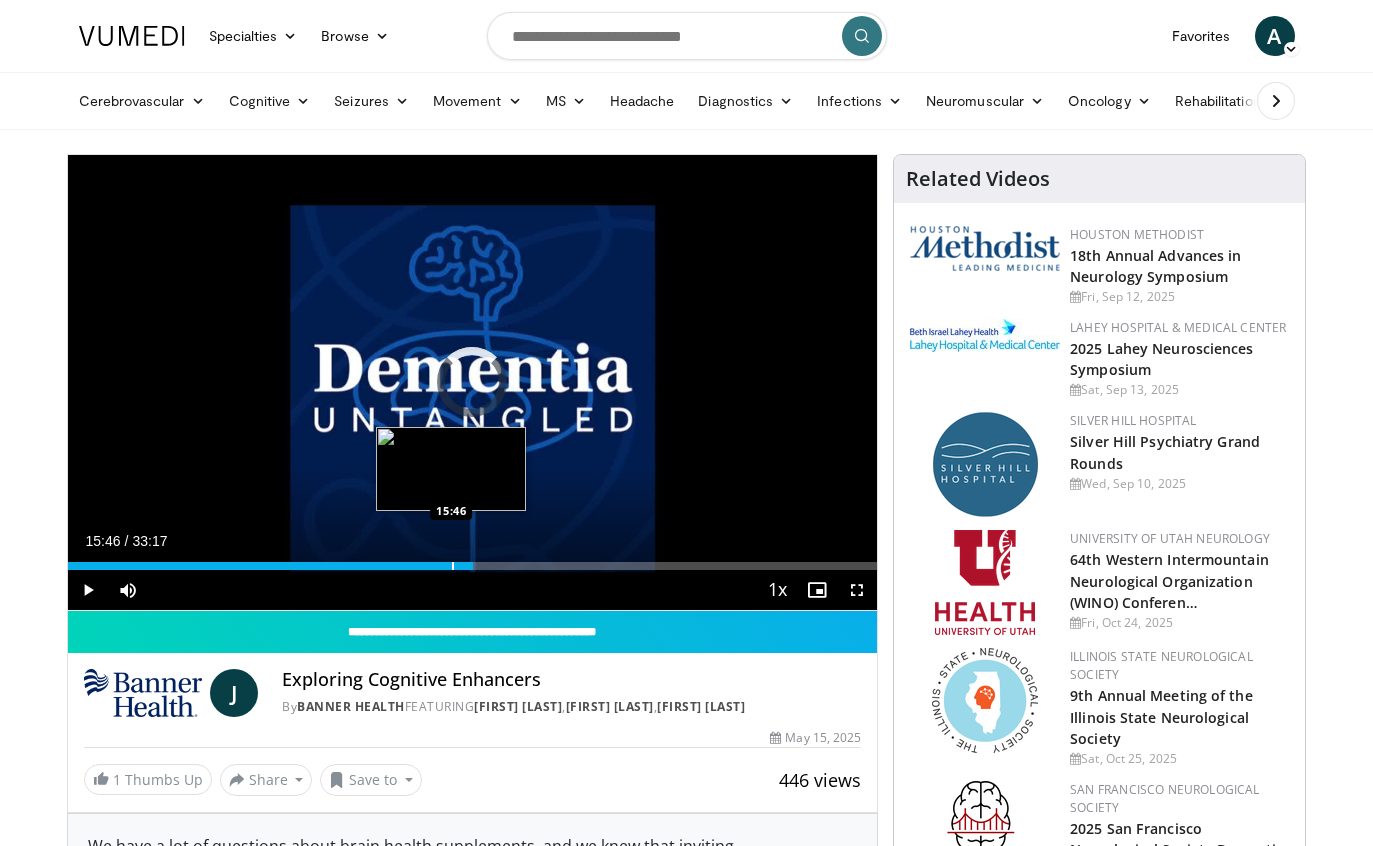 click at bounding box center (453, 566) 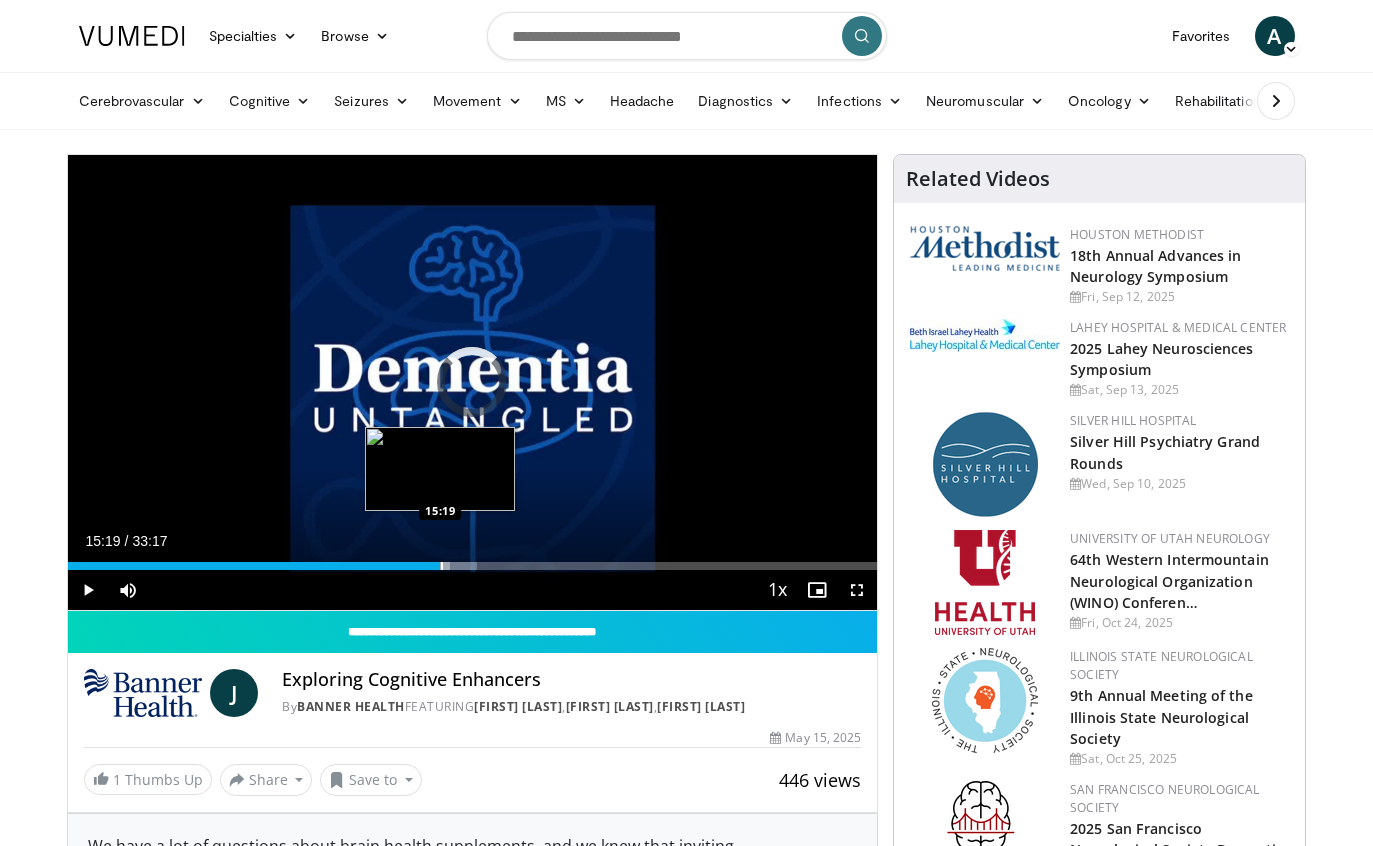 click at bounding box center (442, 566) 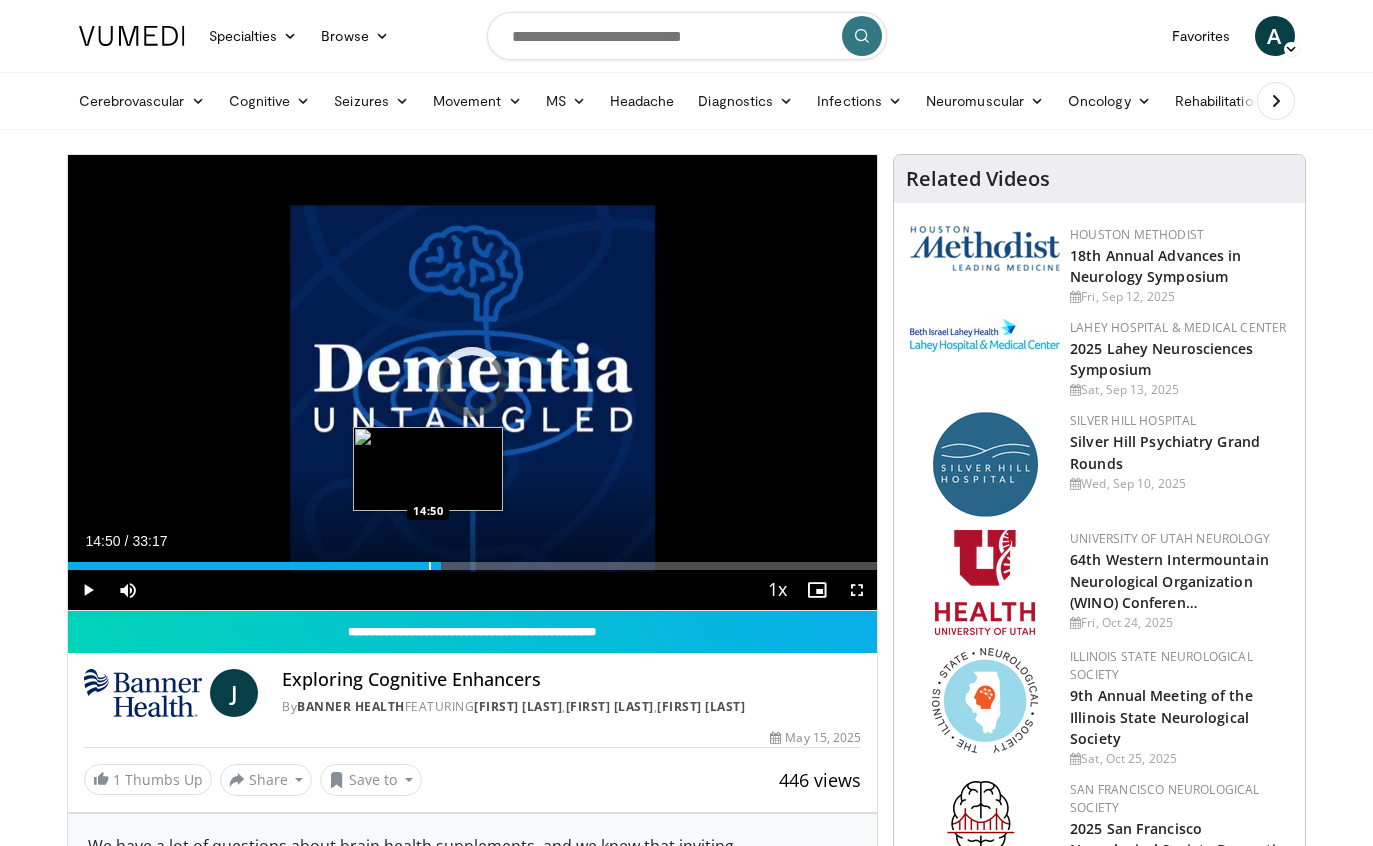 click at bounding box center (430, 566) 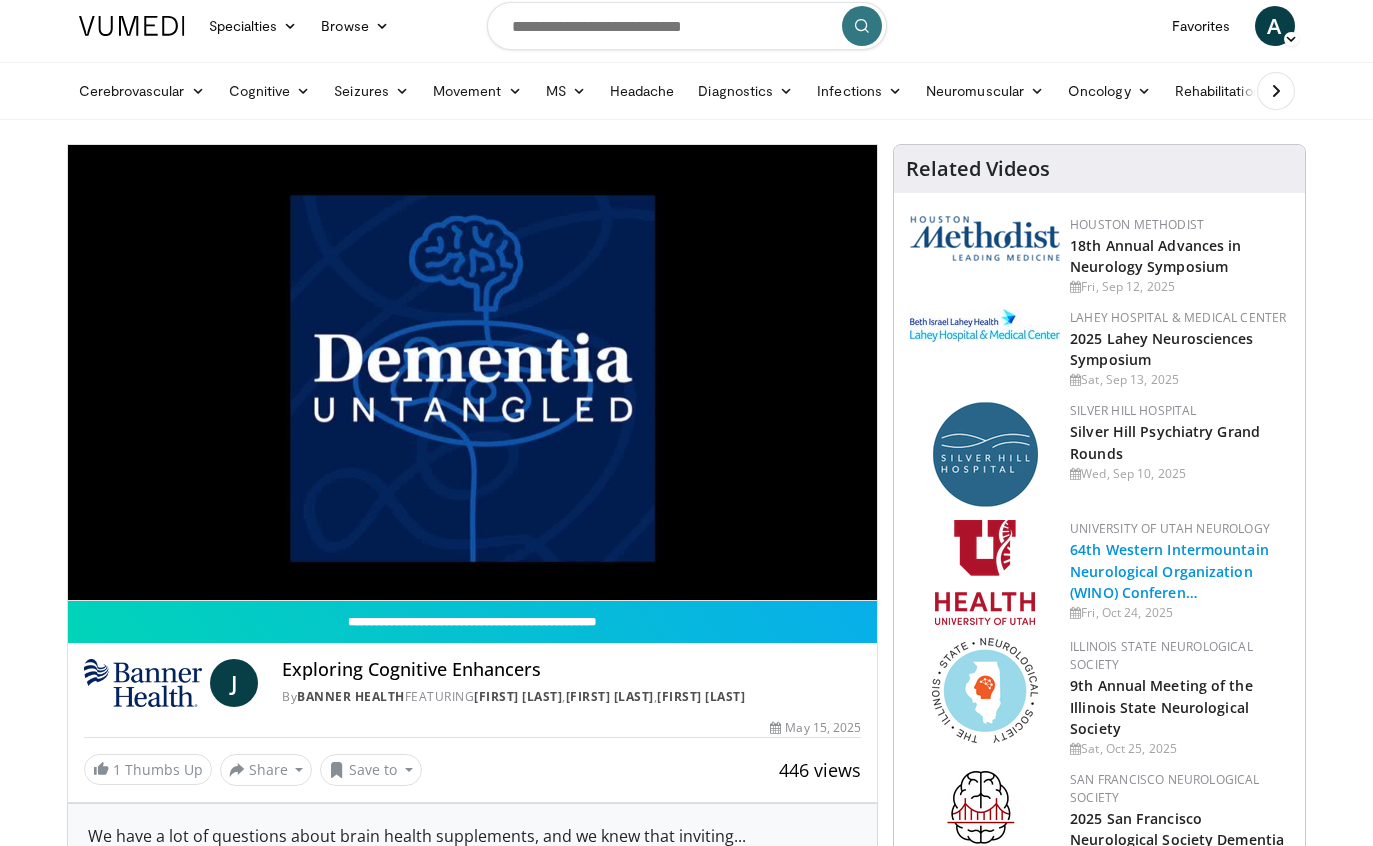 scroll, scrollTop: 0, scrollLeft: 0, axis: both 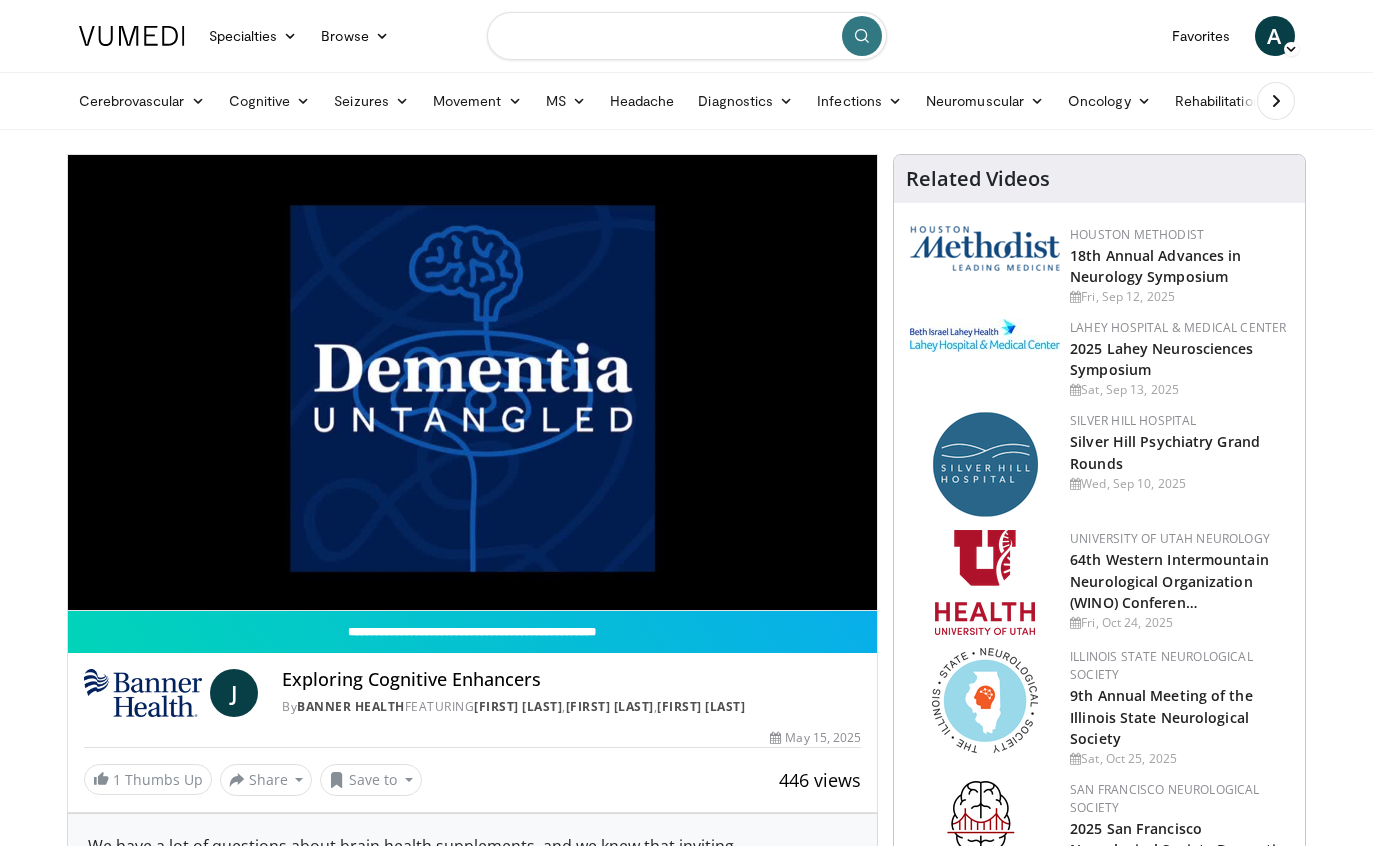 click at bounding box center [687, 36] 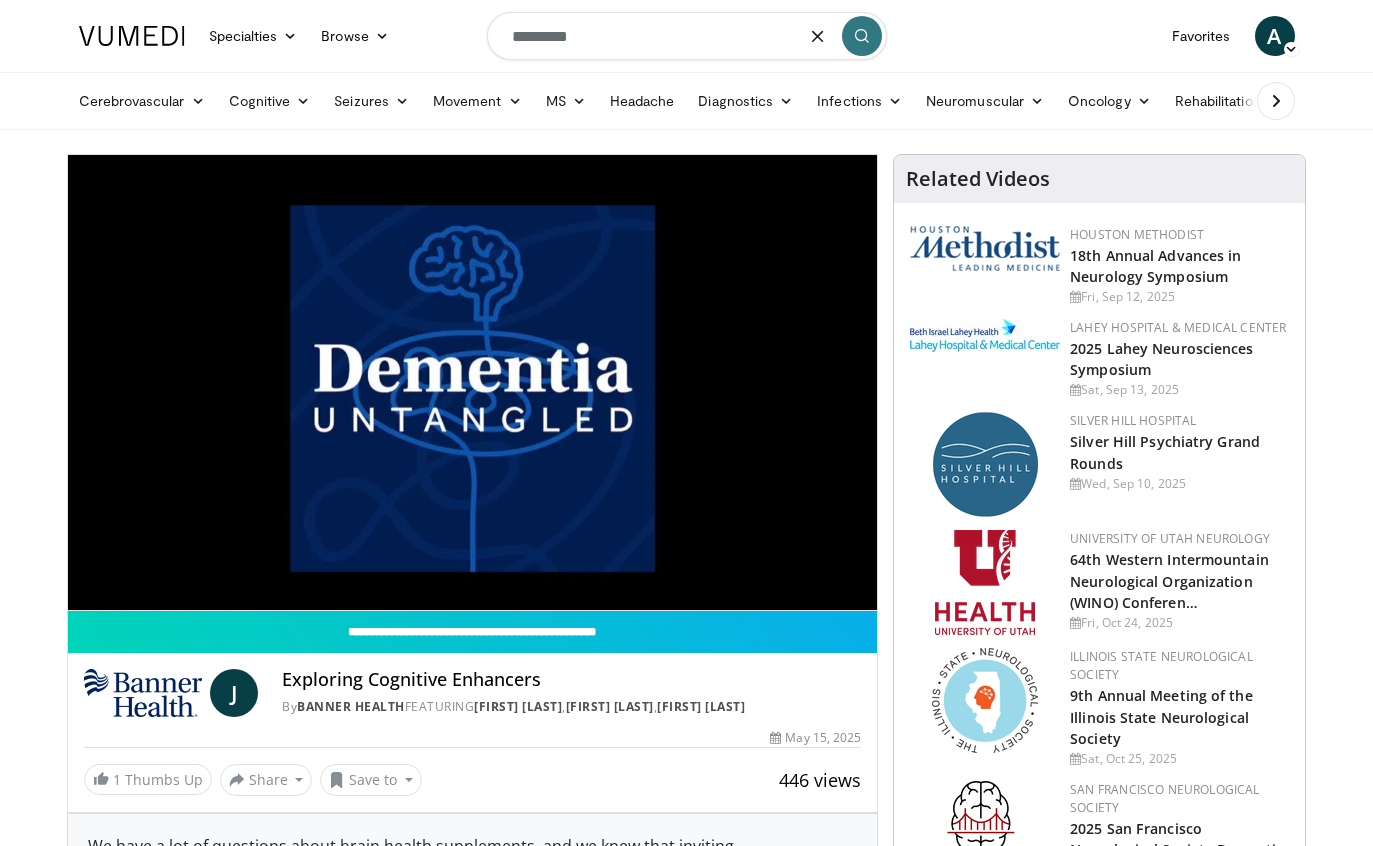 type on "*********" 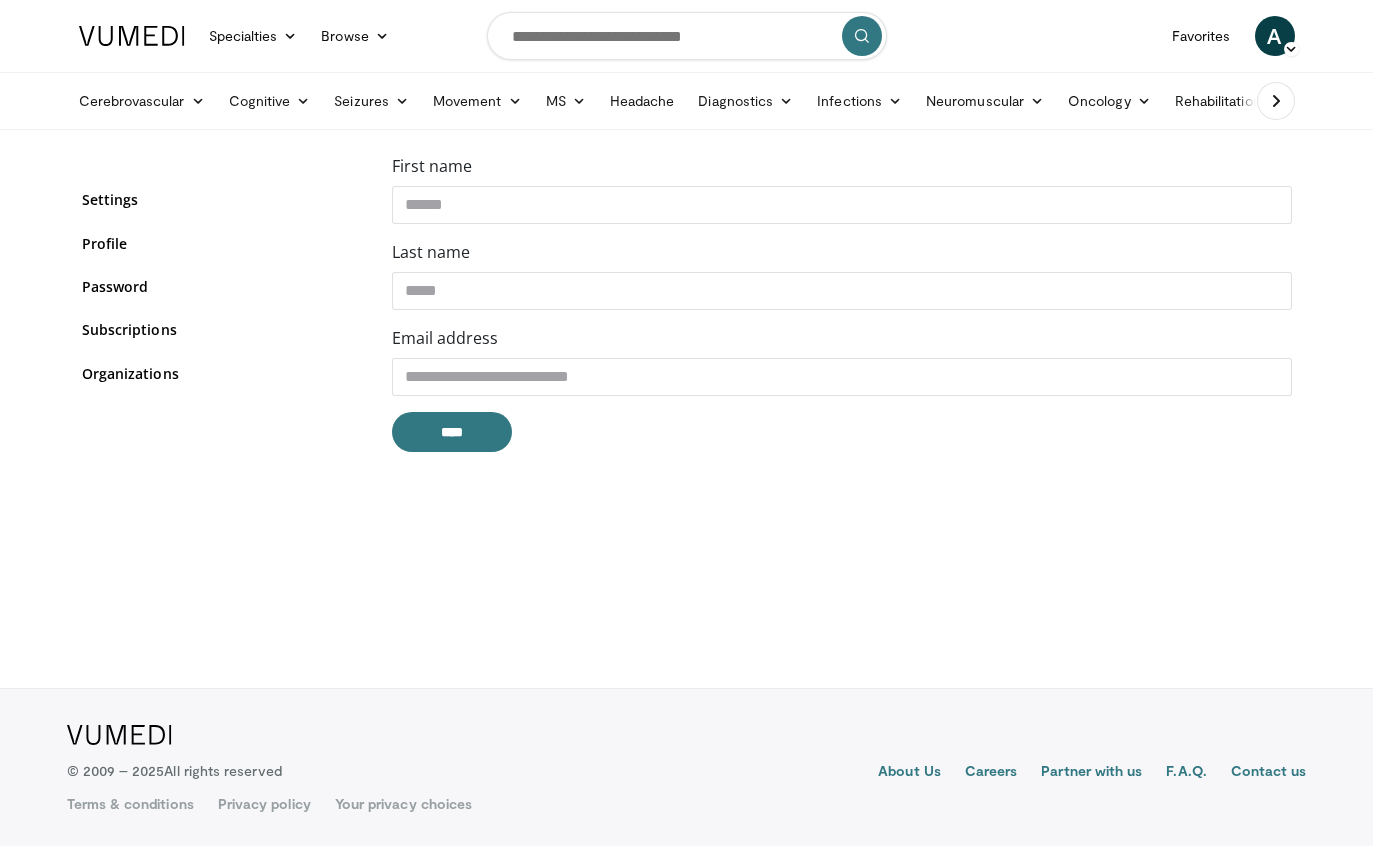 scroll, scrollTop: 0, scrollLeft: 0, axis: both 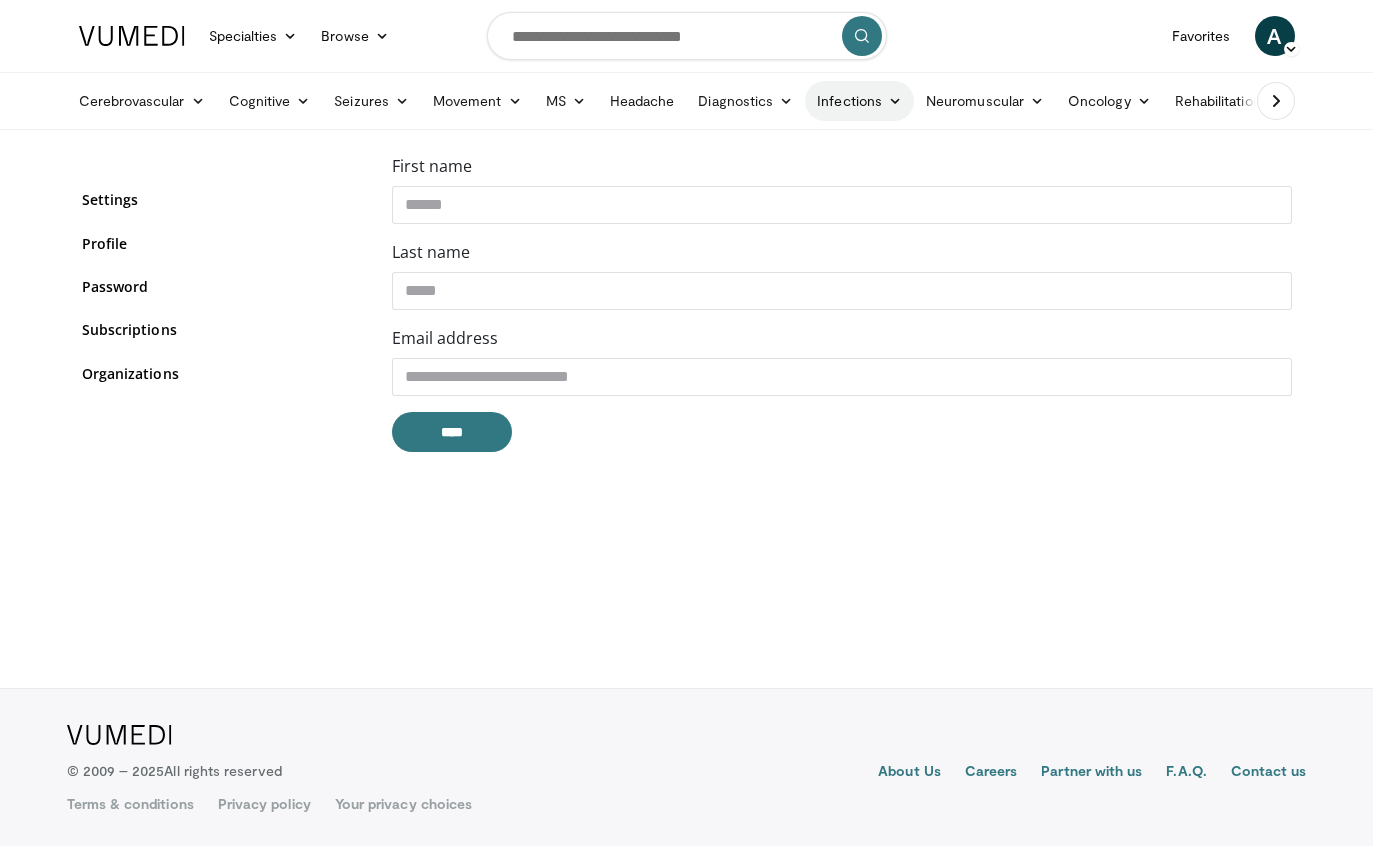 click at bounding box center (895, 101) 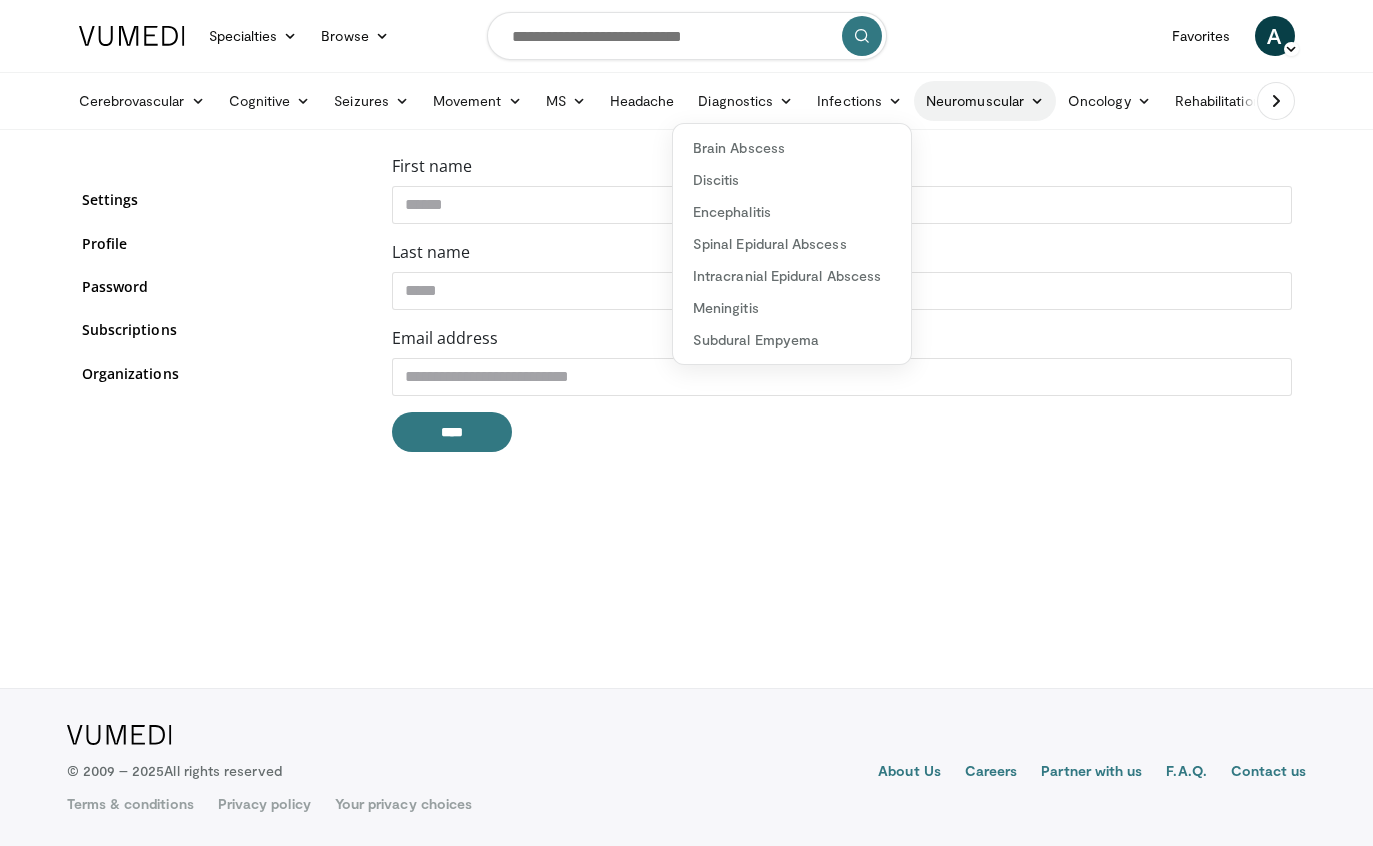 click at bounding box center (1037, 101) 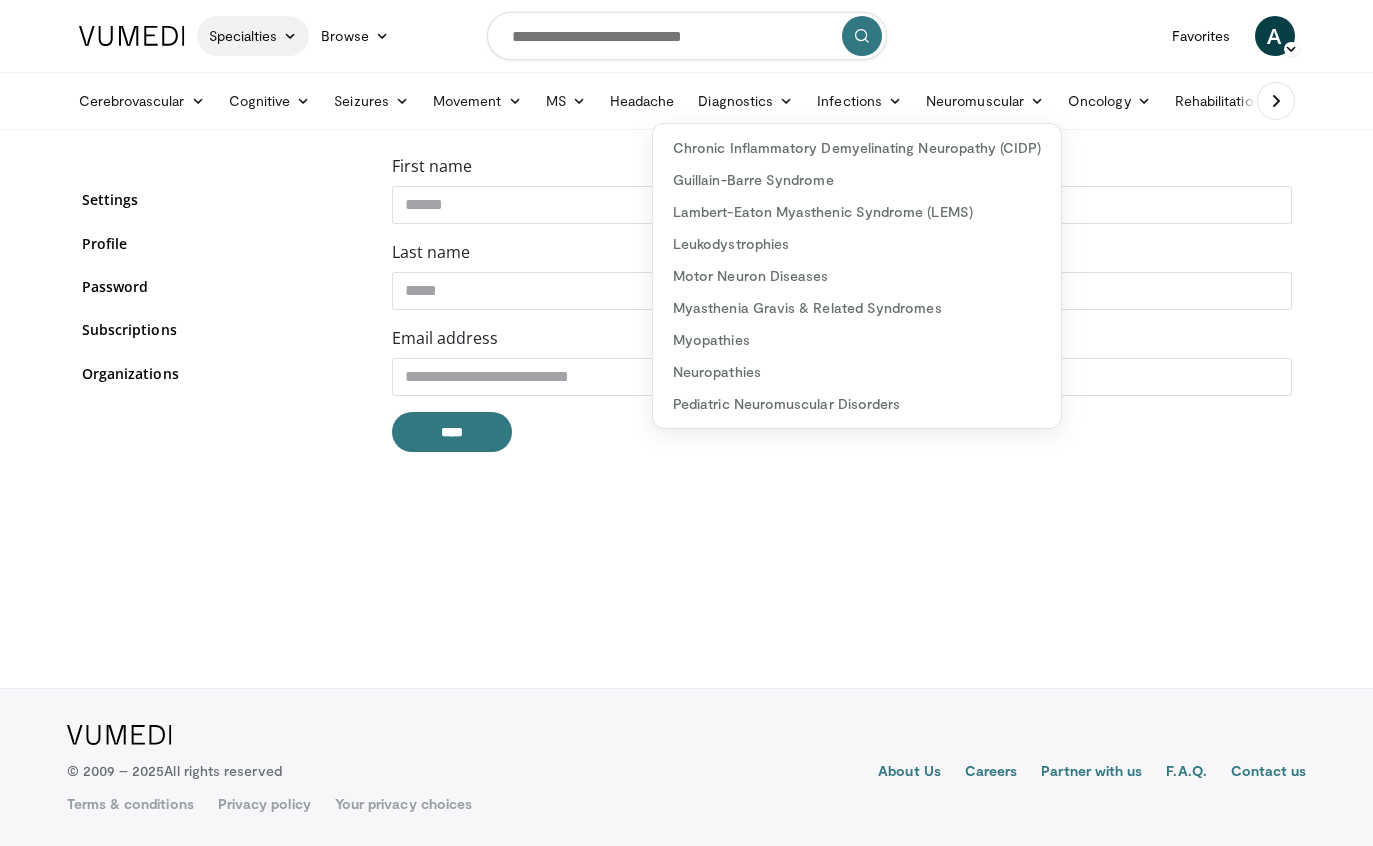 click at bounding box center (290, 36) 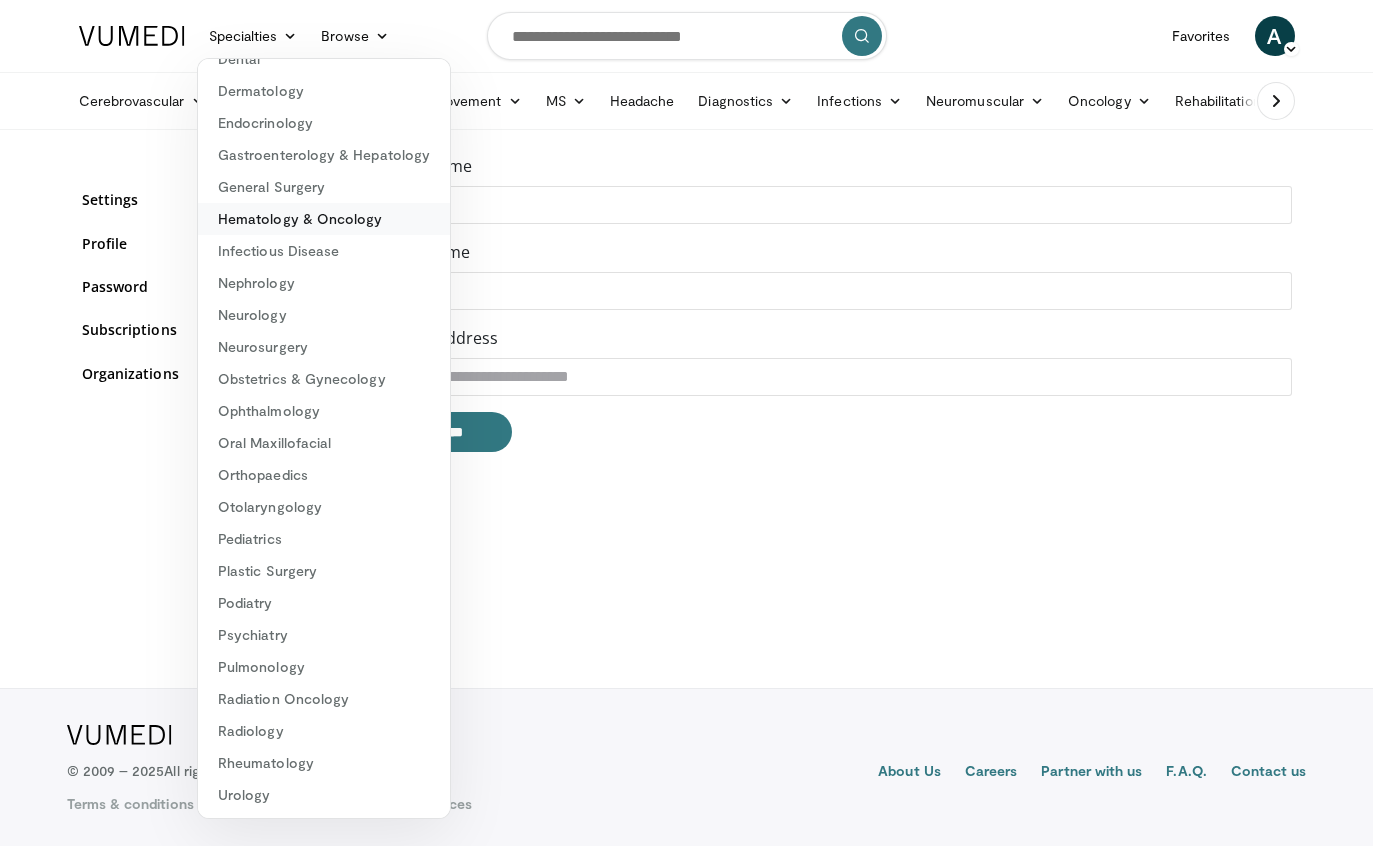 scroll, scrollTop: 0, scrollLeft: 0, axis: both 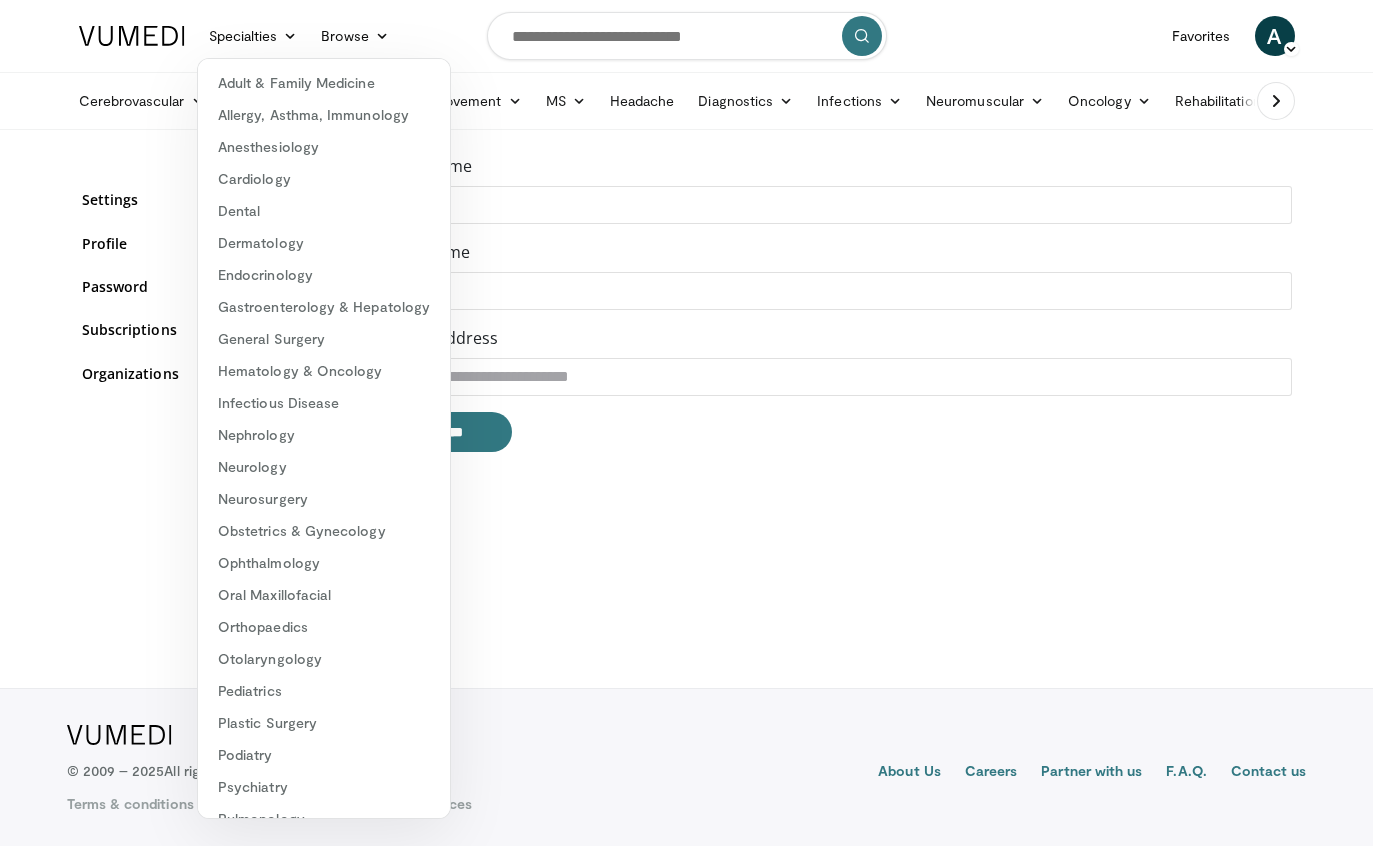 click on "Specialties
Adult & Family Medicine
Allergy, Asthma, Immunology
Anesthesiology
Cardiology
Dental
Dermatology
Endocrinology
Gastroenterology & Hepatology
General Surgery
Hematology & Oncology
Infectious Disease
Nephrology
Neurology
Neurosurgery
Obstetrics & Gynecology
Ophthalmology
Oral Maxillofacial
Orthopaedics
Otolaryngology
Pediatrics
Plastic Surgery
Podiatry
Psychiatry
Pulmonology
Radiation Oncology
Radiology
Rheumatology
Urology" at bounding box center (686, 423) 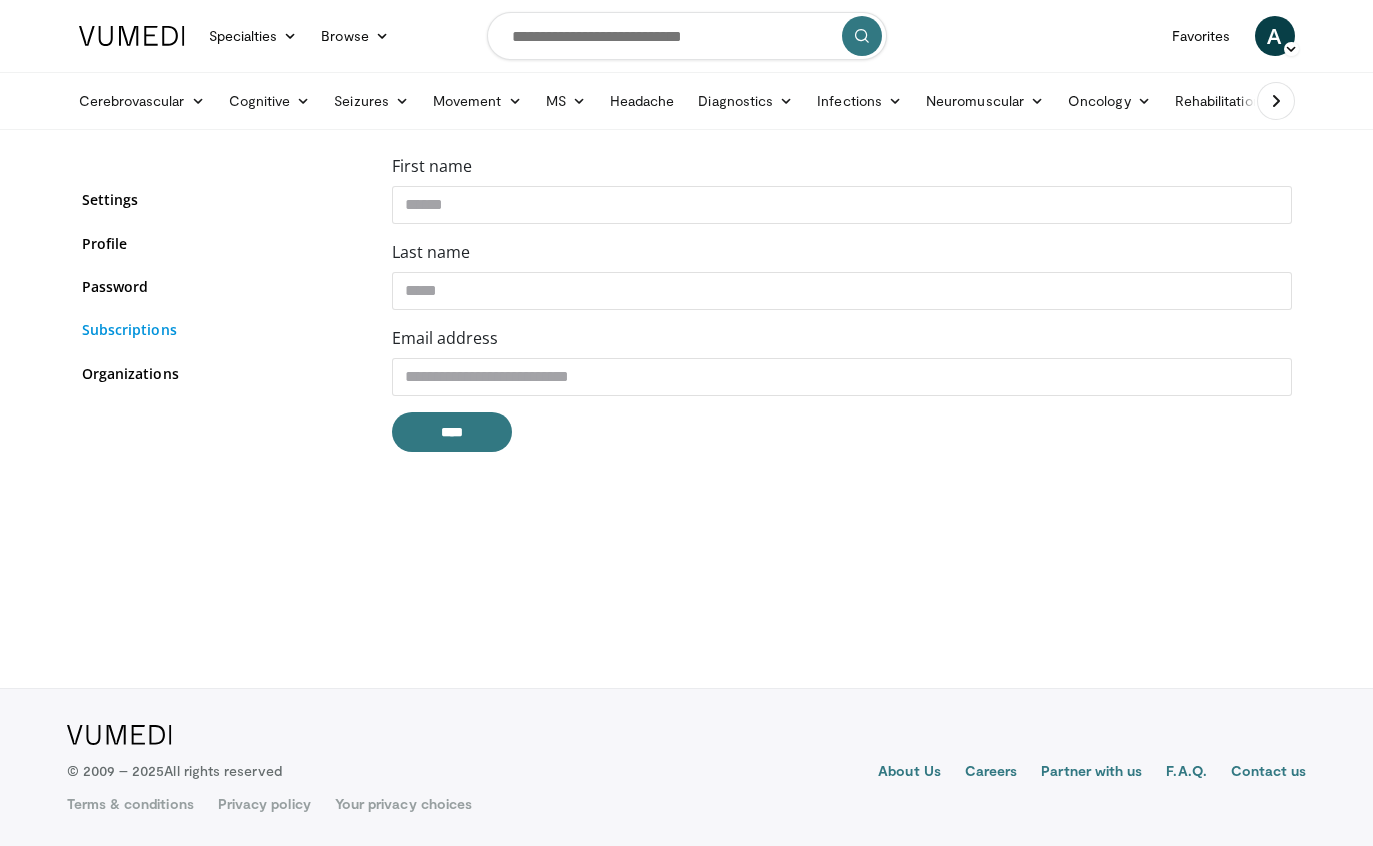 click on "Subscriptions" at bounding box center (222, 329) 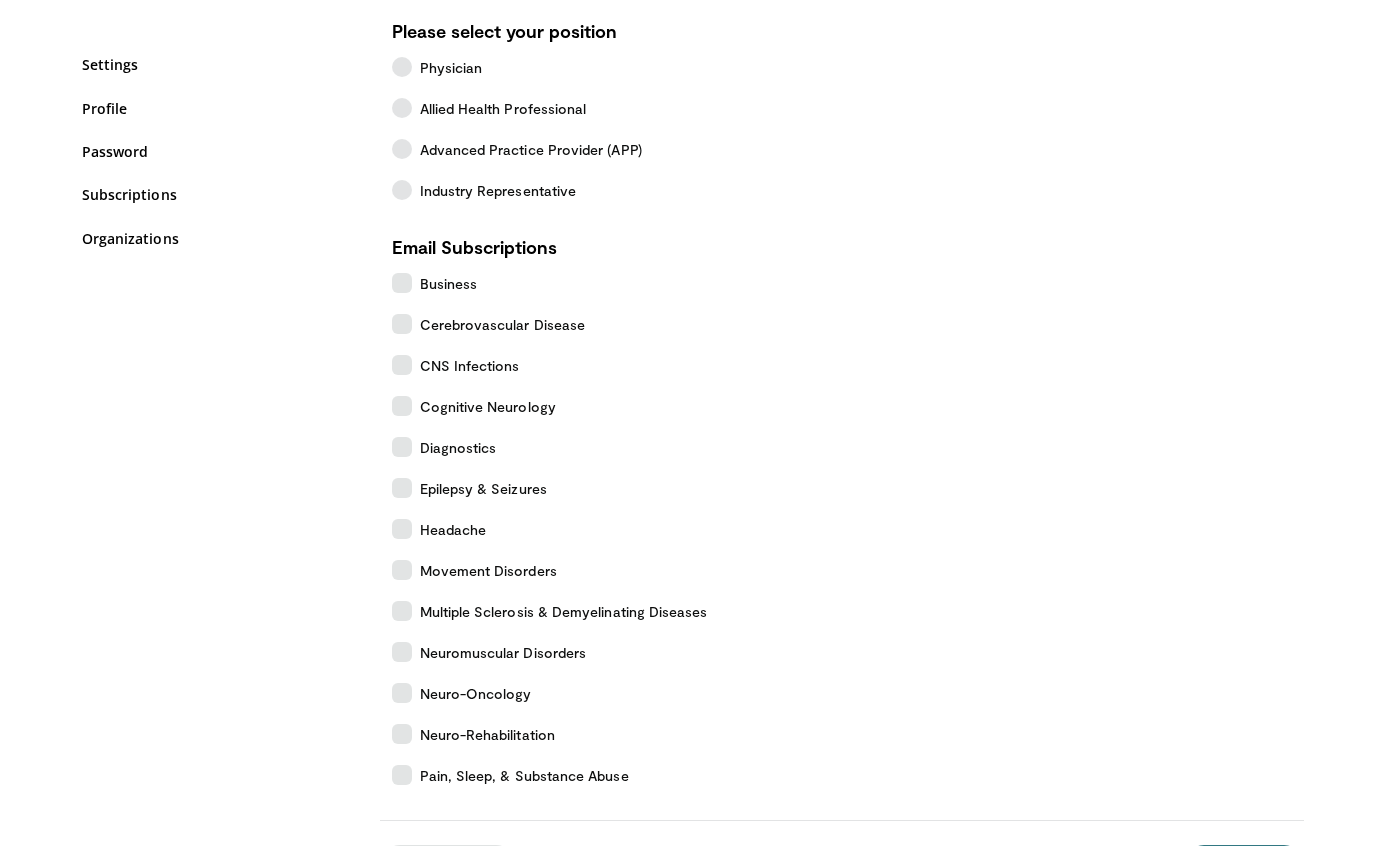 scroll, scrollTop: 160, scrollLeft: 0, axis: vertical 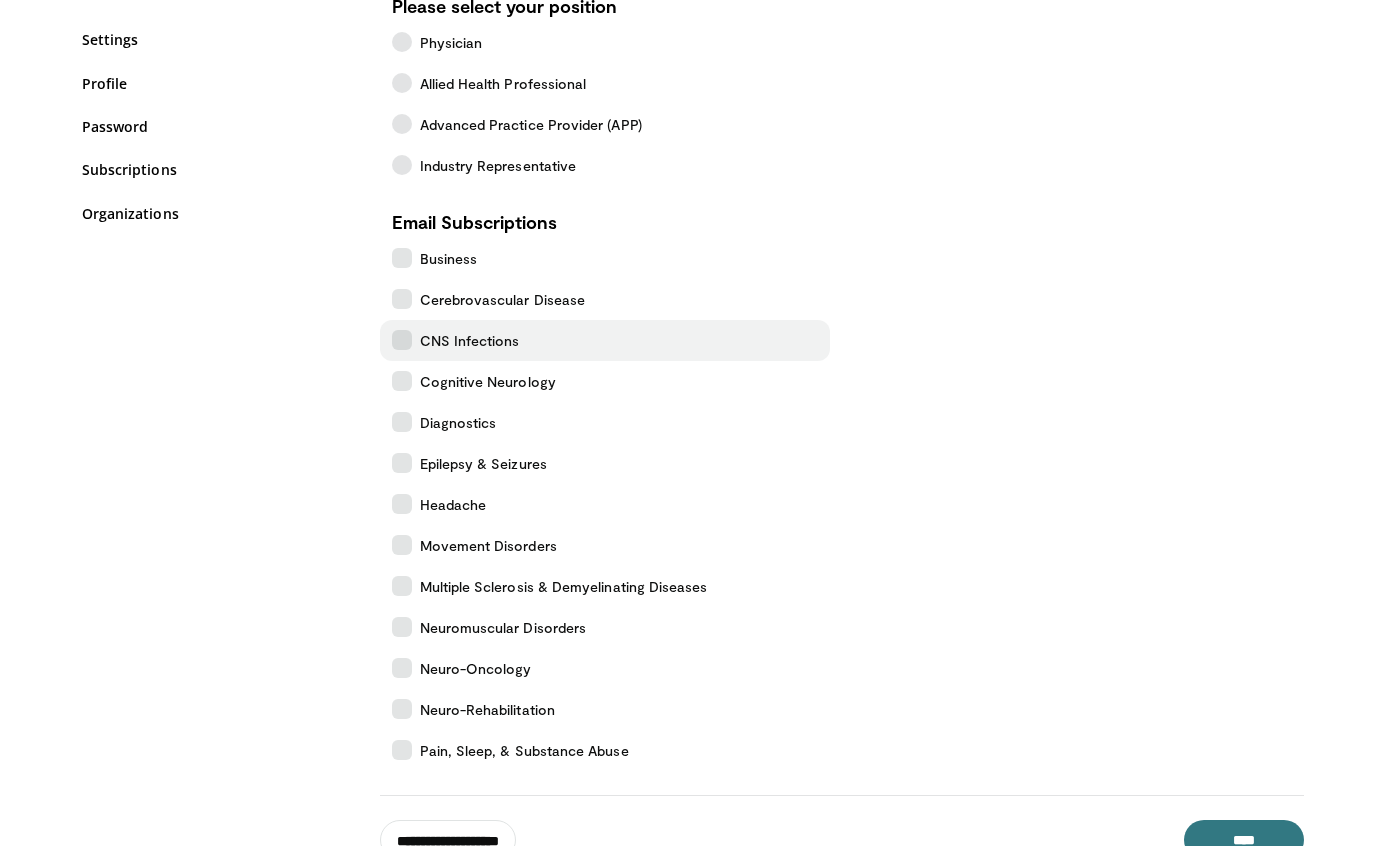 click at bounding box center [402, 340] 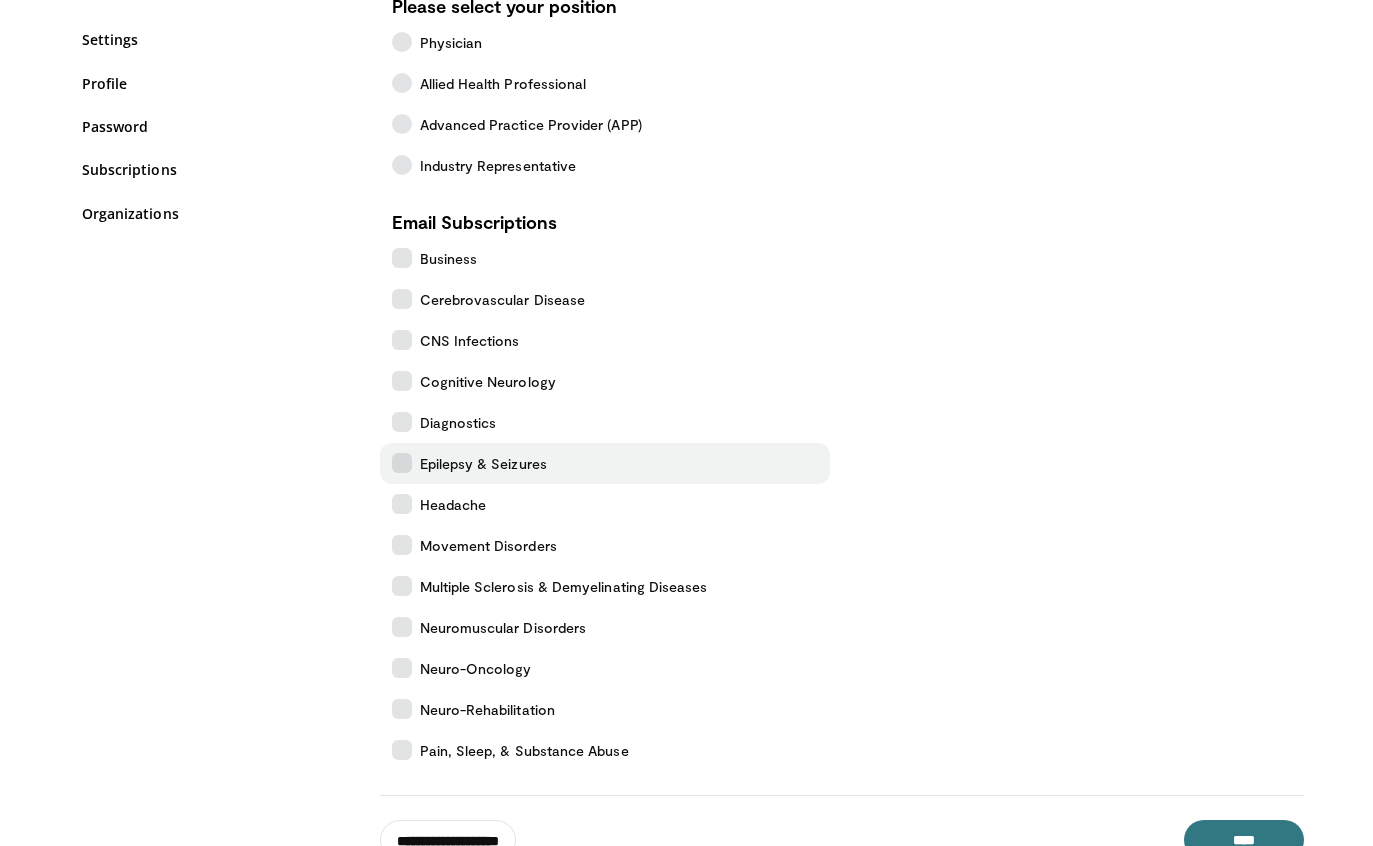 click at bounding box center (402, 463) 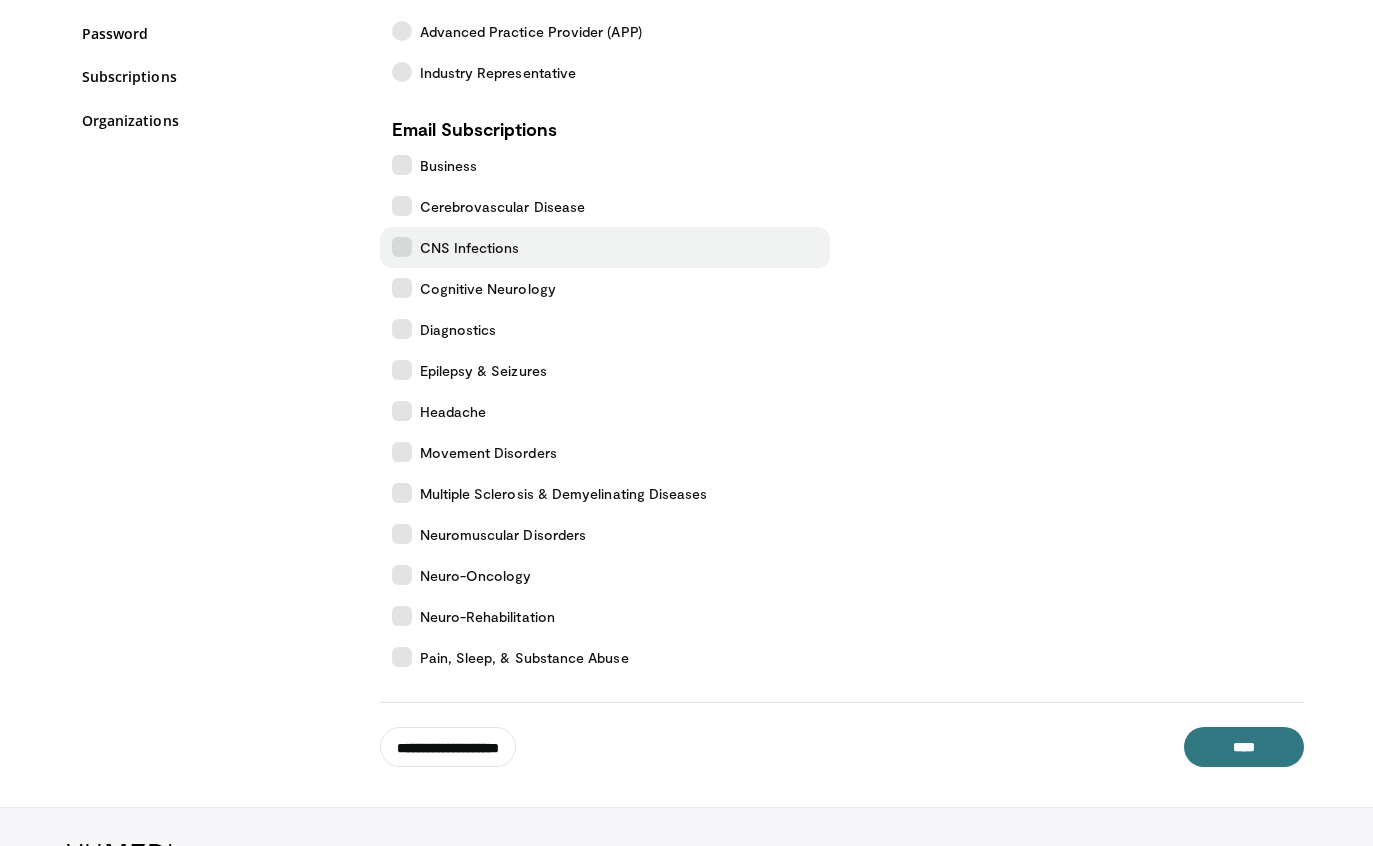 scroll, scrollTop: 261, scrollLeft: 0, axis: vertical 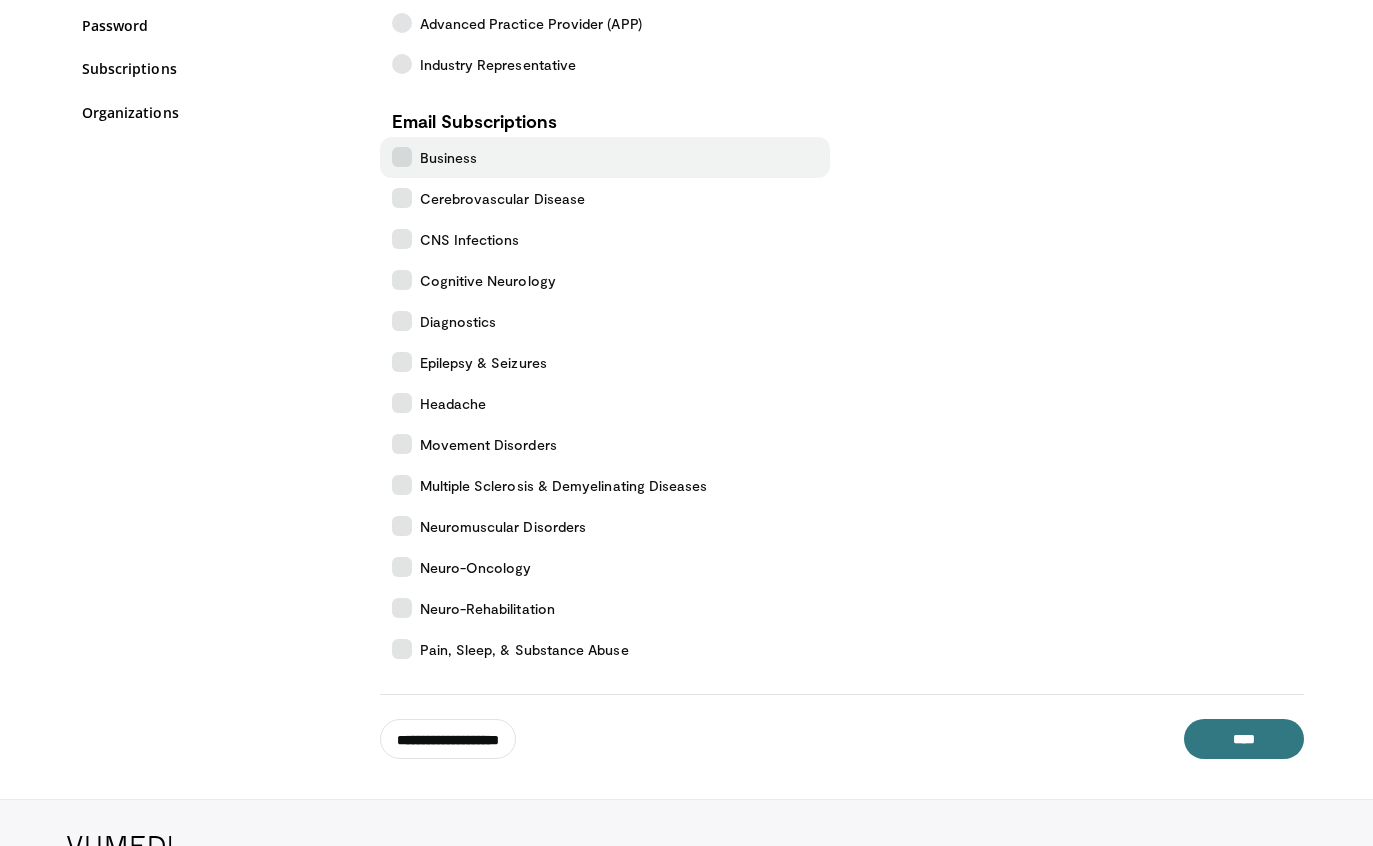 click at bounding box center [402, 157] 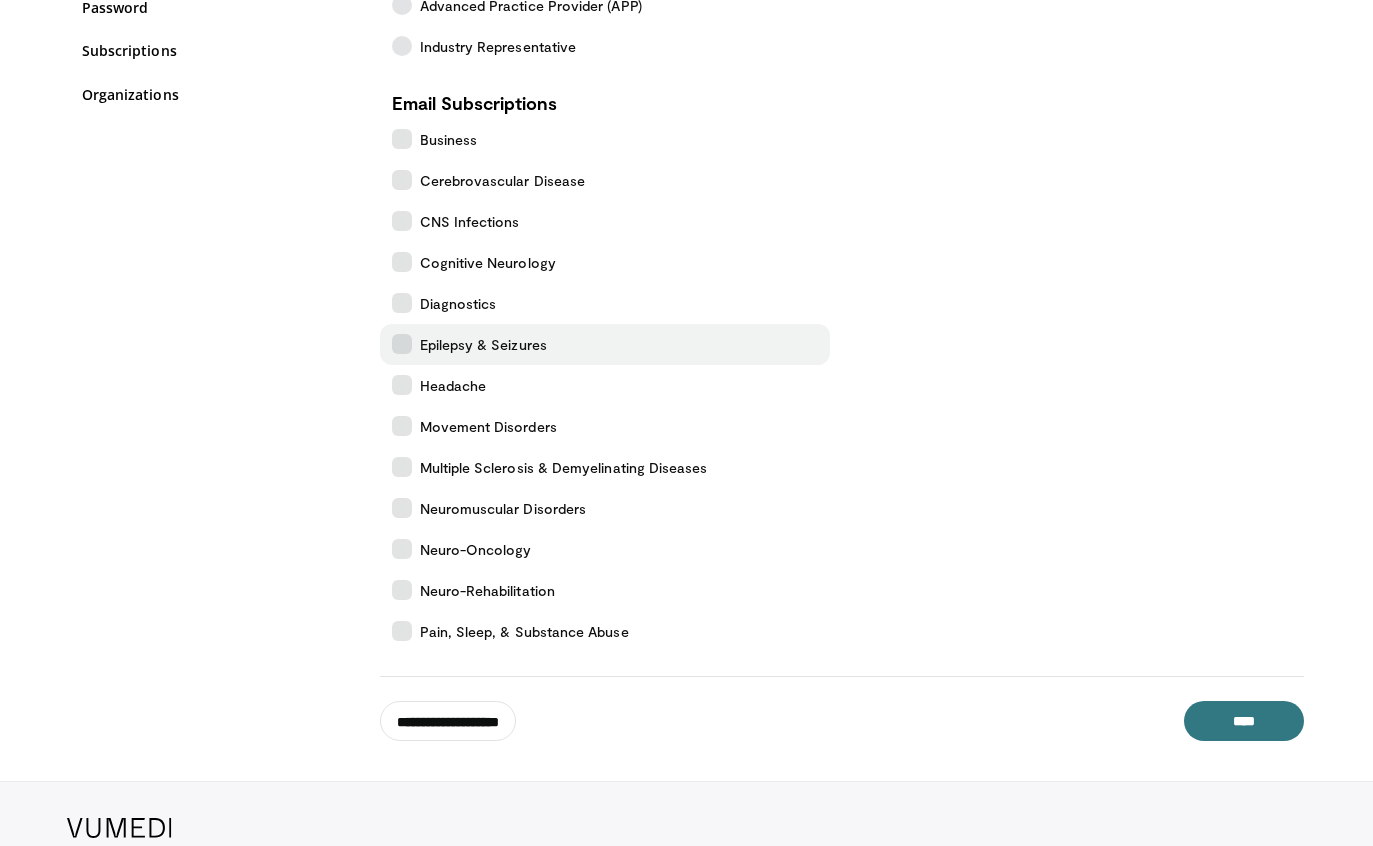 scroll, scrollTop: 372, scrollLeft: 0, axis: vertical 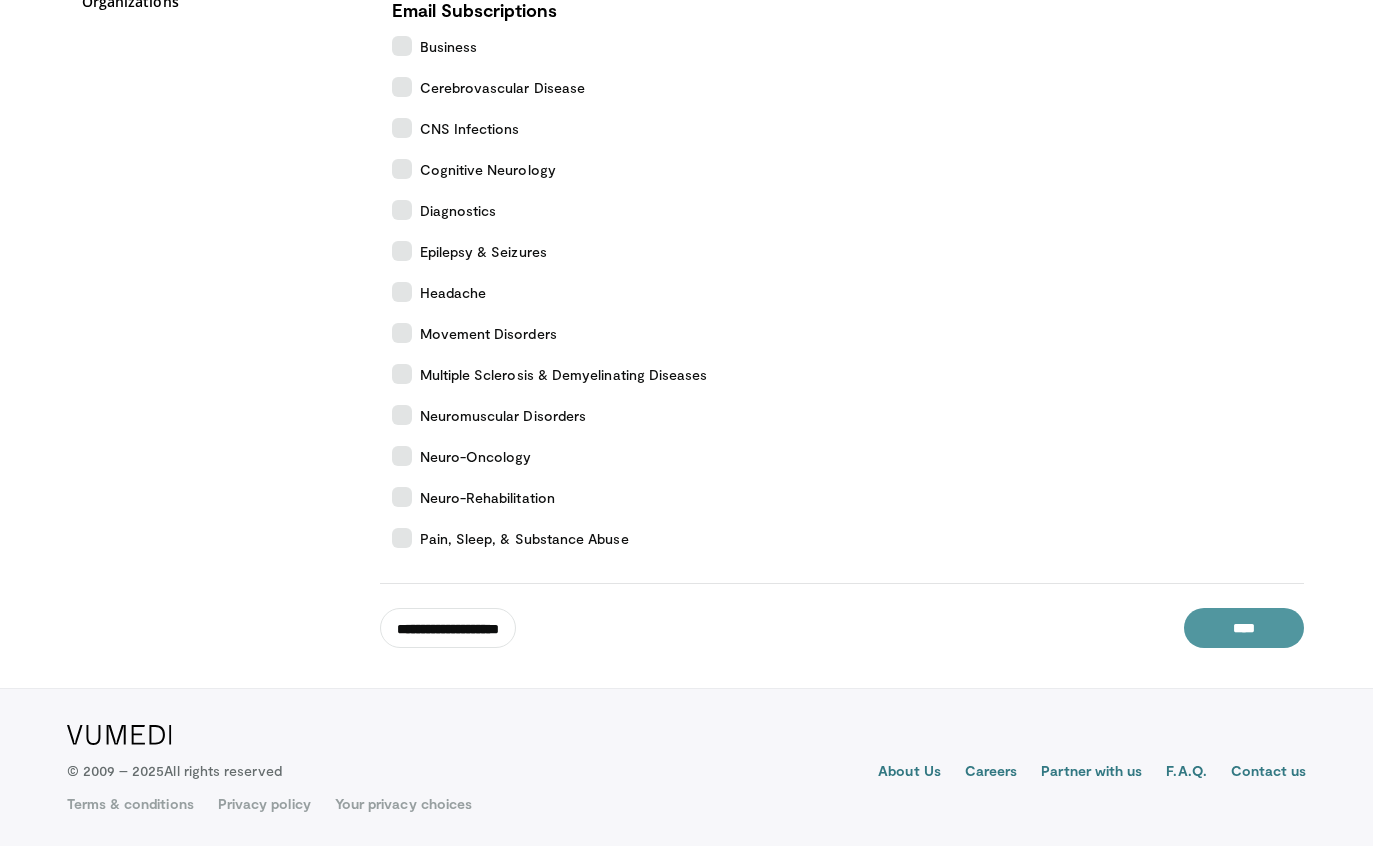 click on "****" at bounding box center (1244, 628) 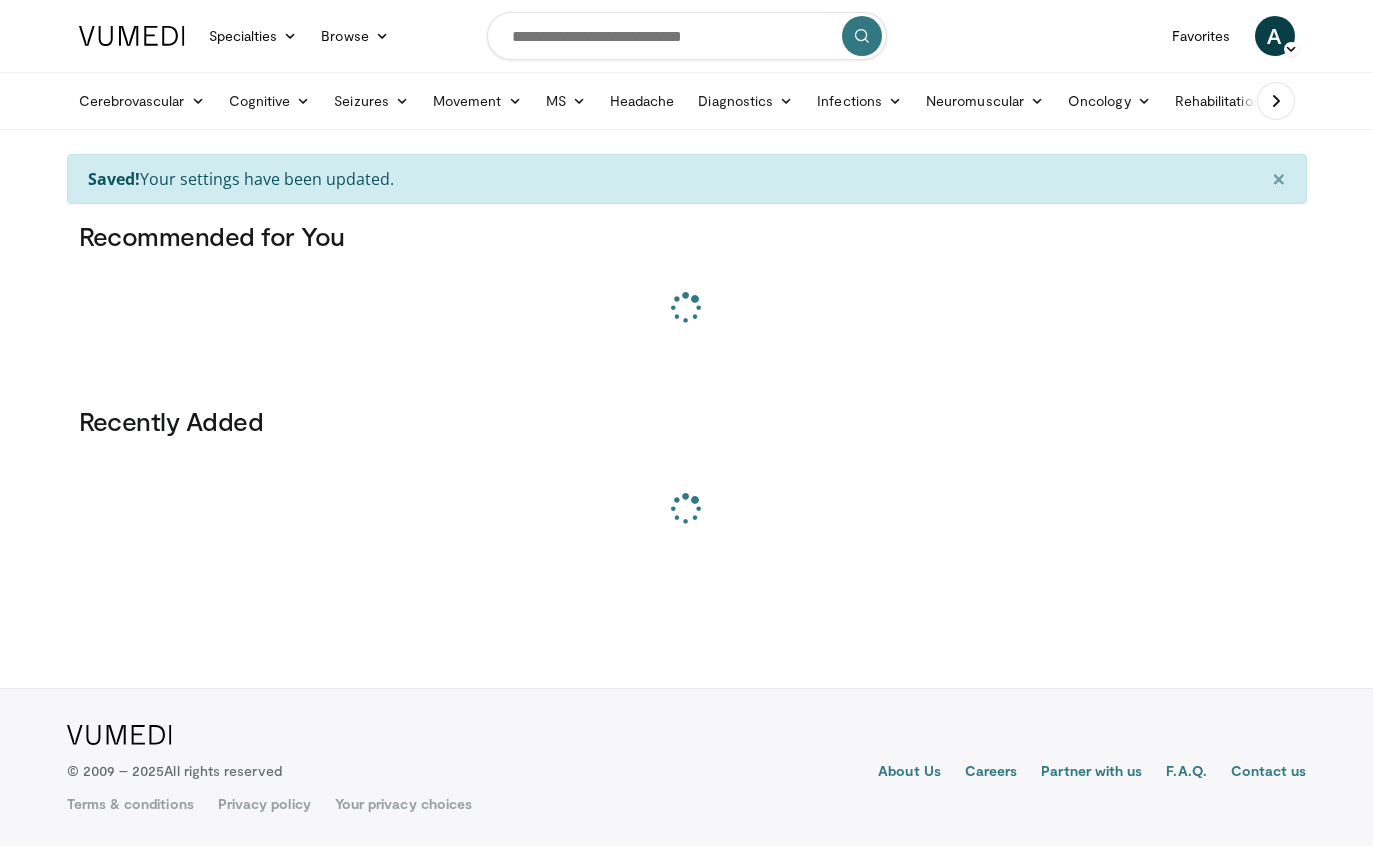 scroll, scrollTop: 0, scrollLeft: 0, axis: both 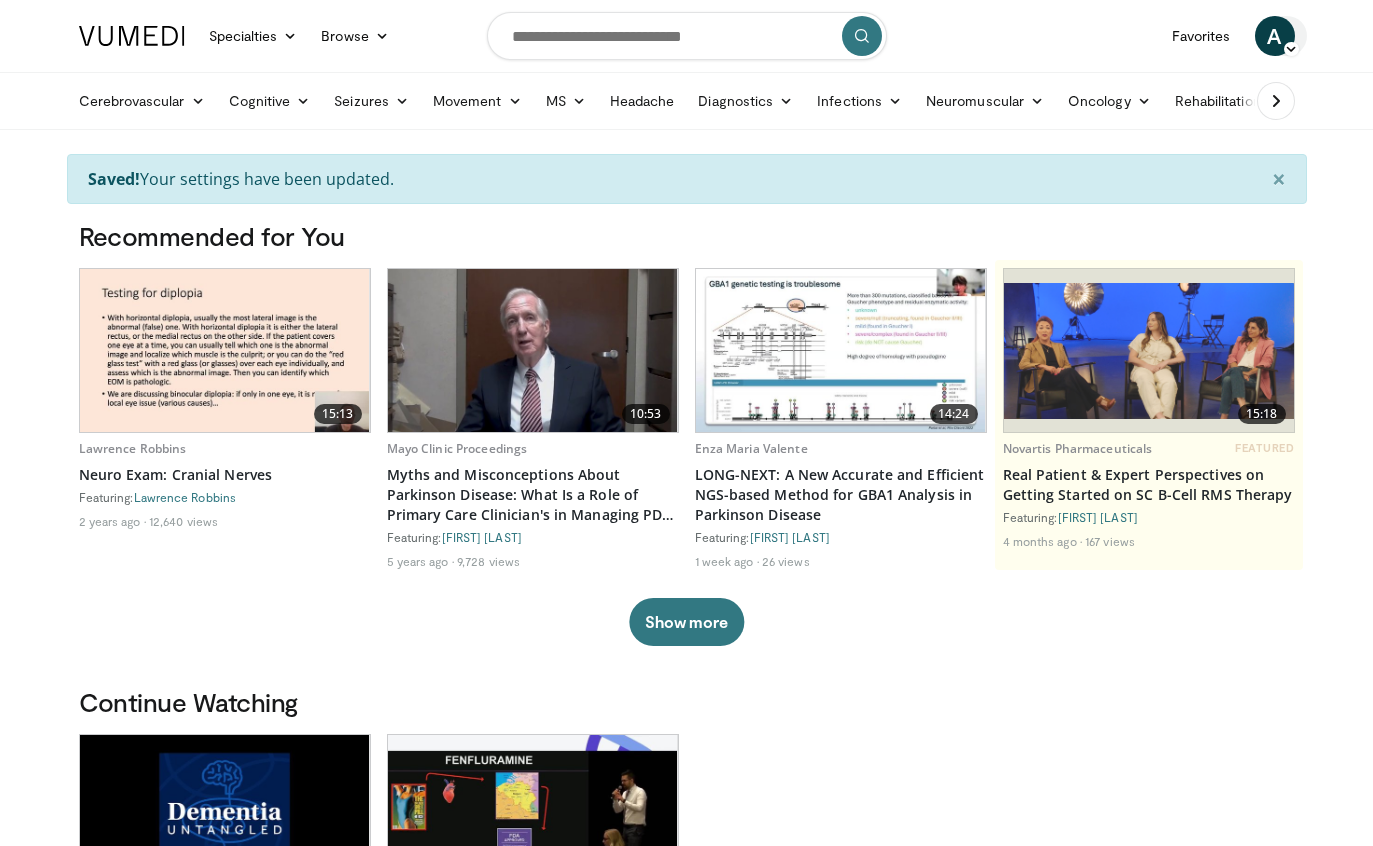click at bounding box center [1291, 49] 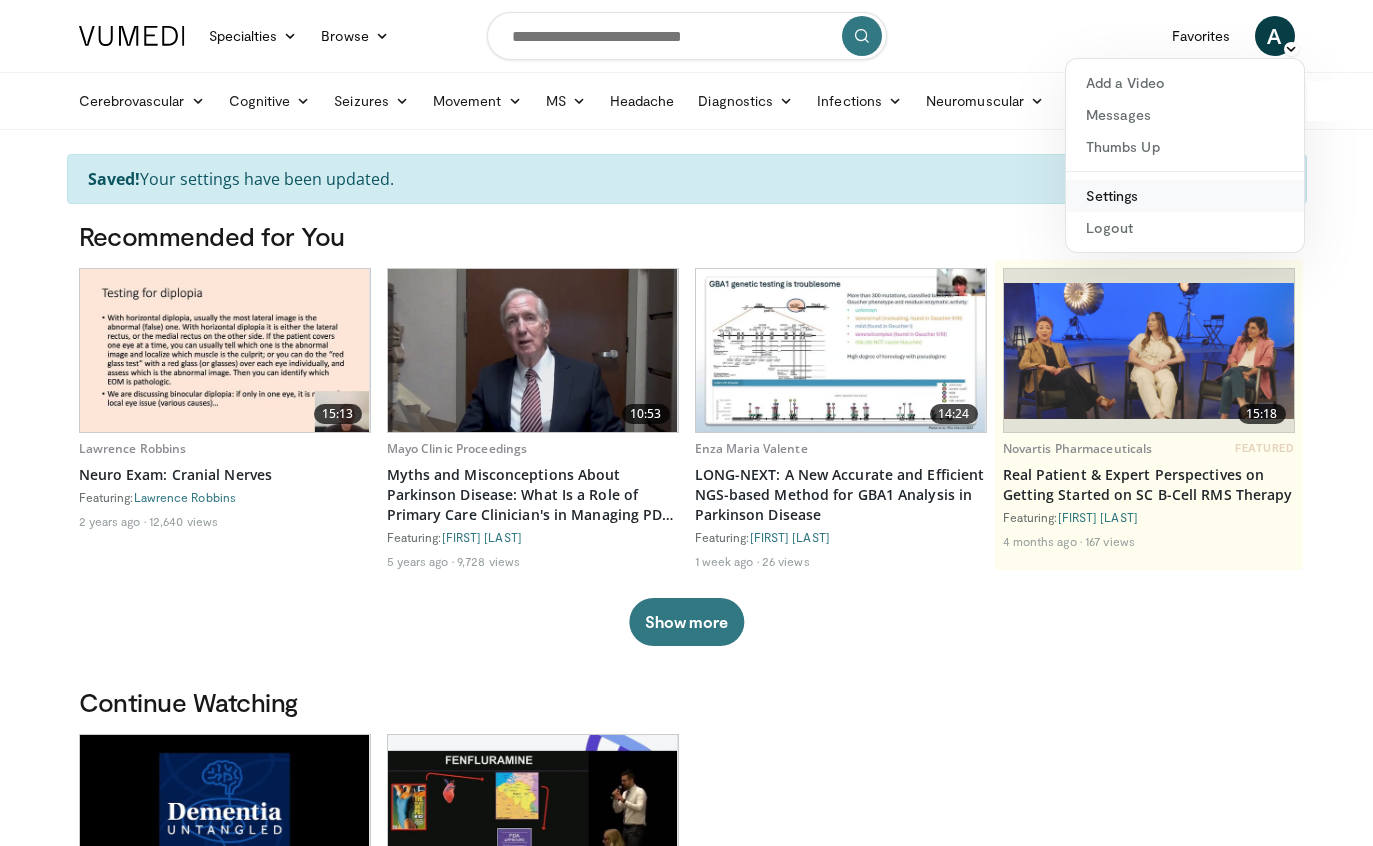 click on "Settings" at bounding box center [1185, 196] 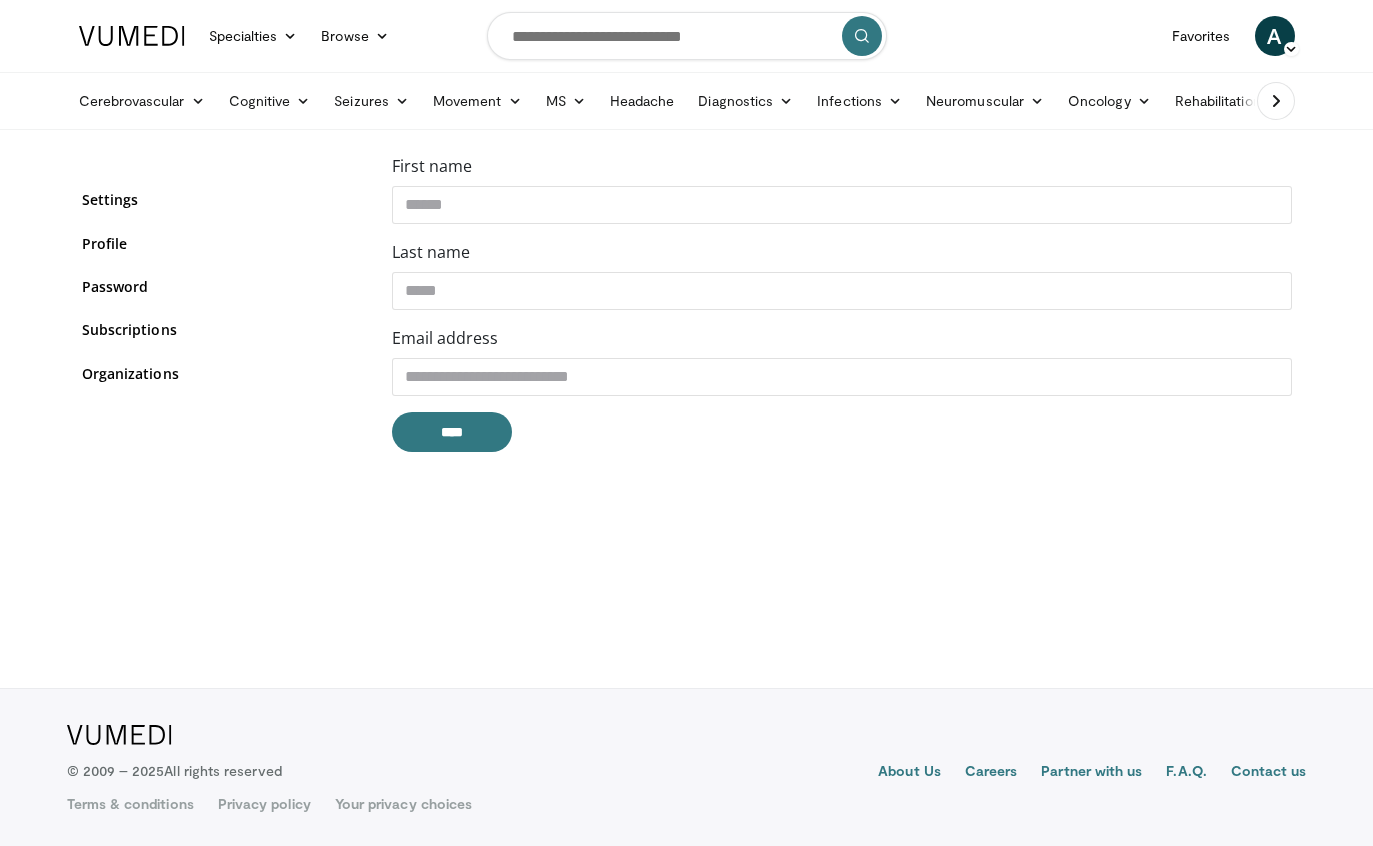 scroll, scrollTop: 0, scrollLeft: 0, axis: both 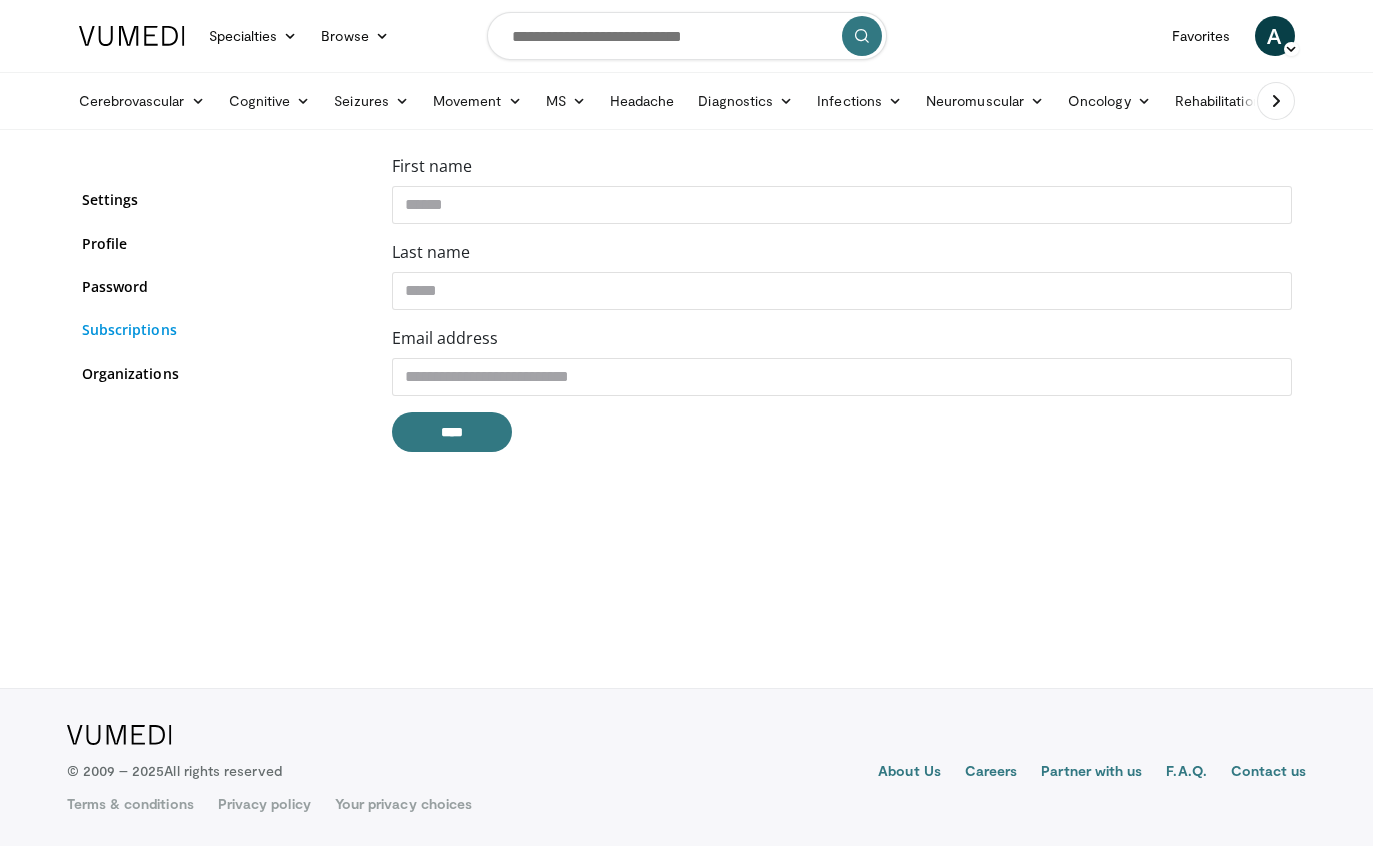 click on "Subscriptions" at bounding box center (222, 329) 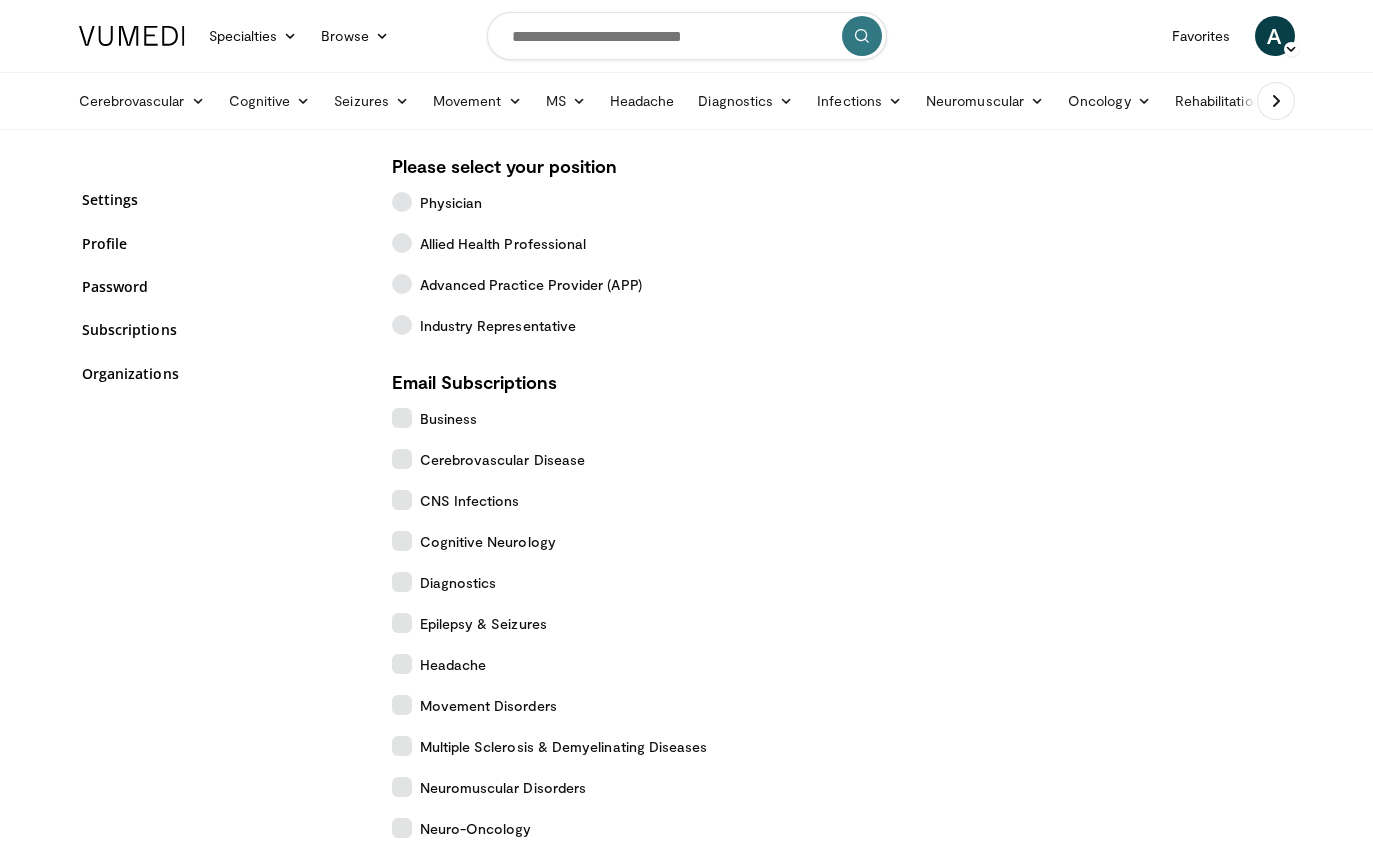 scroll, scrollTop: 0, scrollLeft: 0, axis: both 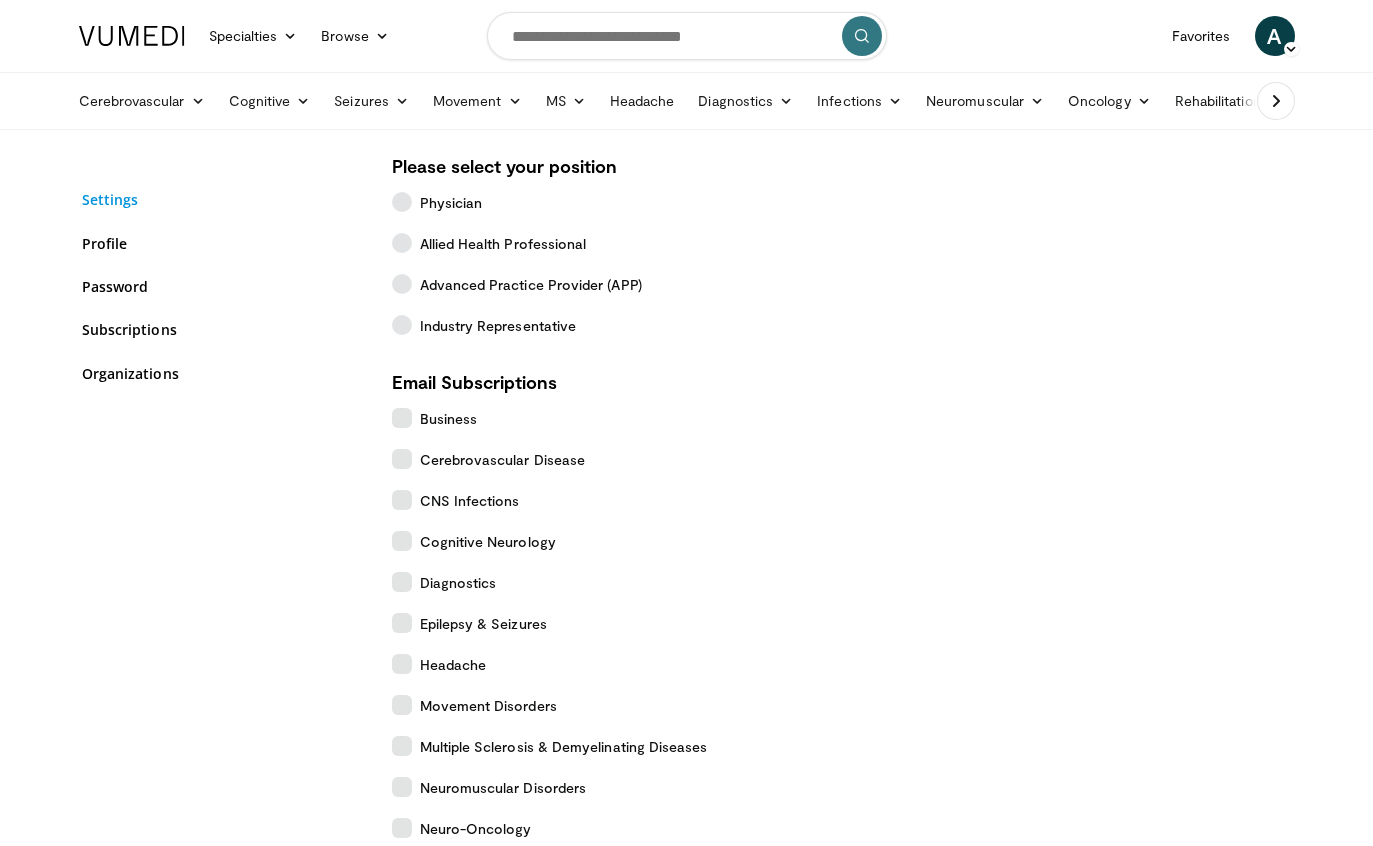 click on "Settings" at bounding box center [222, 199] 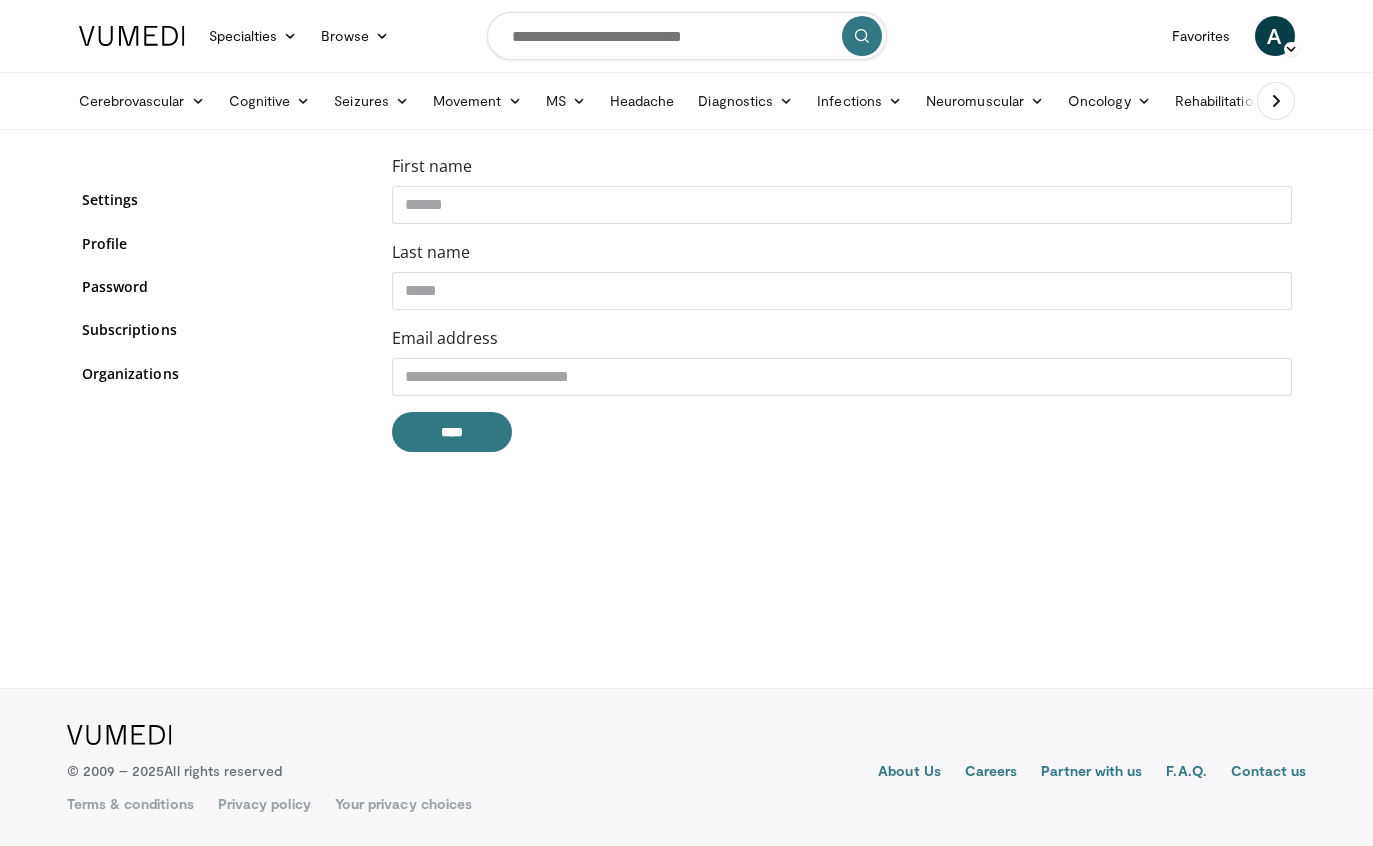 scroll, scrollTop: 0, scrollLeft: 0, axis: both 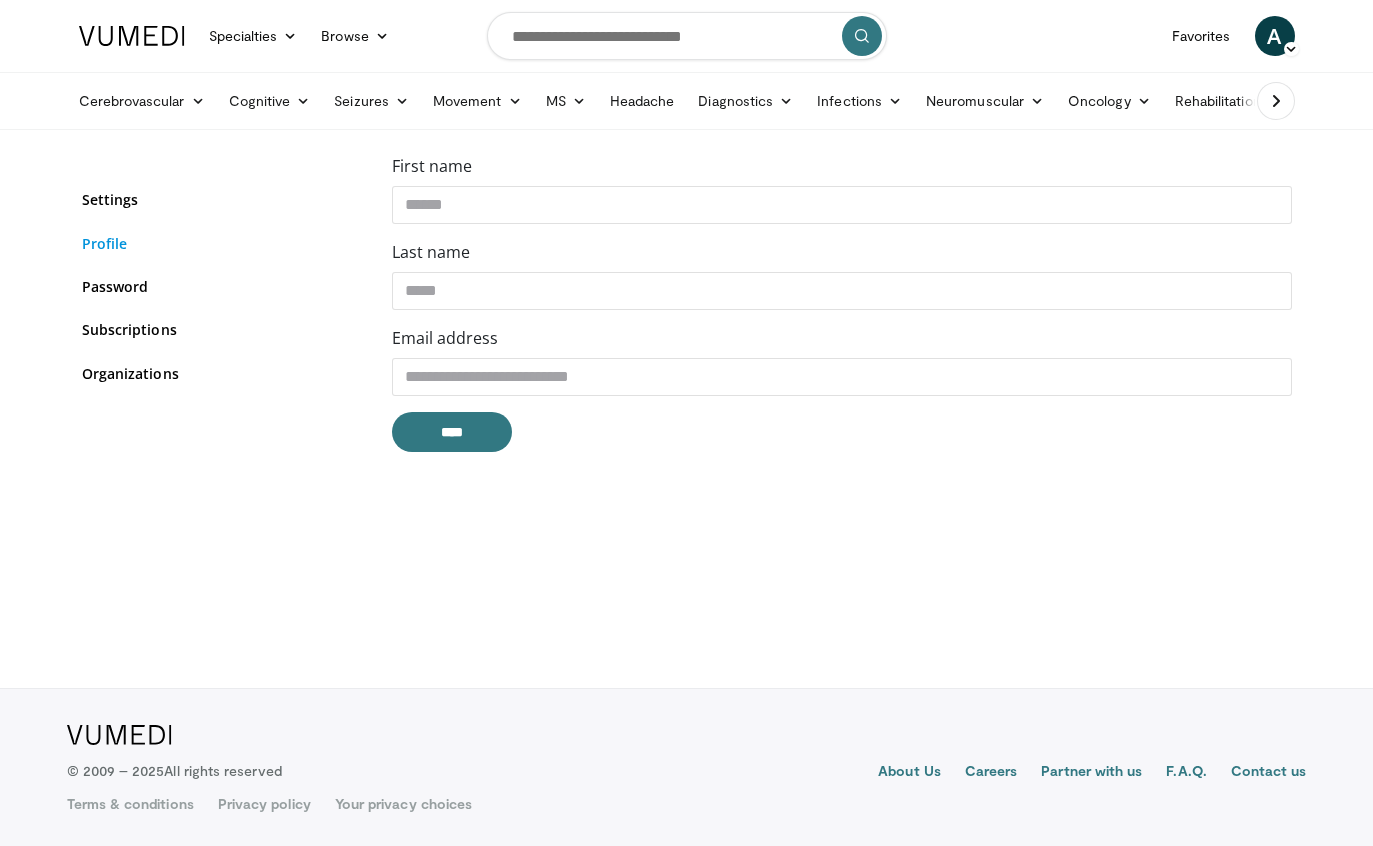 click on "Profile" at bounding box center (222, 243) 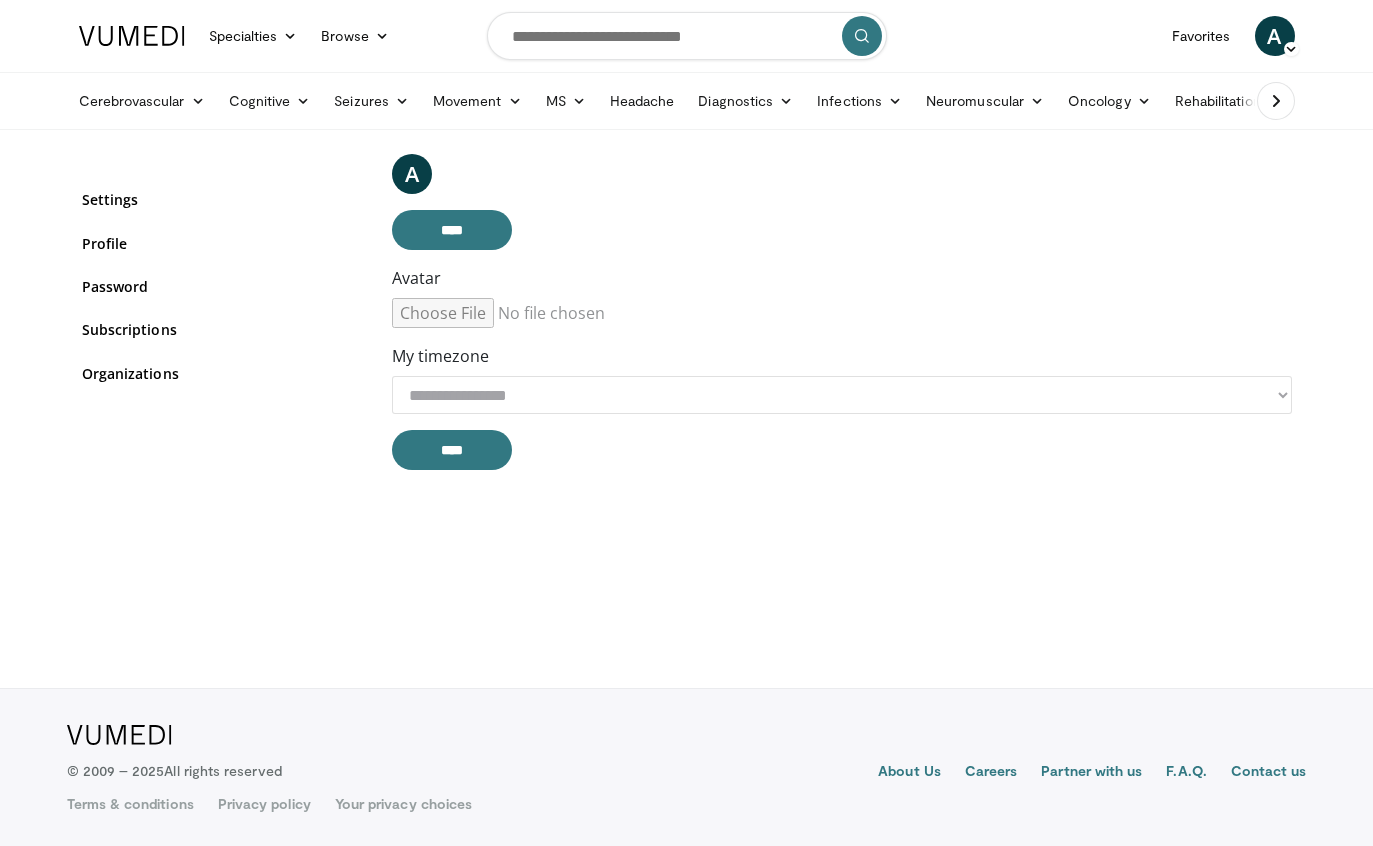 scroll, scrollTop: 0, scrollLeft: 0, axis: both 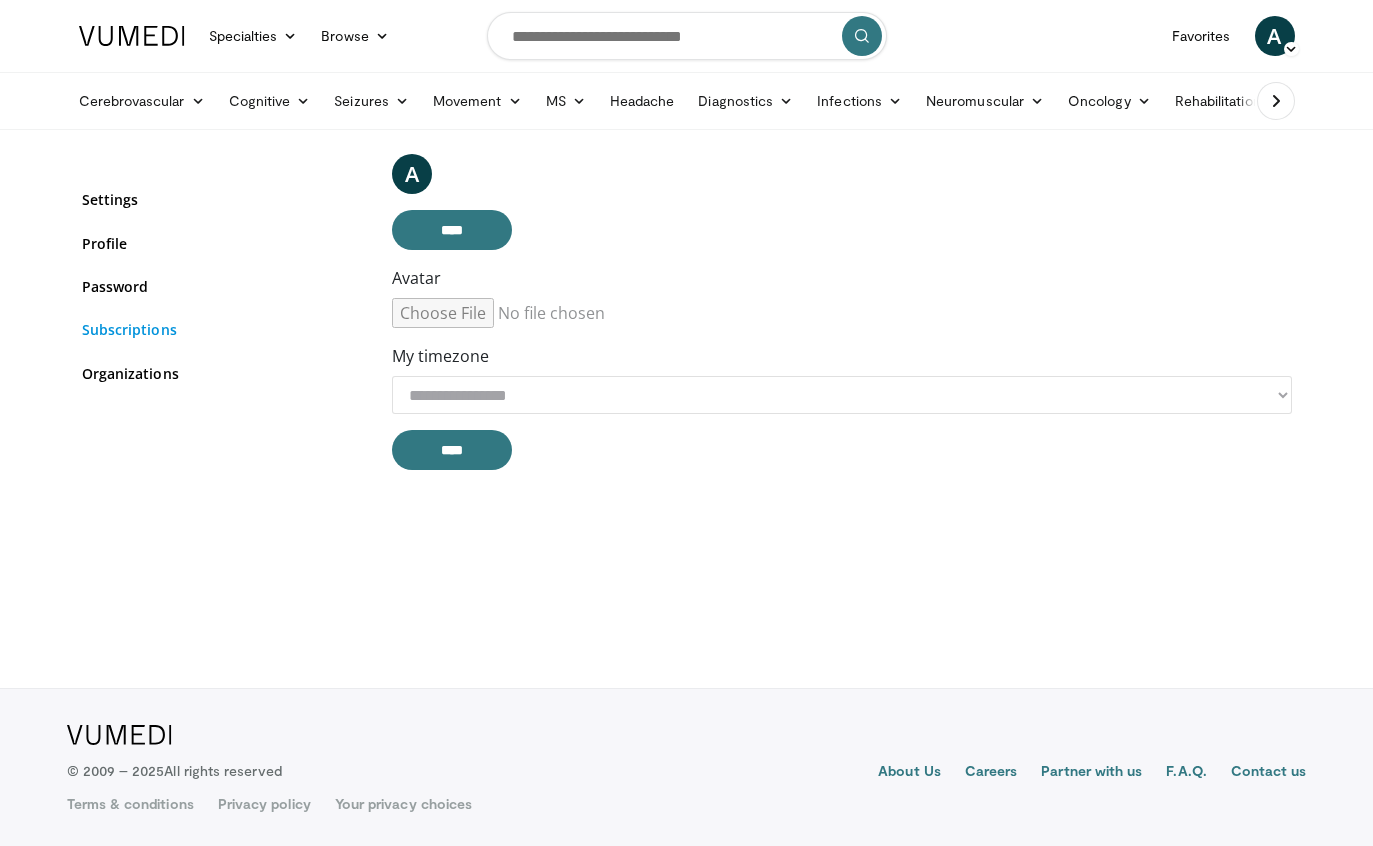 click on "Subscriptions" at bounding box center (222, 329) 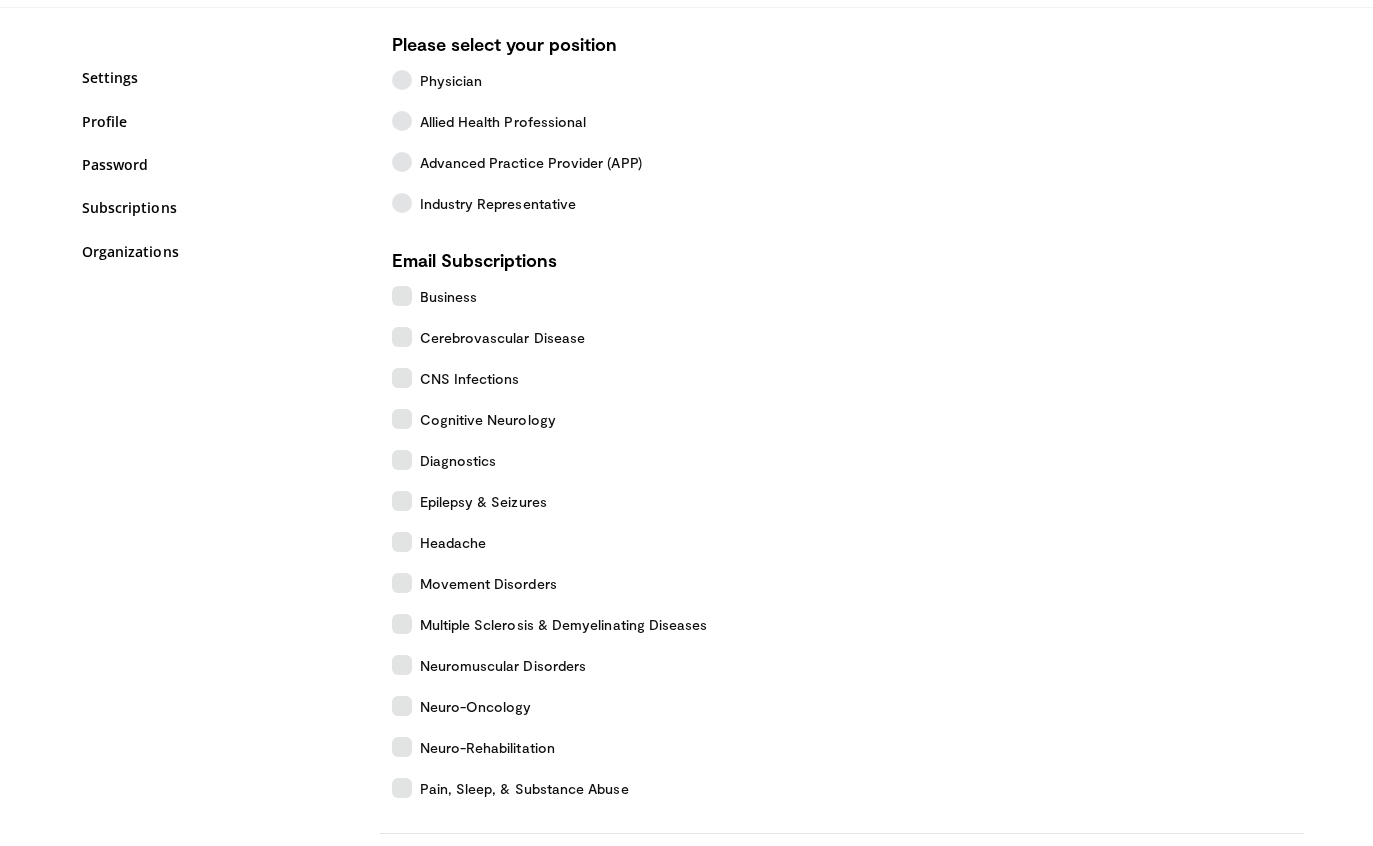 scroll, scrollTop: 109, scrollLeft: 0, axis: vertical 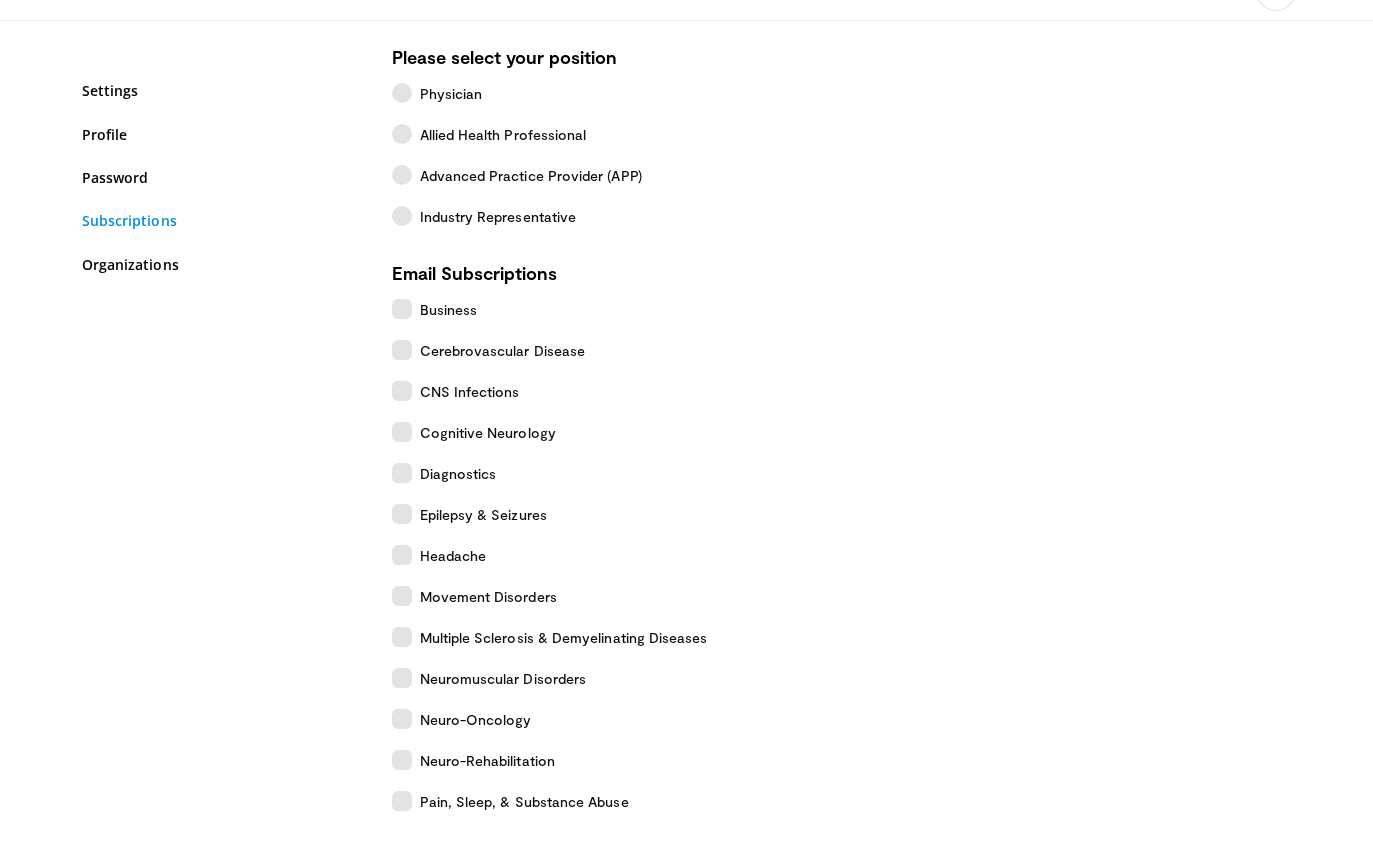 click on "Subscriptions" at bounding box center (222, 220) 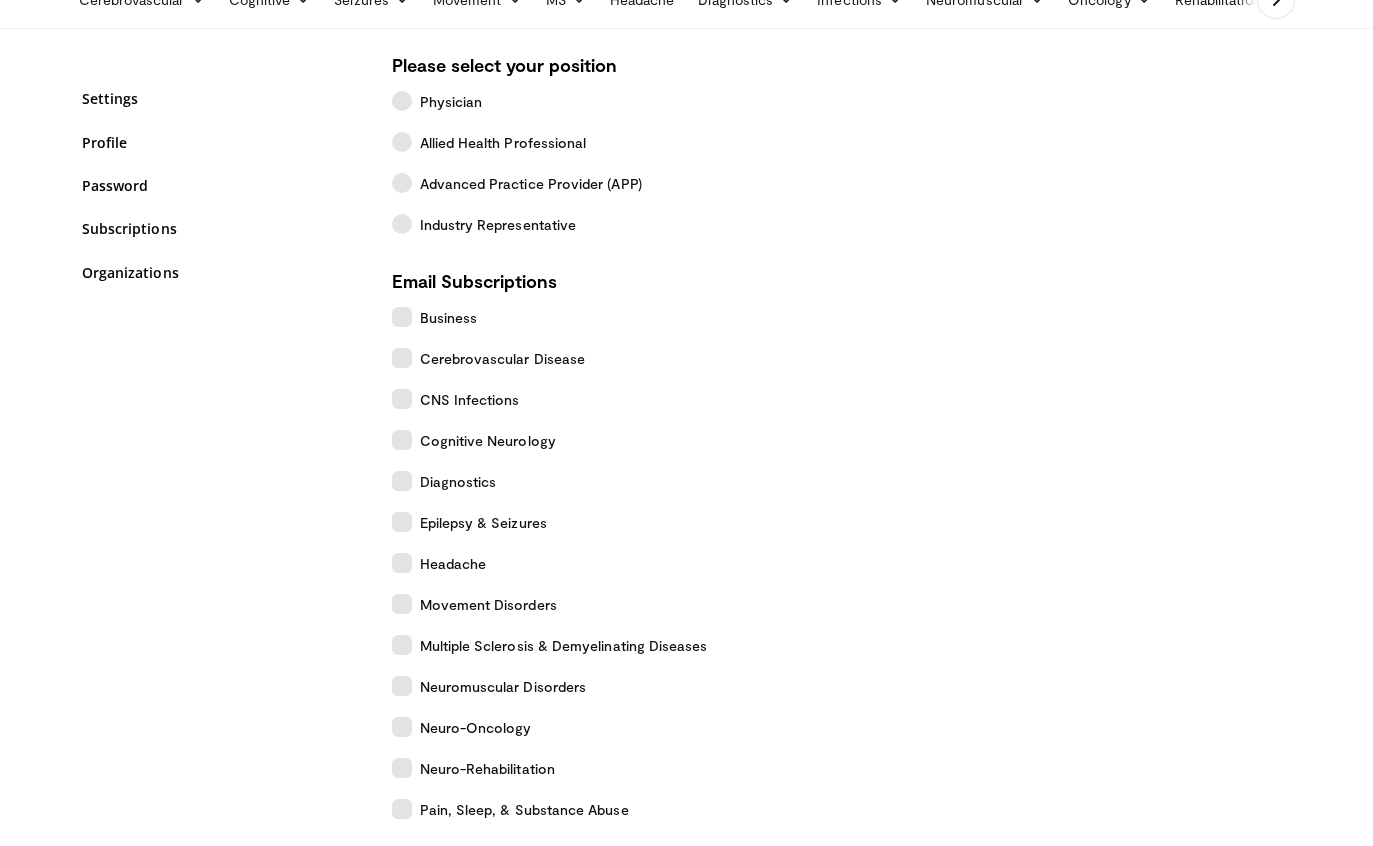 scroll, scrollTop: 103, scrollLeft: 0, axis: vertical 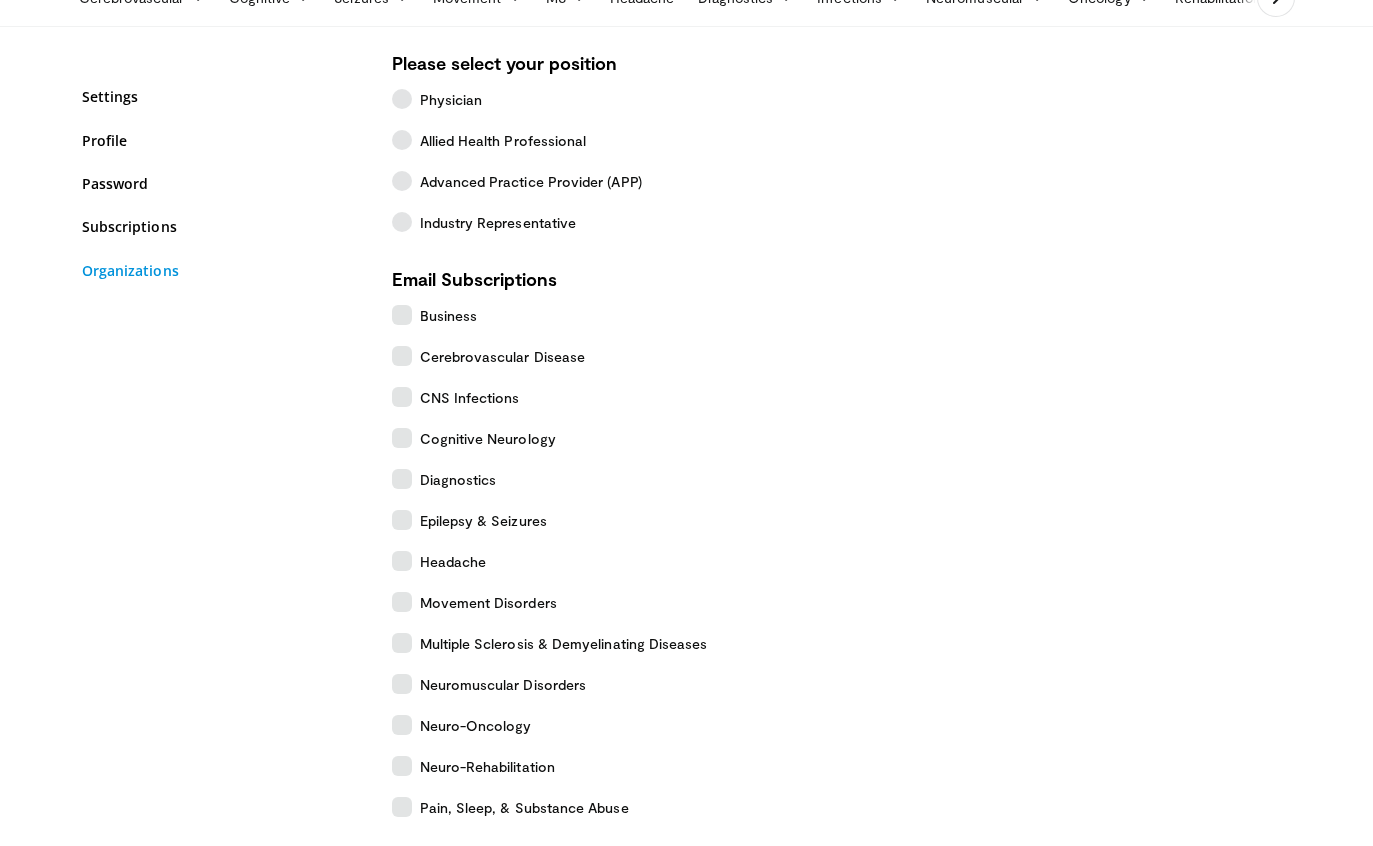 click on "Organizations" at bounding box center (222, 270) 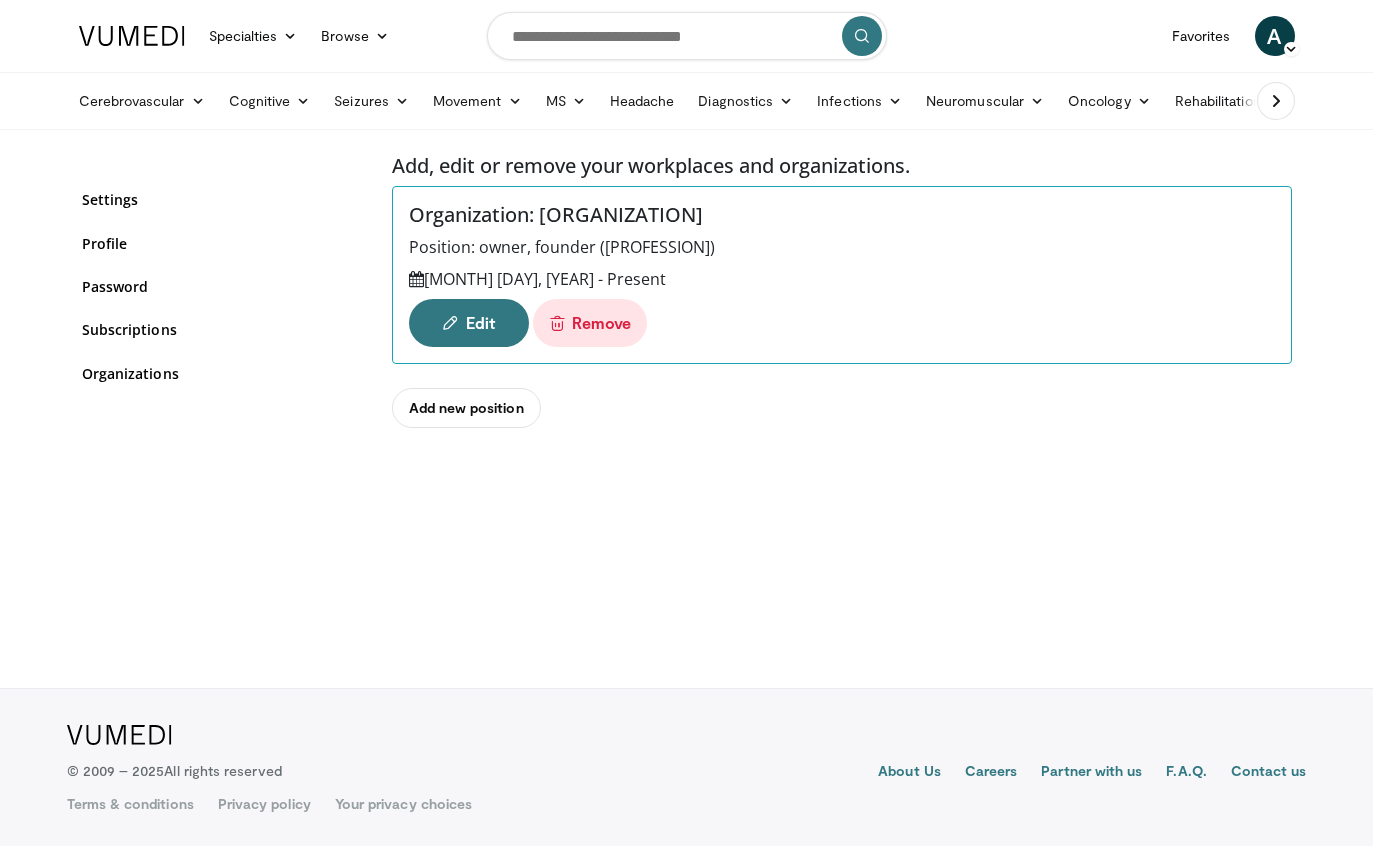 scroll, scrollTop: 0, scrollLeft: 0, axis: both 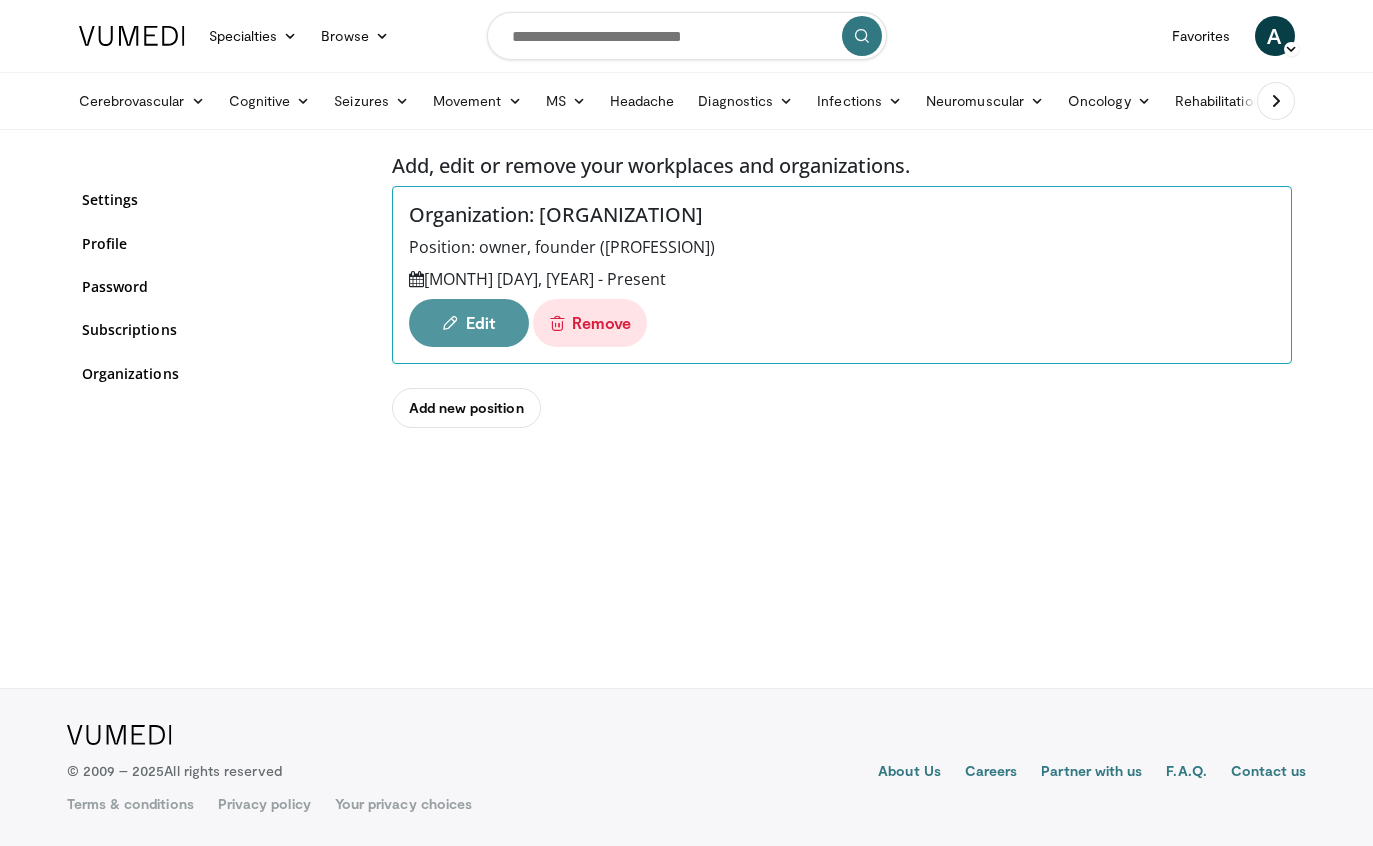 click on "Edit" at bounding box center [469, 323] 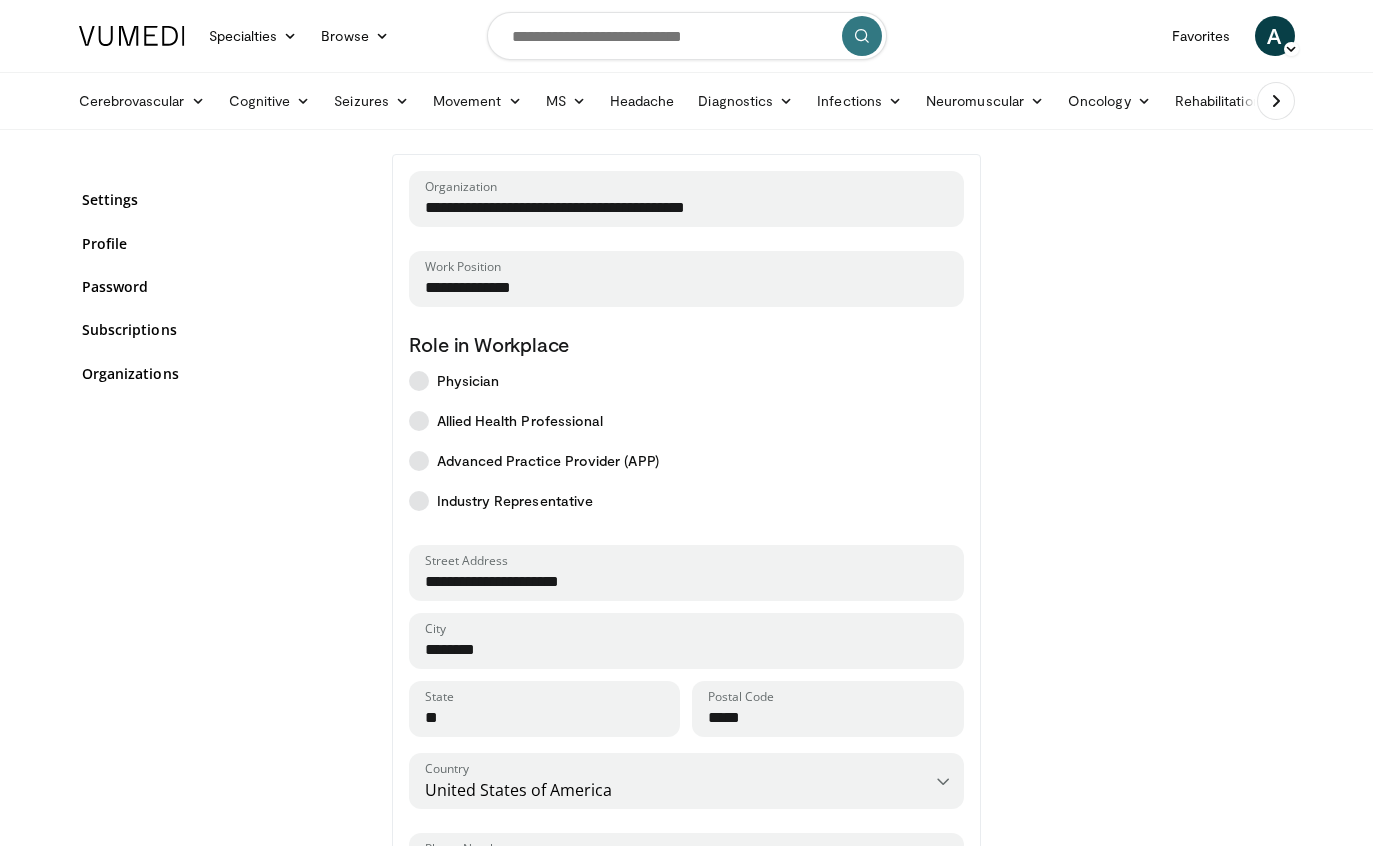 select on "**" 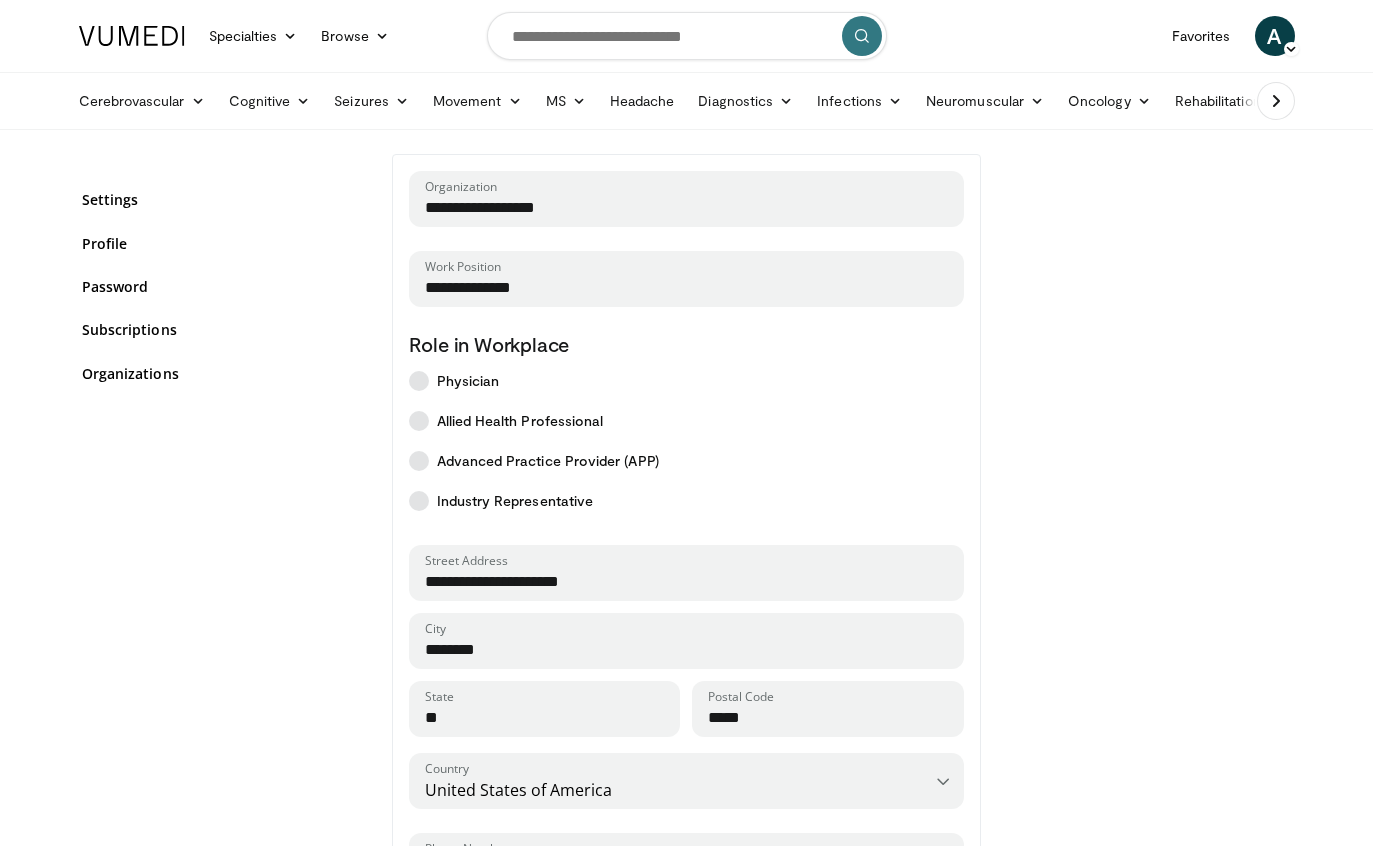 type on "**********" 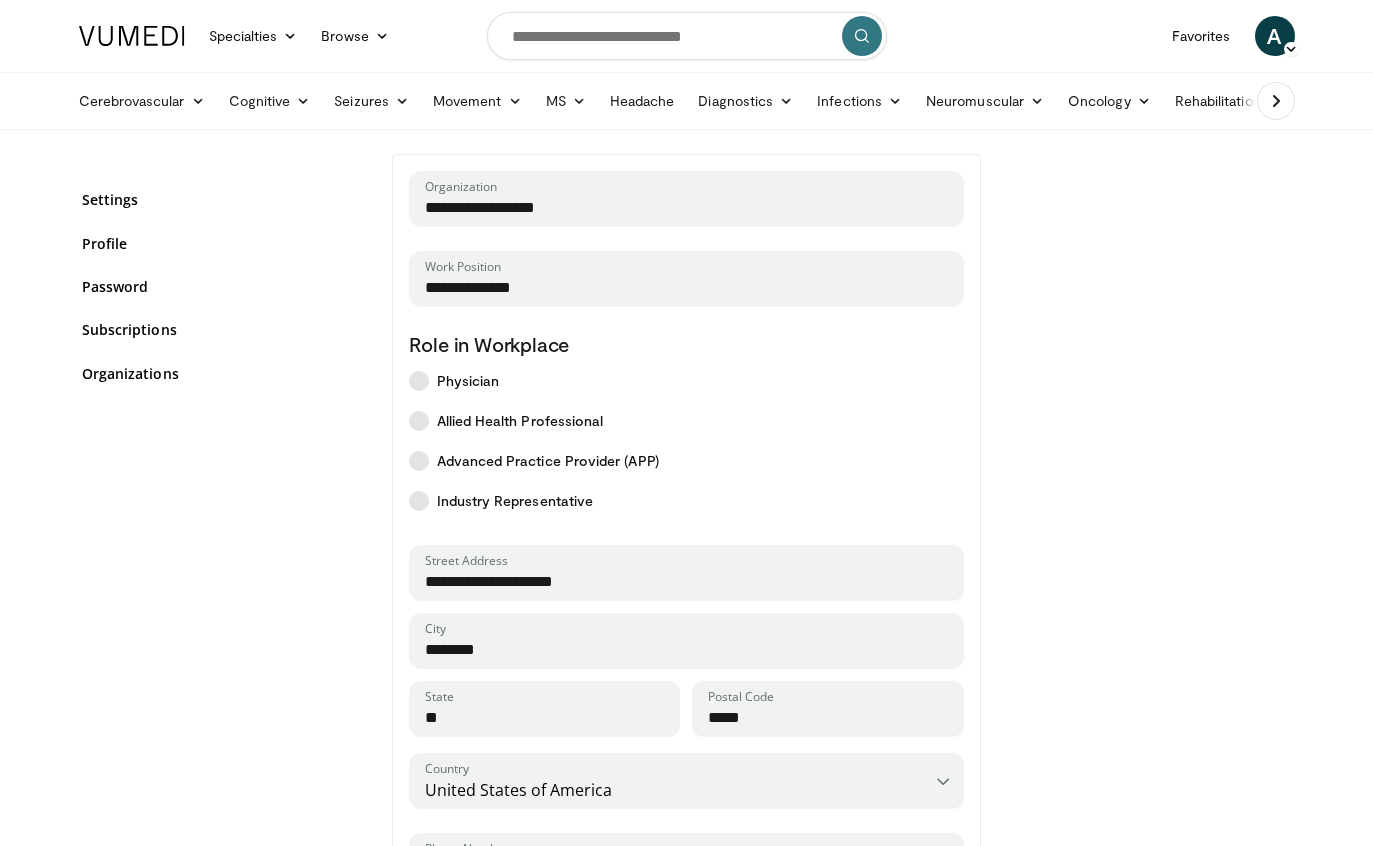 type on "**********" 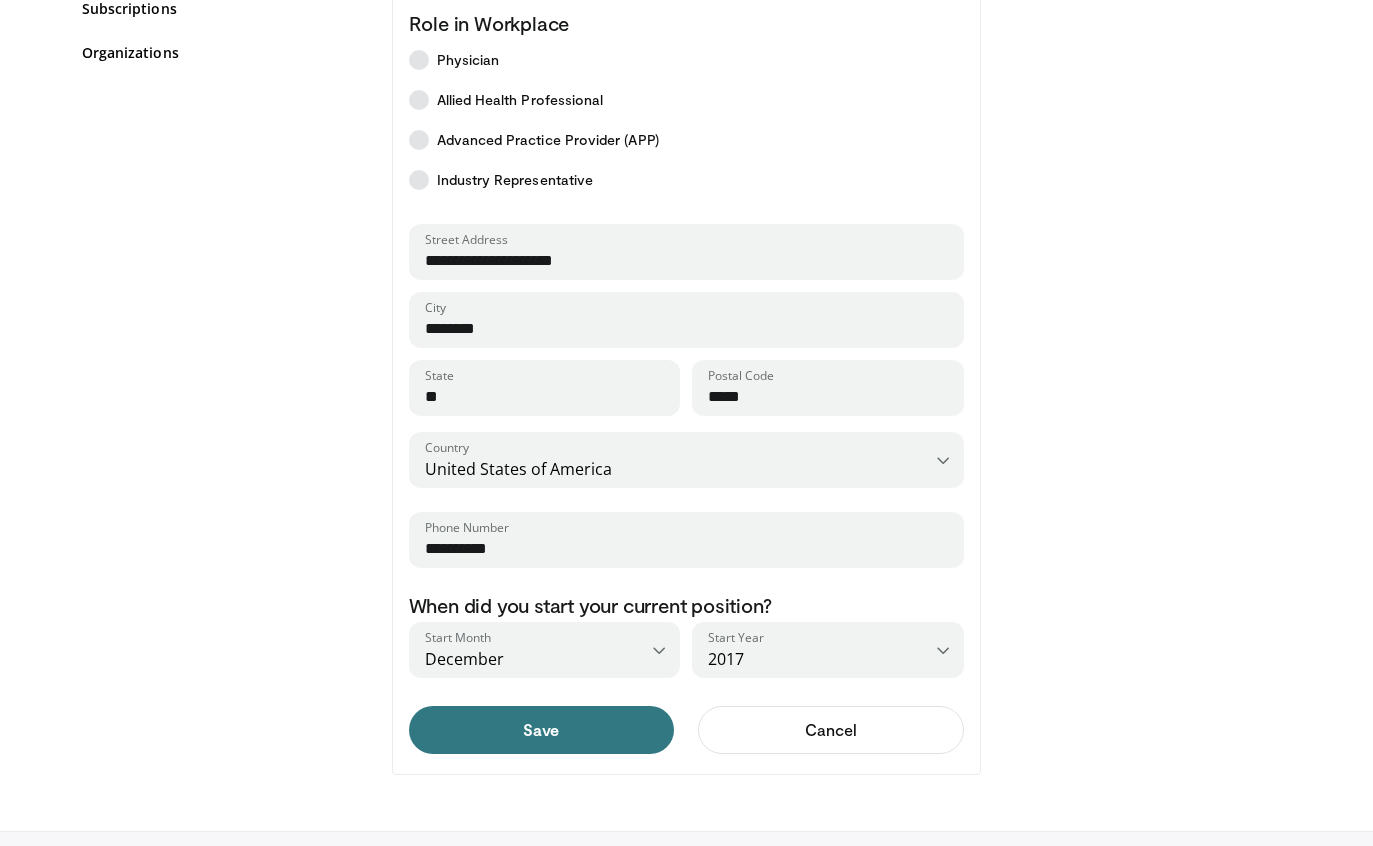 scroll, scrollTop: 340, scrollLeft: 0, axis: vertical 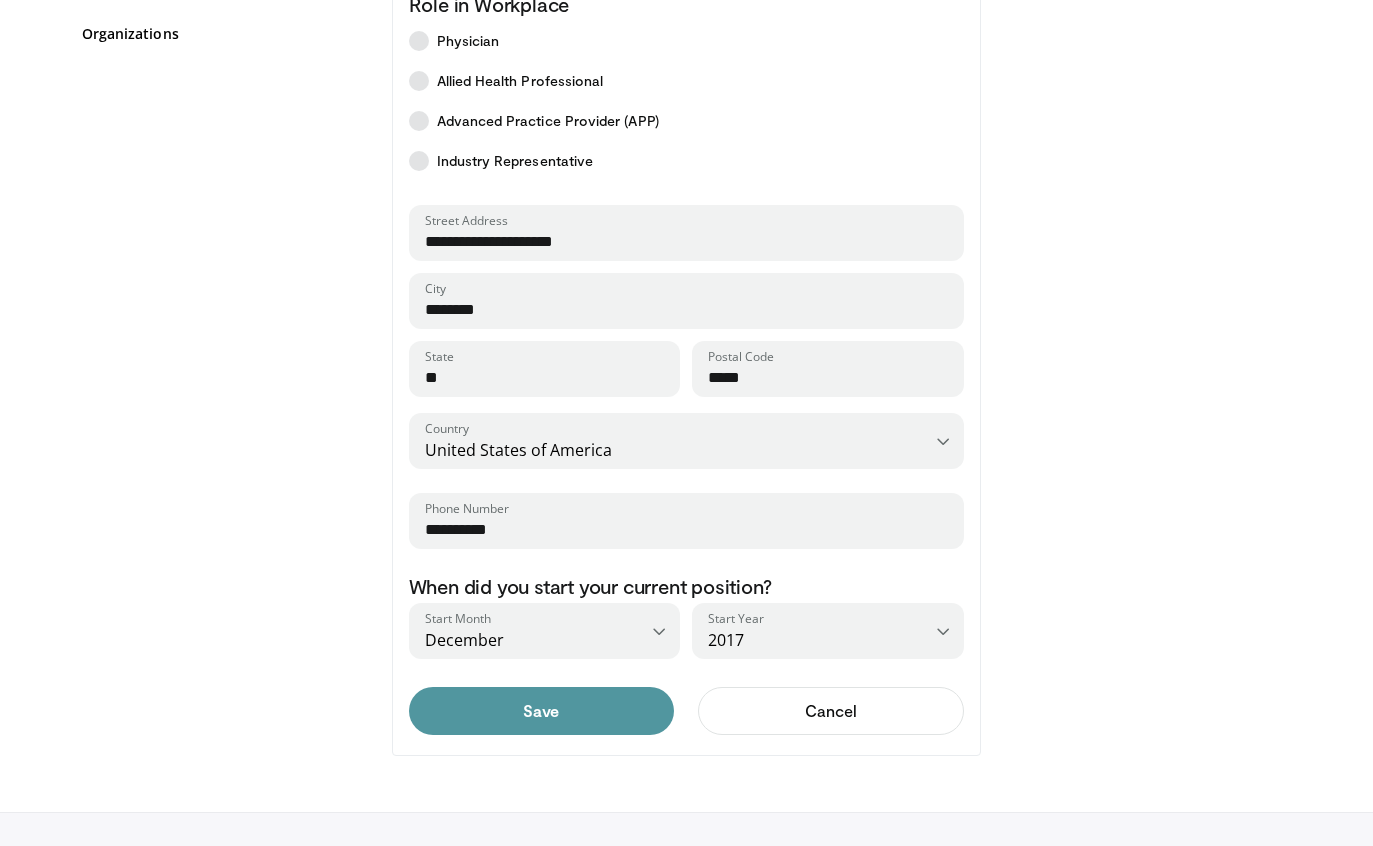 type on "*****" 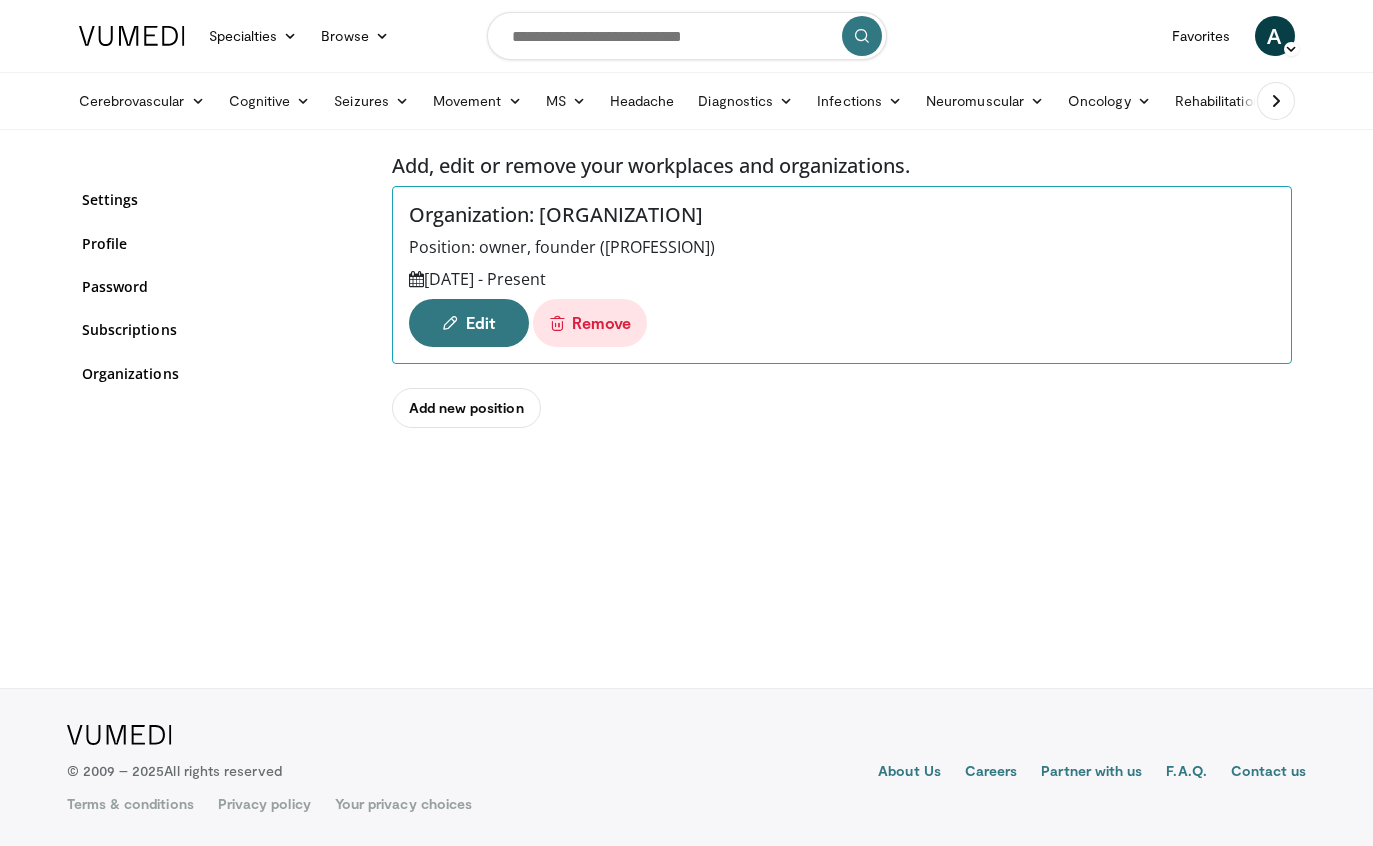 scroll, scrollTop: 0, scrollLeft: 0, axis: both 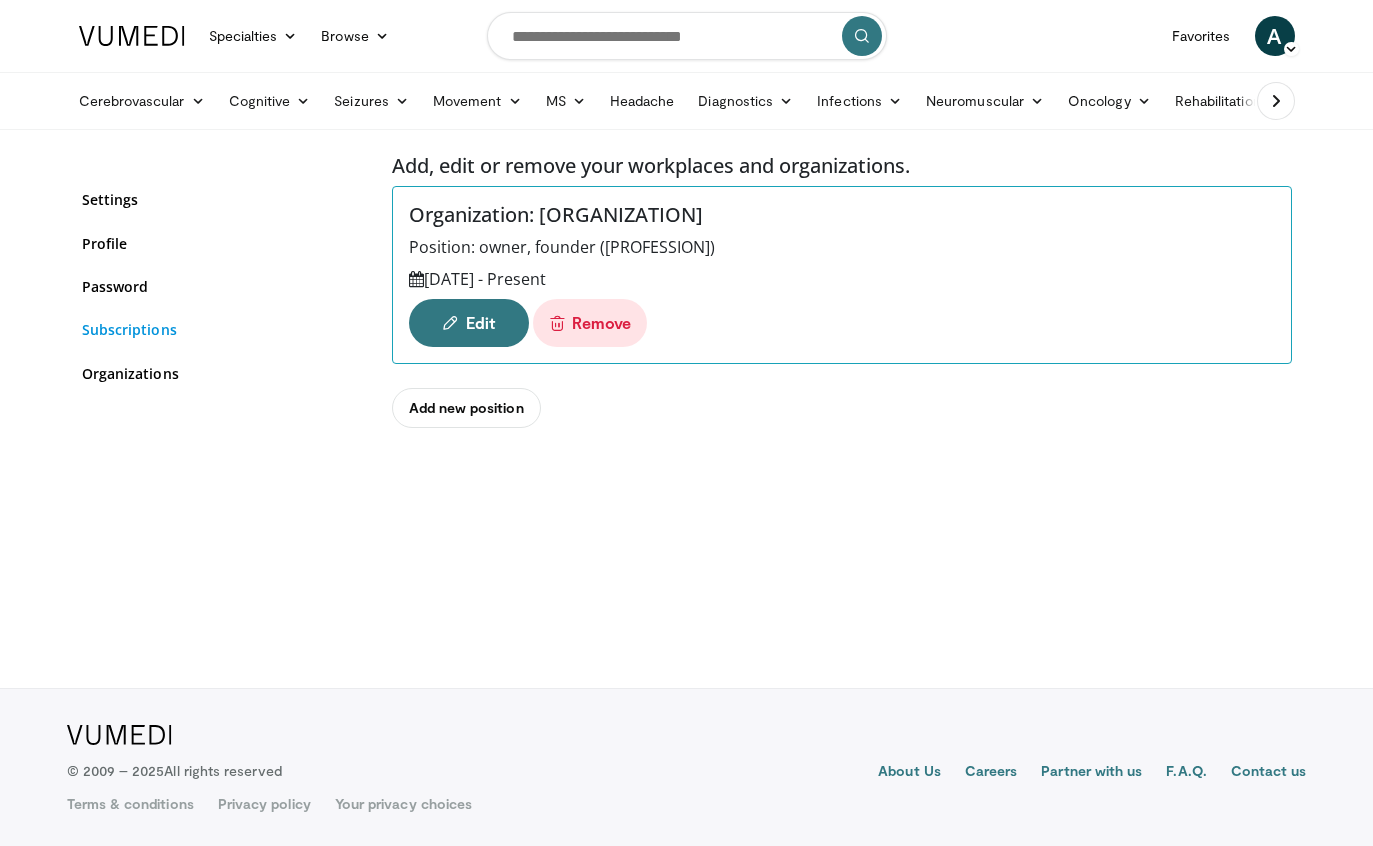 click on "Subscriptions" at bounding box center (222, 329) 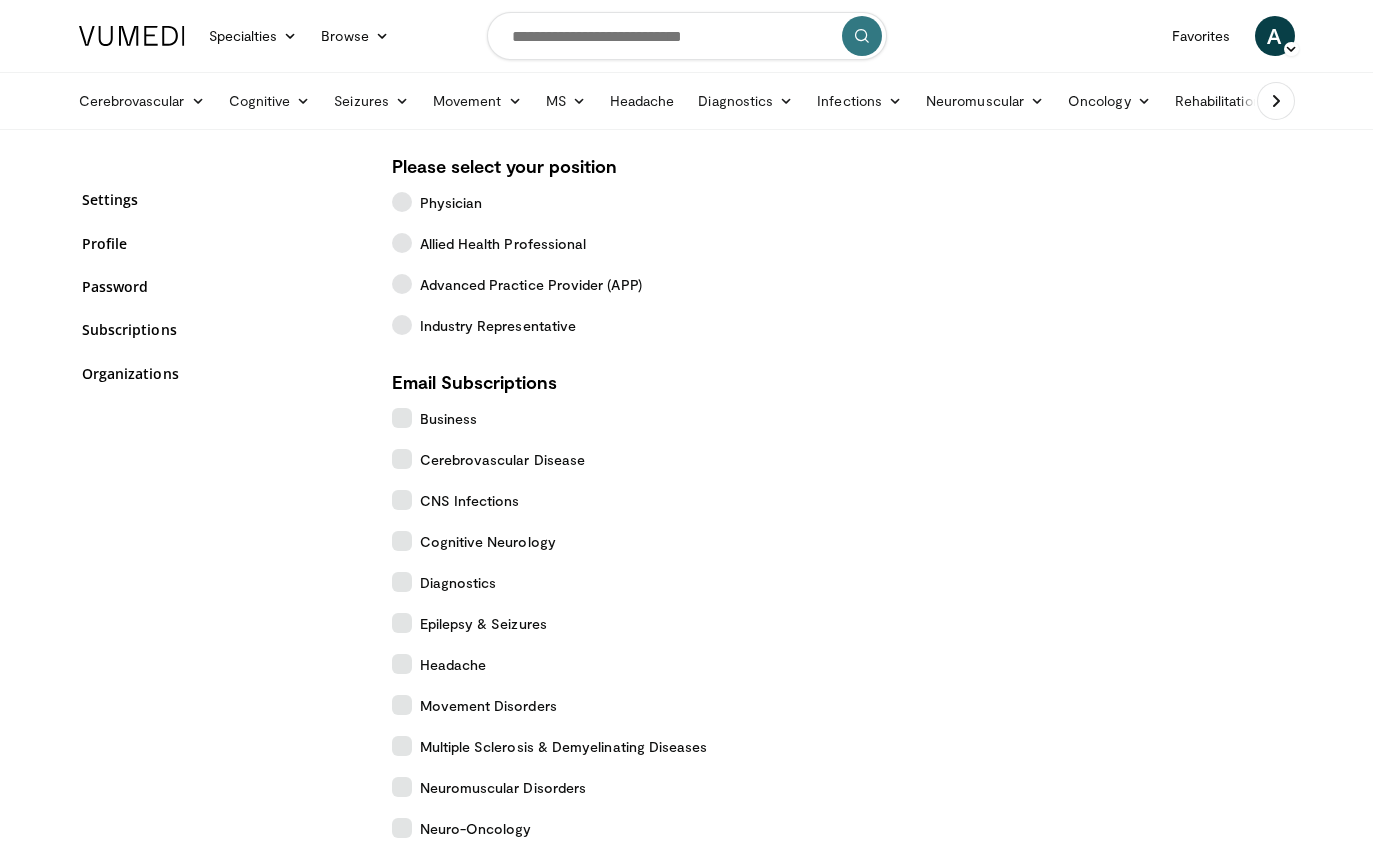 scroll, scrollTop: 0, scrollLeft: 0, axis: both 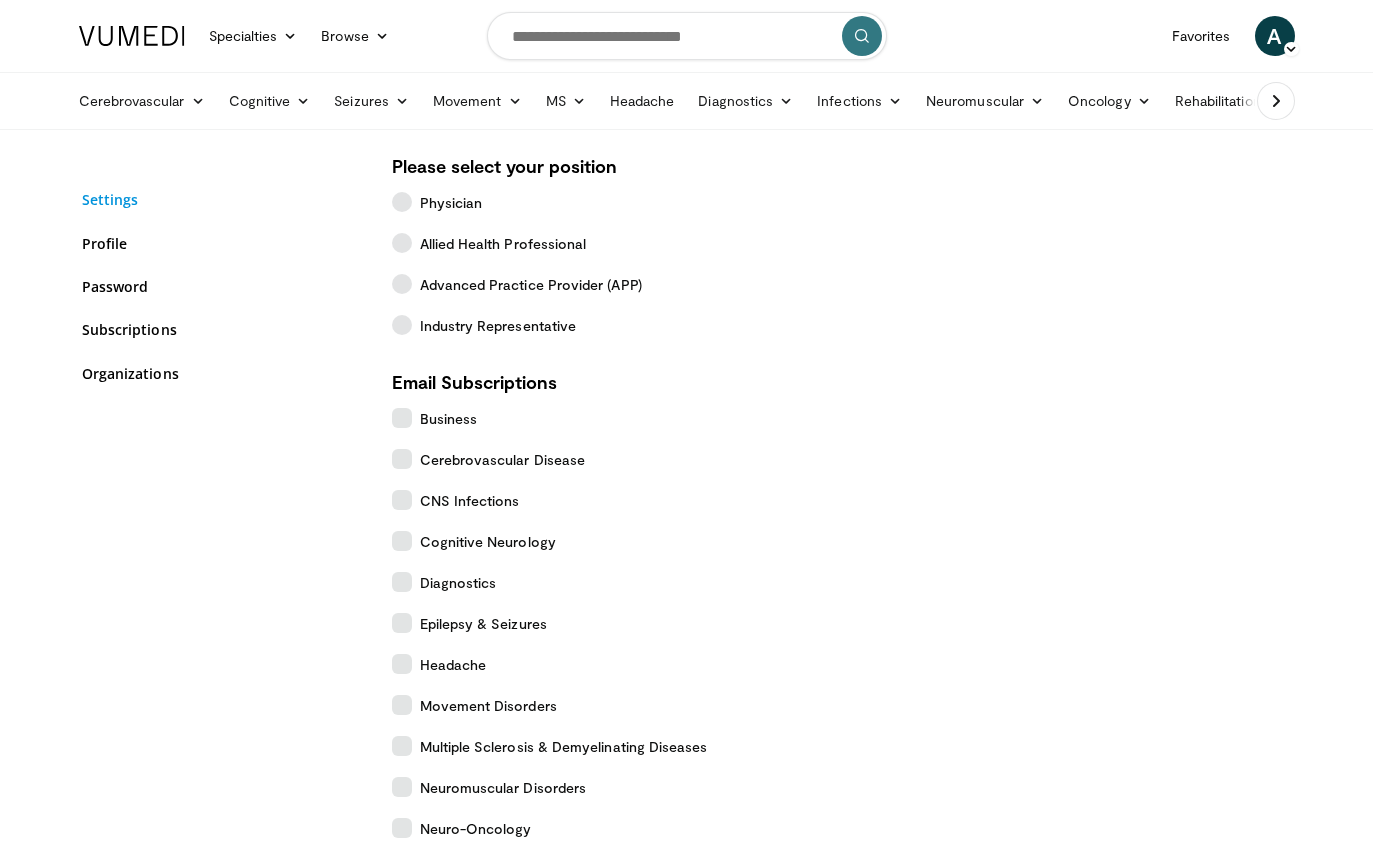 click on "Settings" at bounding box center (222, 199) 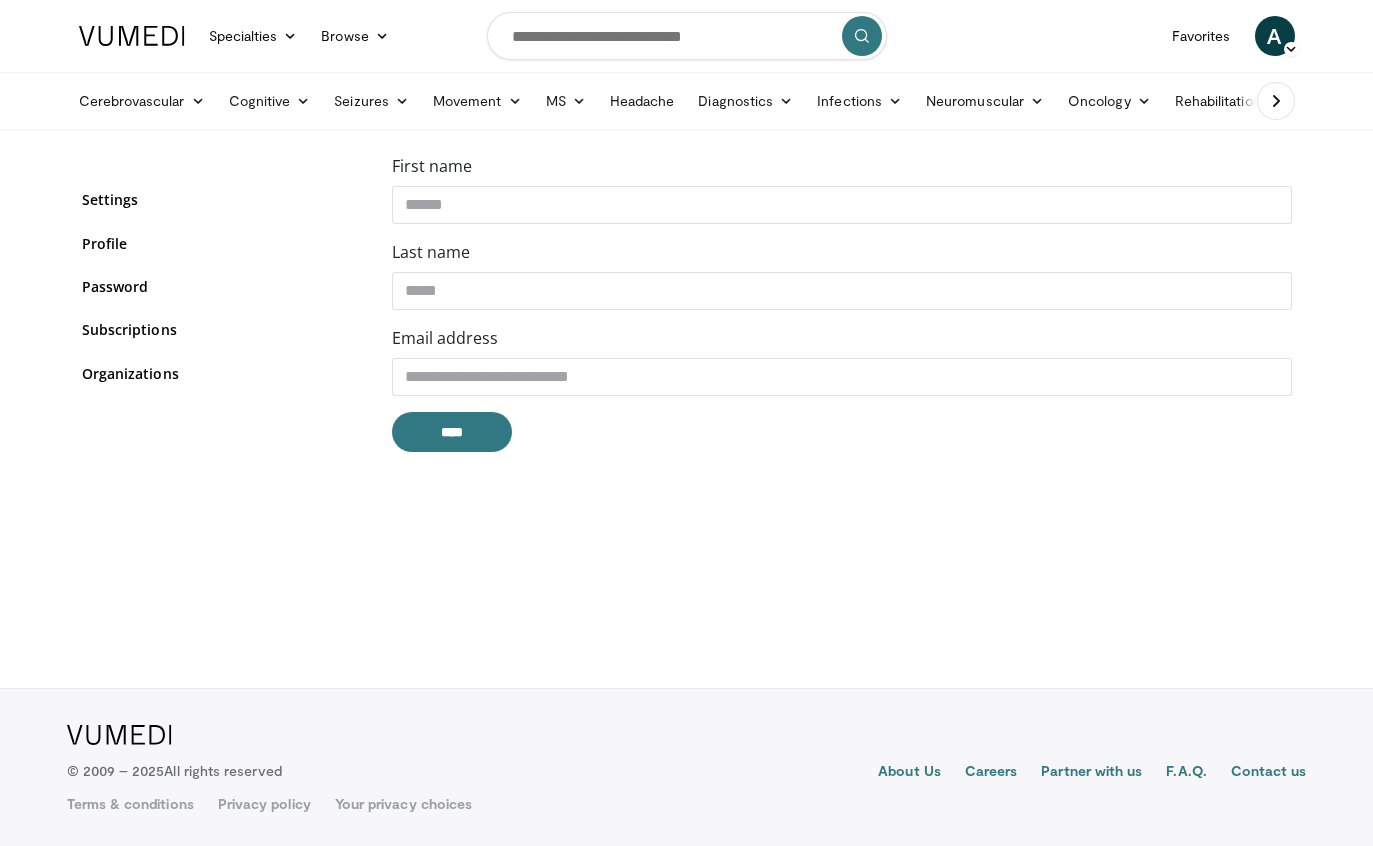 scroll, scrollTop: 0, scrollLeft: 0, axis: both 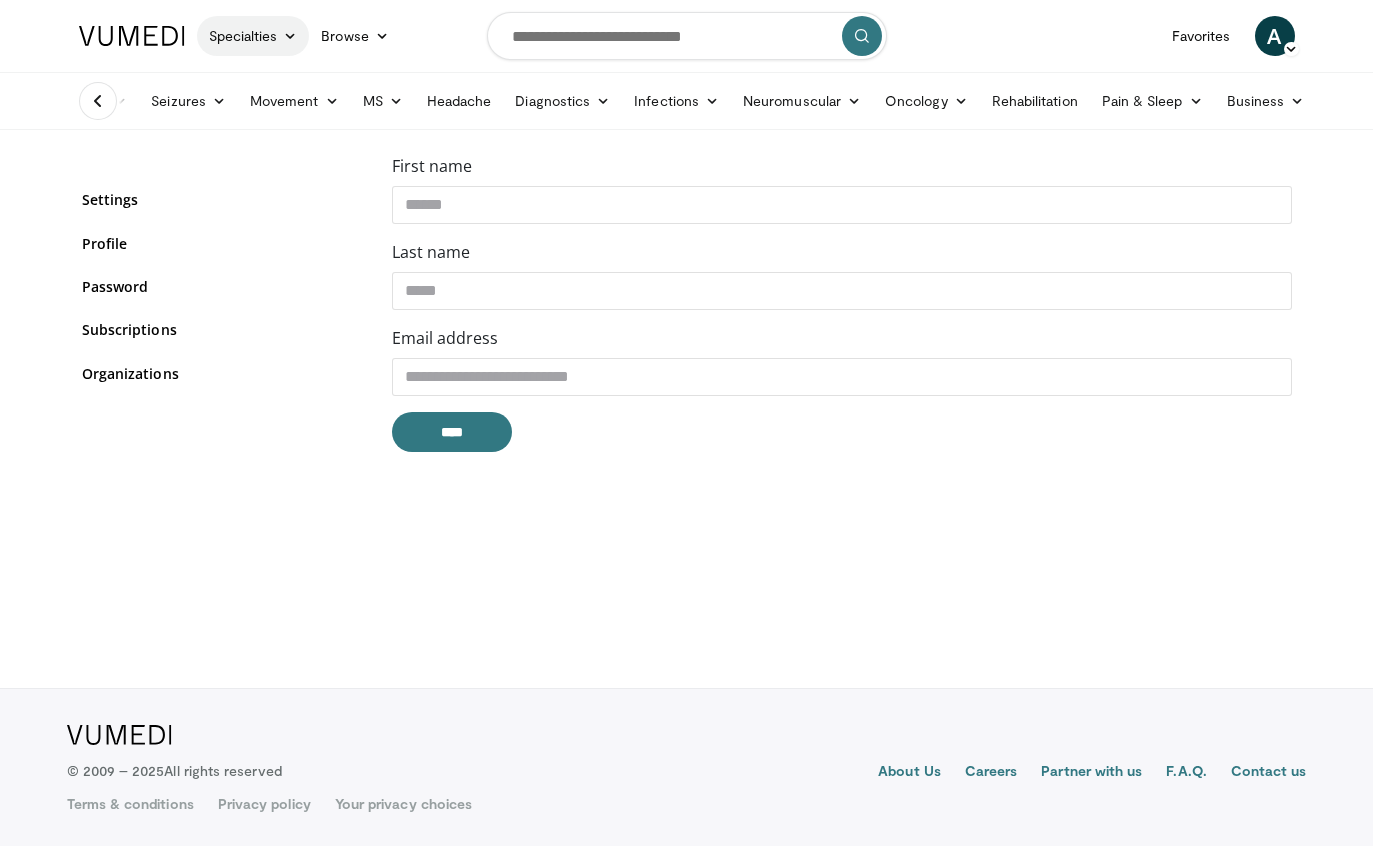 click at bounding box center (290, 36) 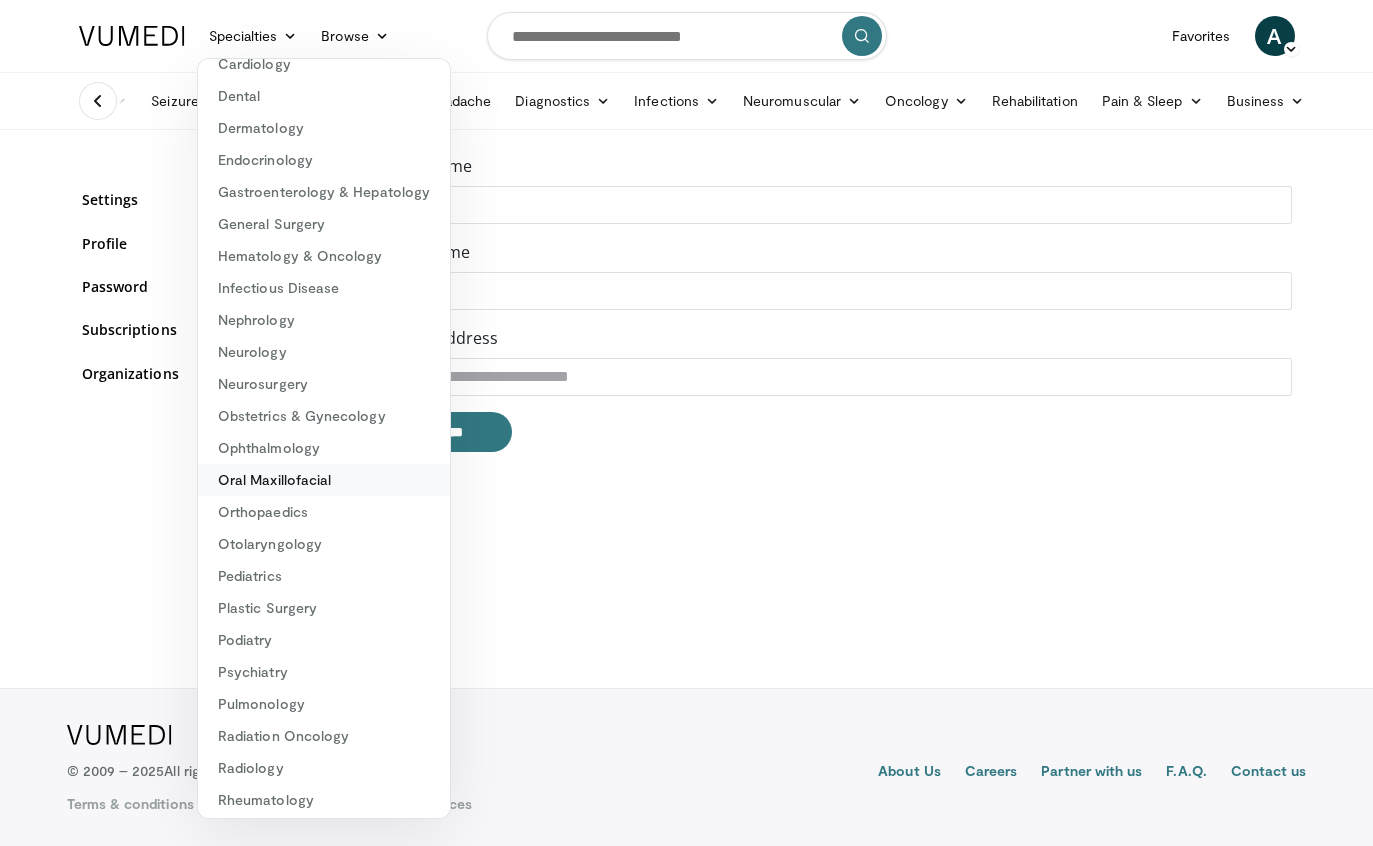 scroll, scrollTop: 152, scrollLeft: 0, axis: vertical 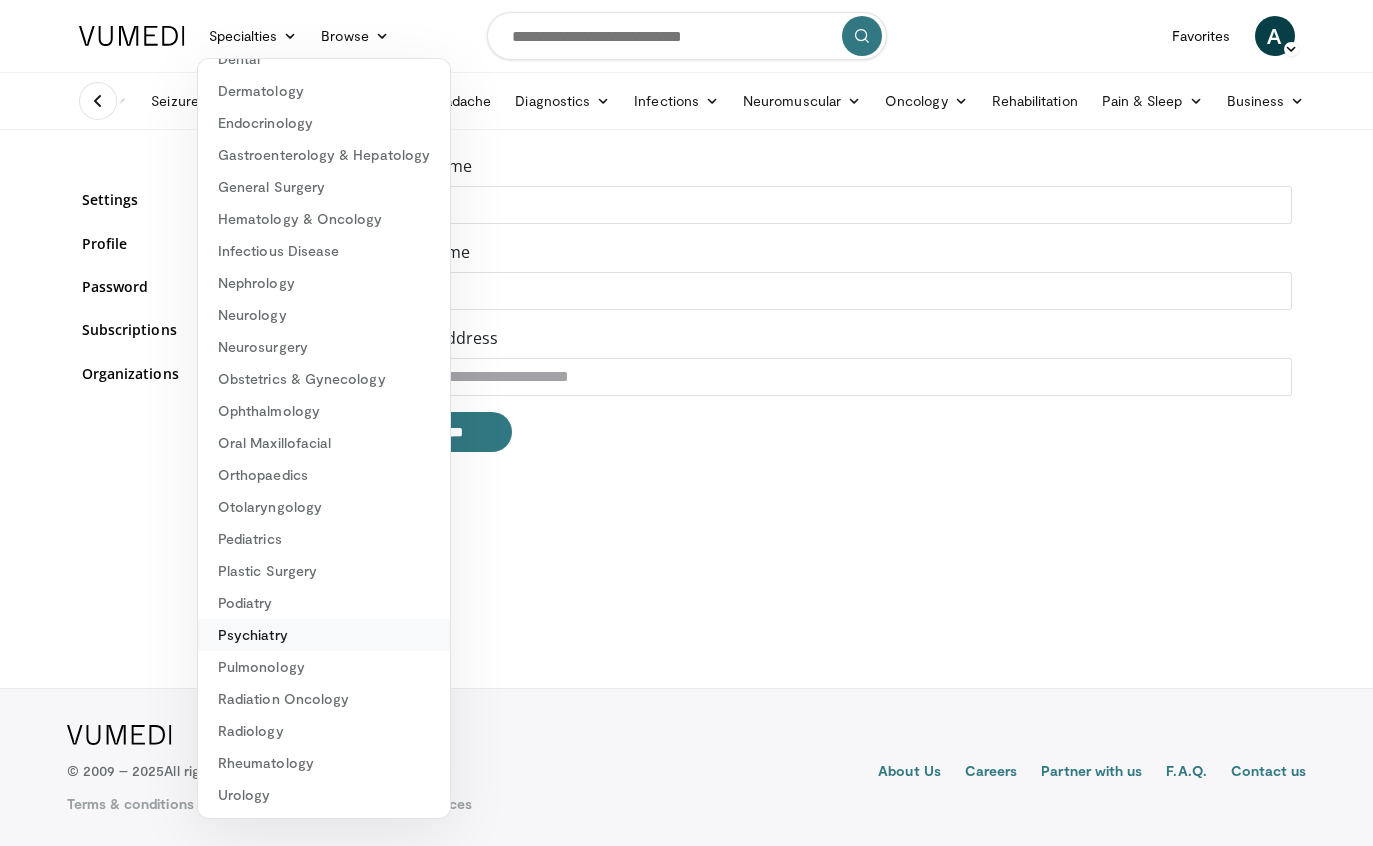 click on "Psychiatry" at bounding box center (324, 635) 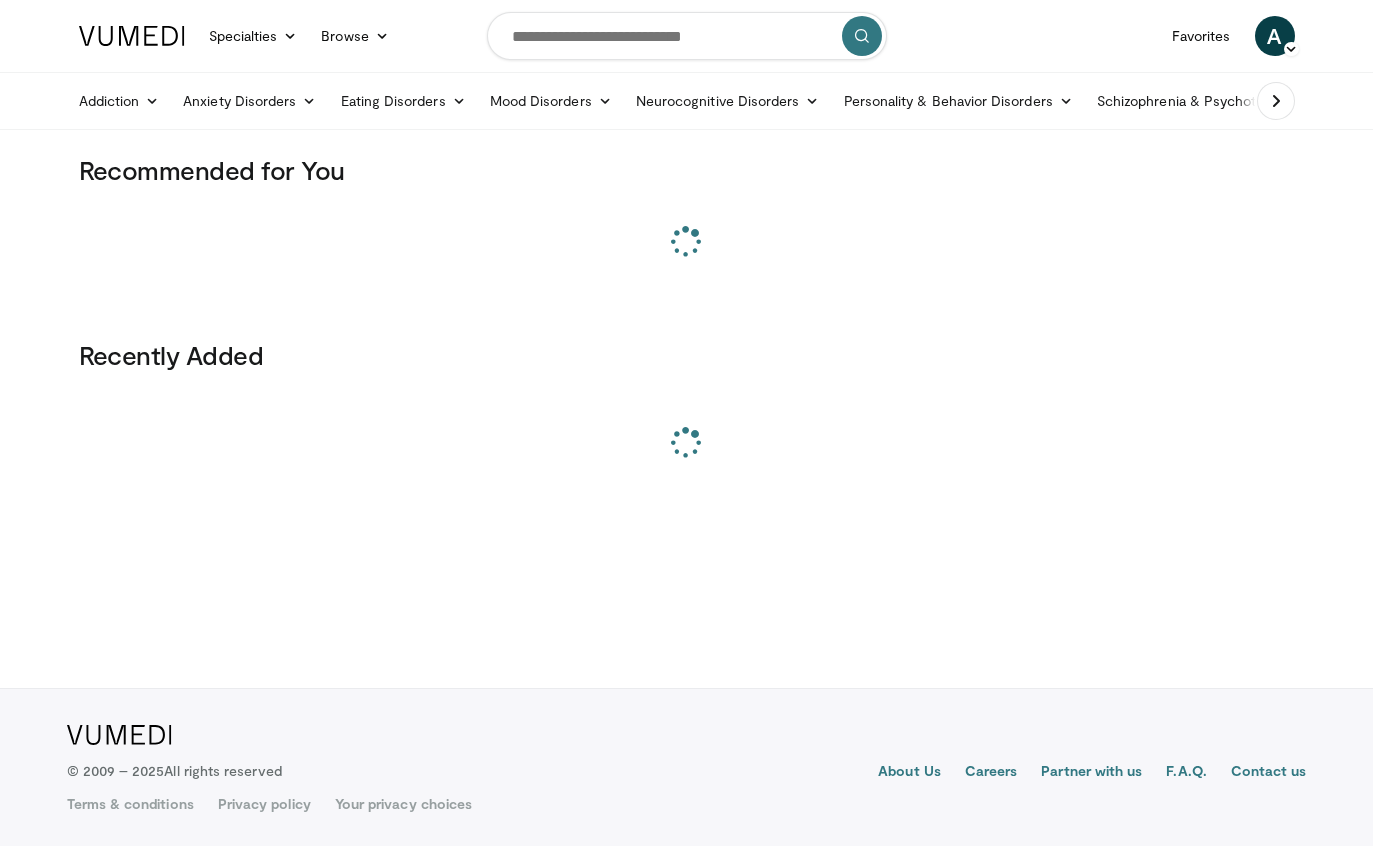 scroll, scrollTop: 0, scrollLeft: 0, axis: both 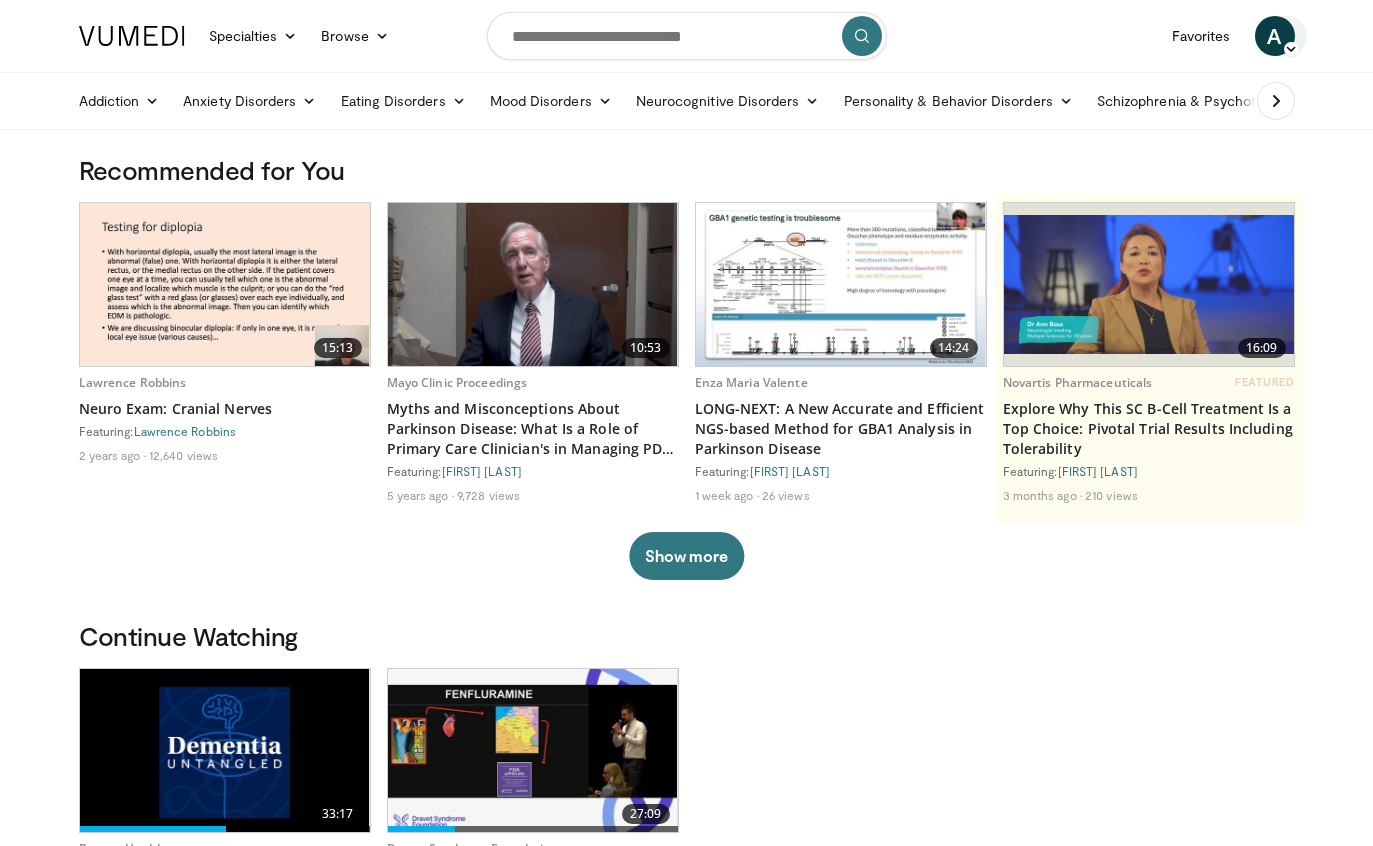 click at bounding box center (1291, 49) 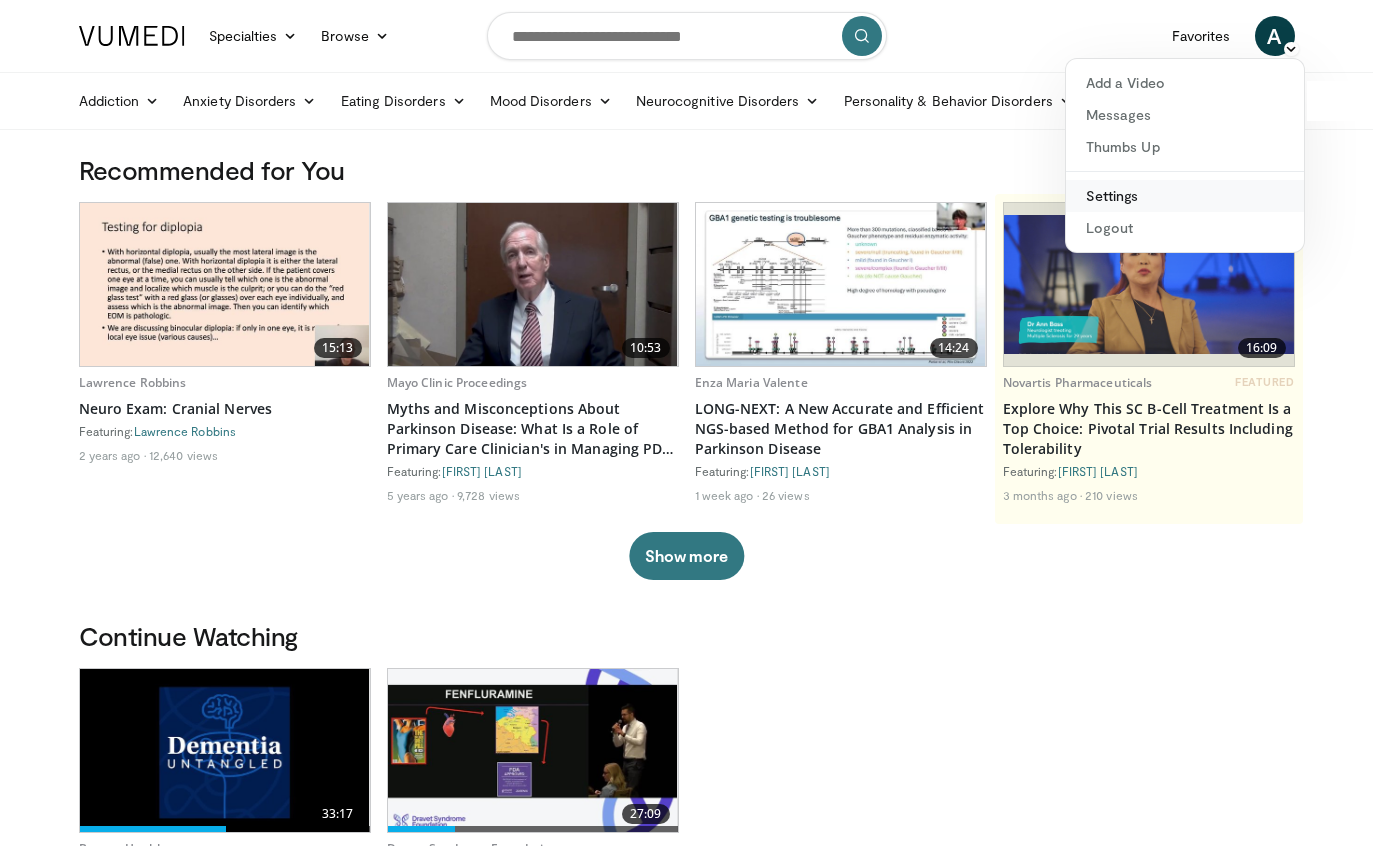 click on "Settings" at bounding box center [1185, 196] 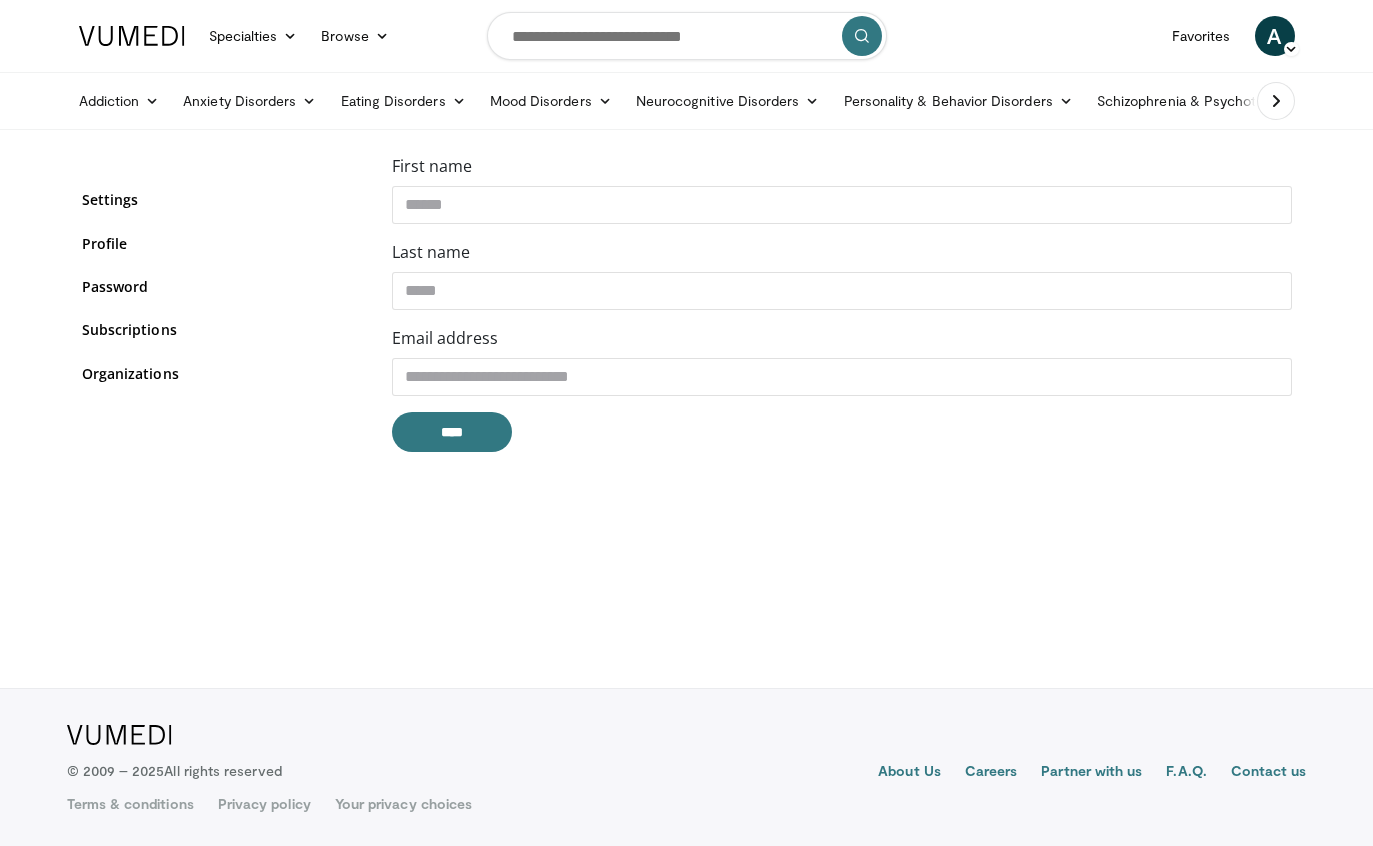 scroll, scrollTop: 0, scrollLeft: 0, axis: both 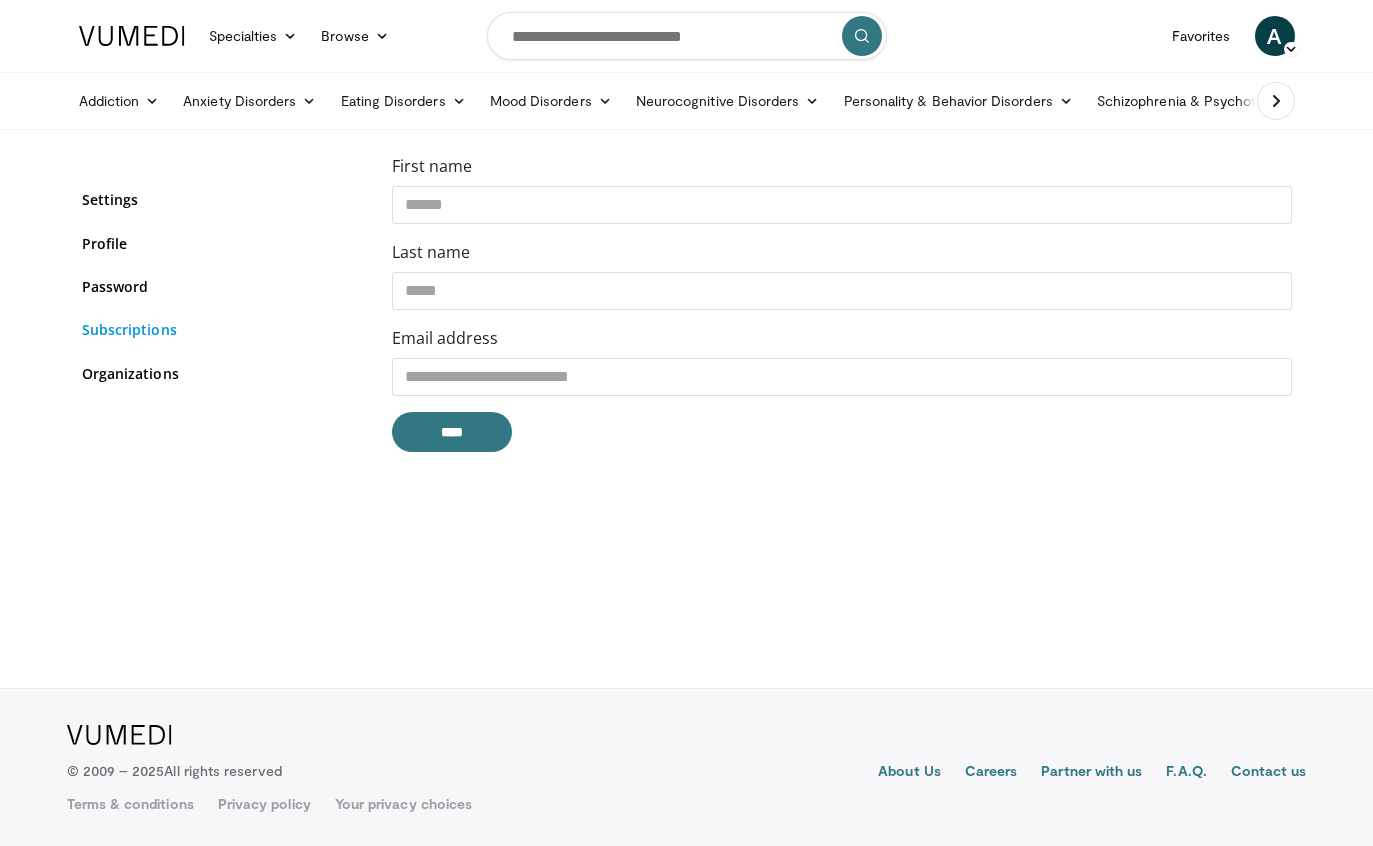 click on "Subscriptions" at bounding box center (222, 329) 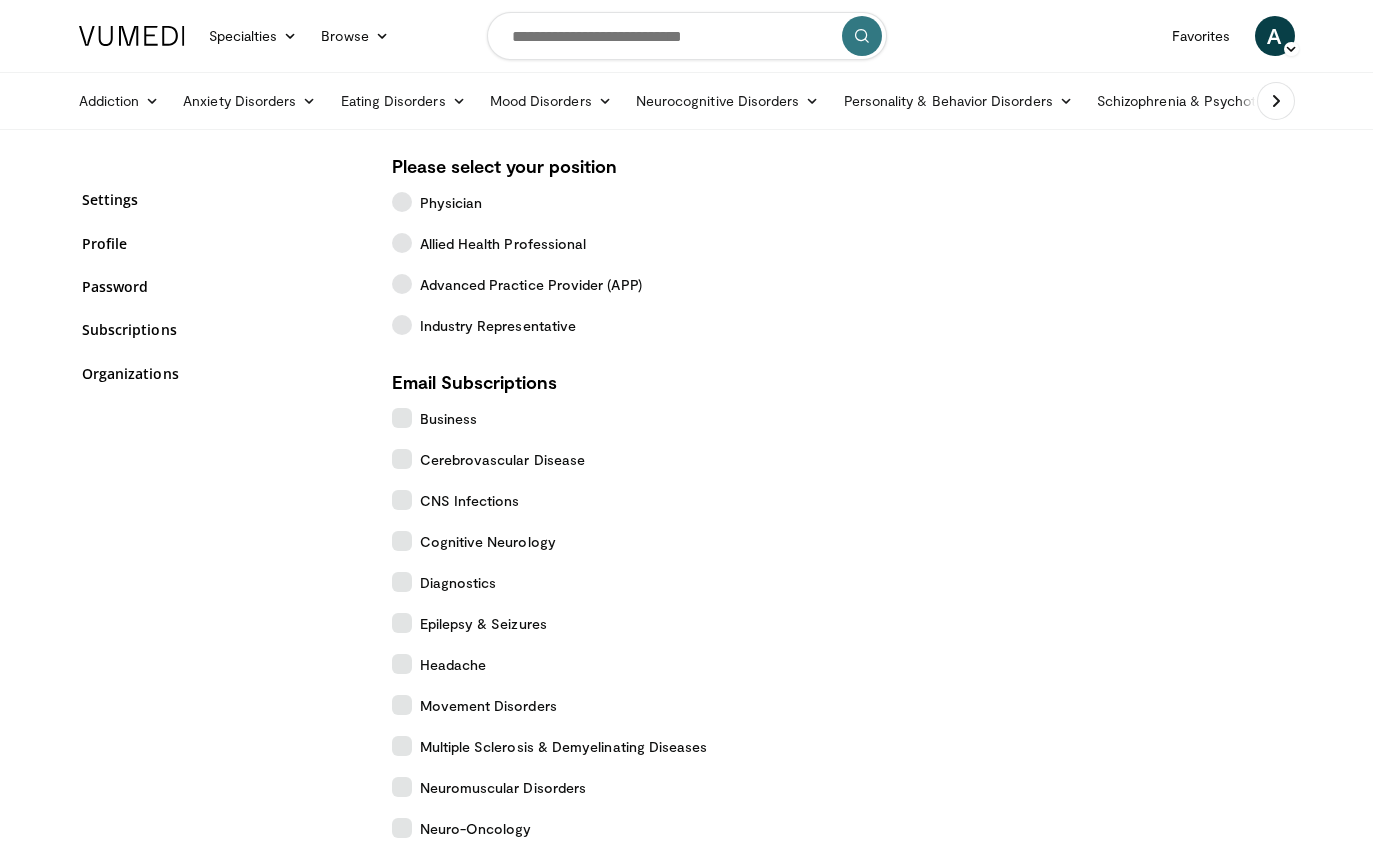 scroll, scrollTop: 0, scrollLeft: 0, axis: both 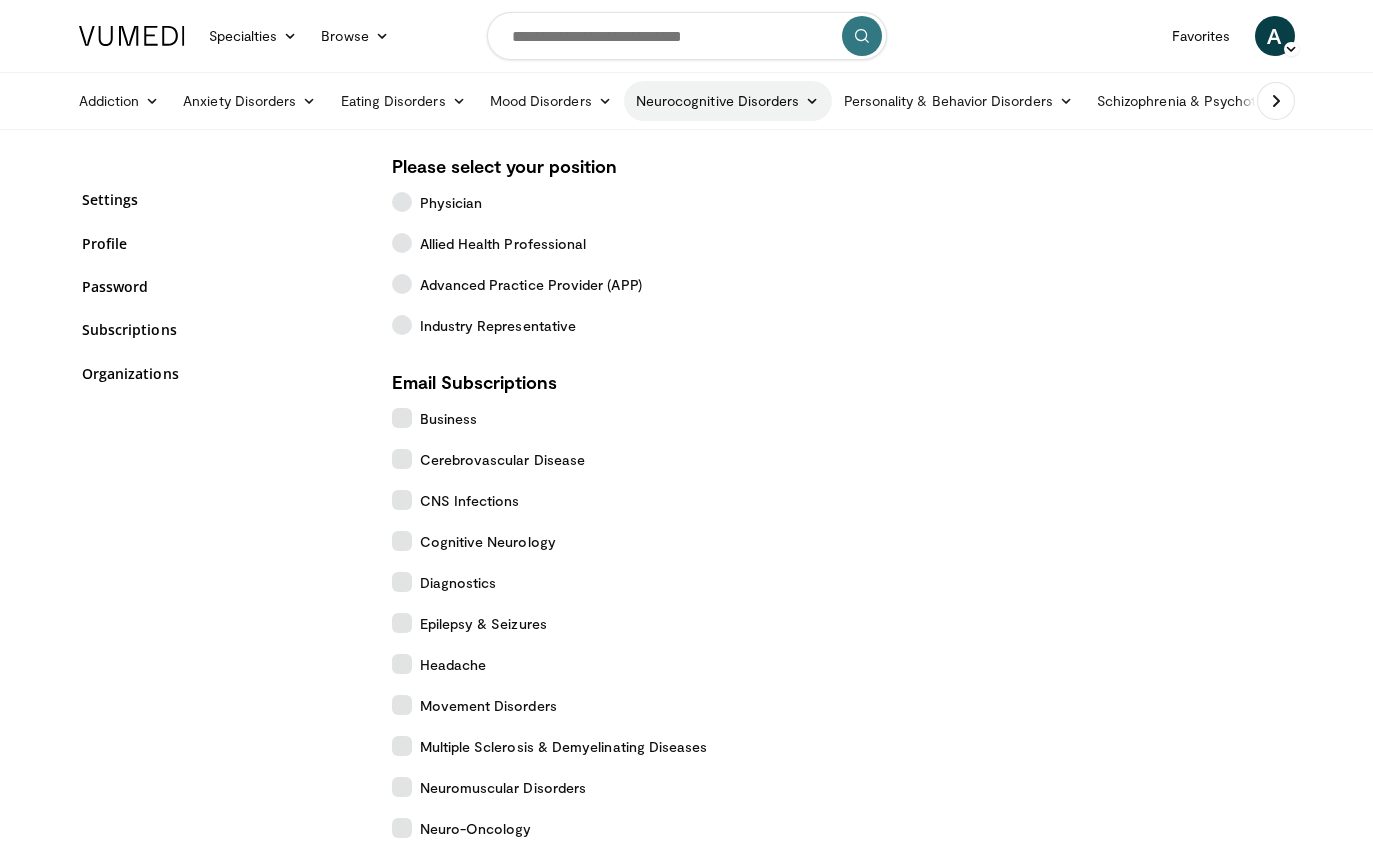 click at bounding box center (812, 101) 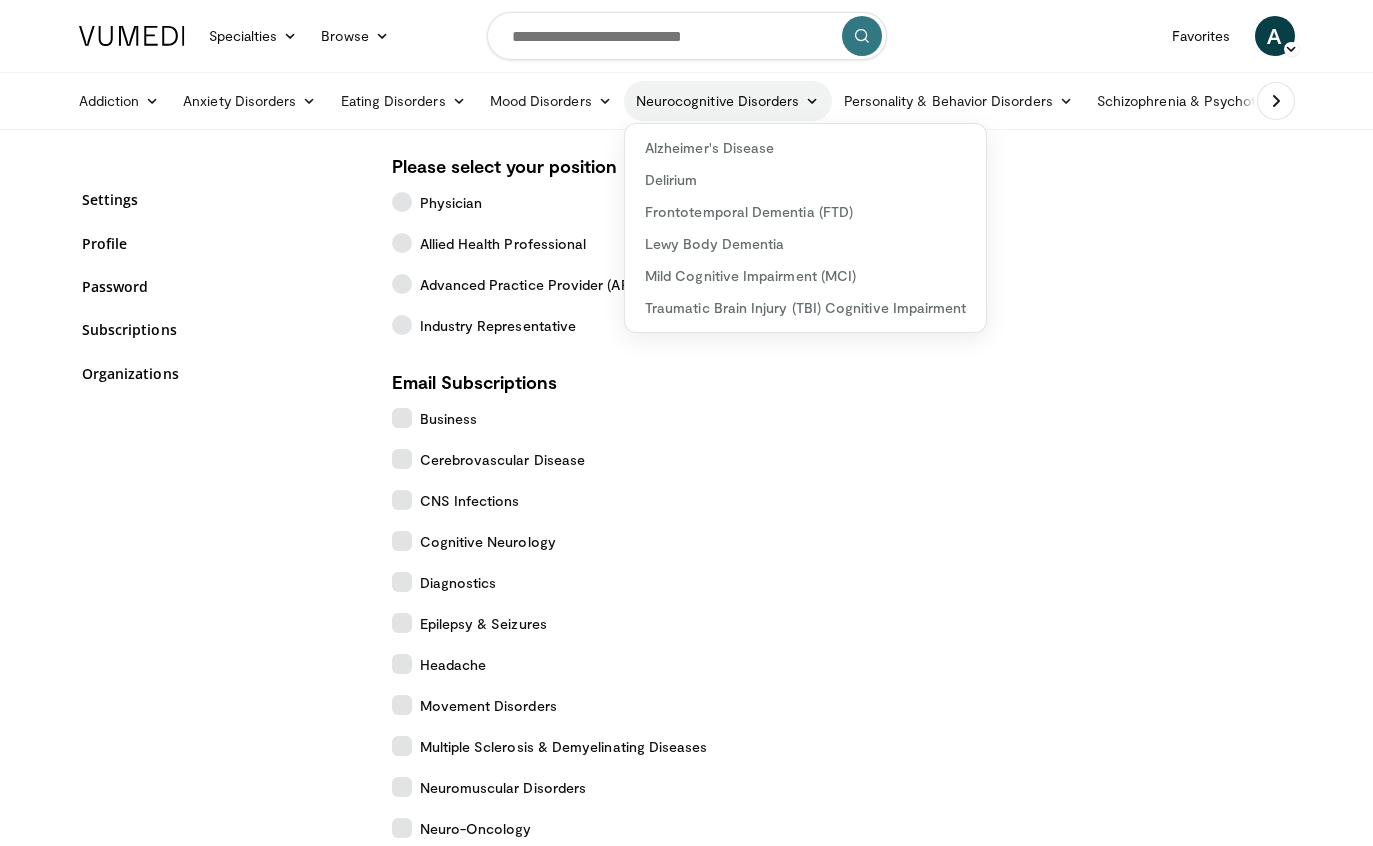 click on "Neurocognitive Disorders" at bounding box center (728, 101) 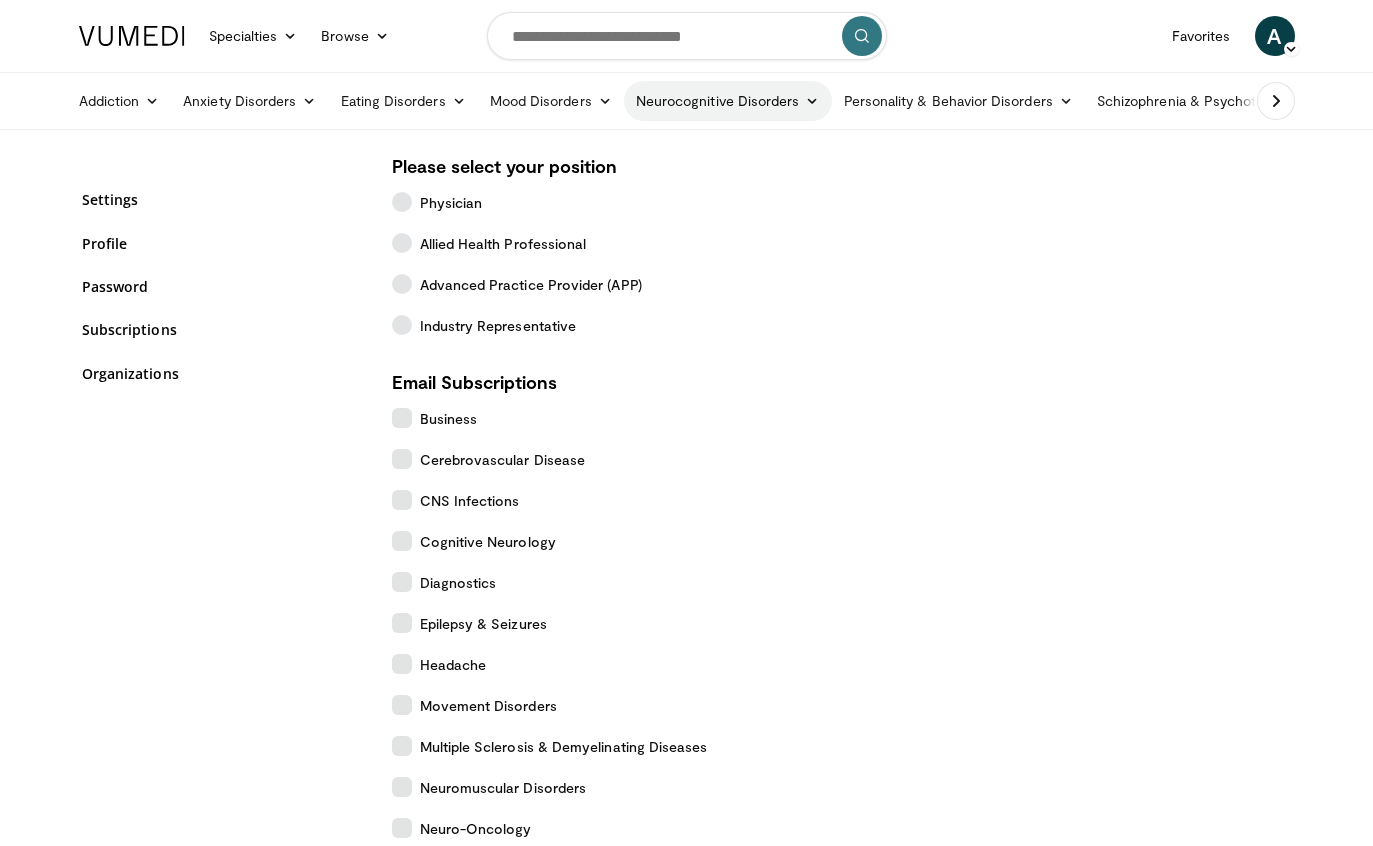 click at bounding box center [812, 101] 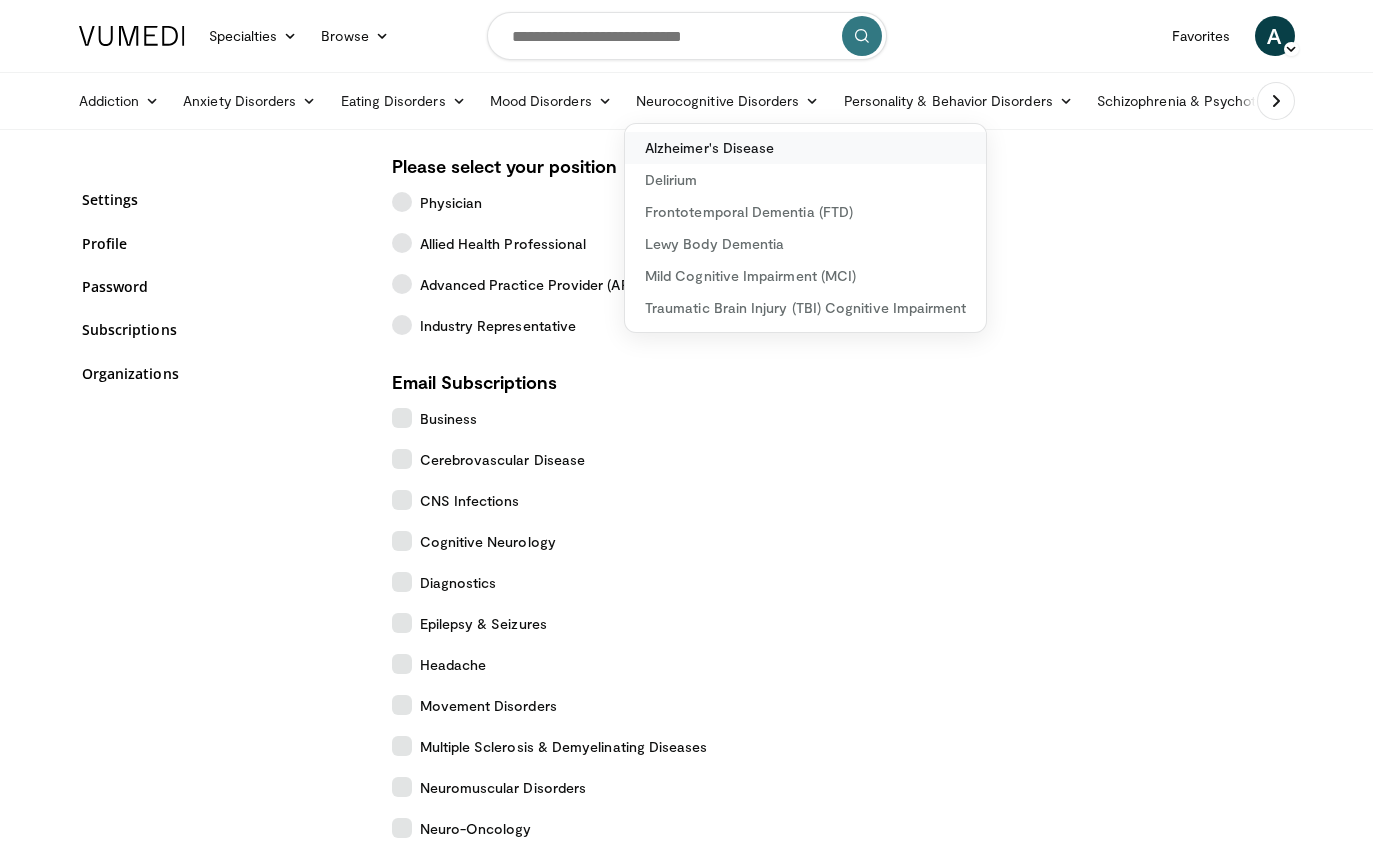click on "Alzheimer's Disease" at bounding box center [805, 148] 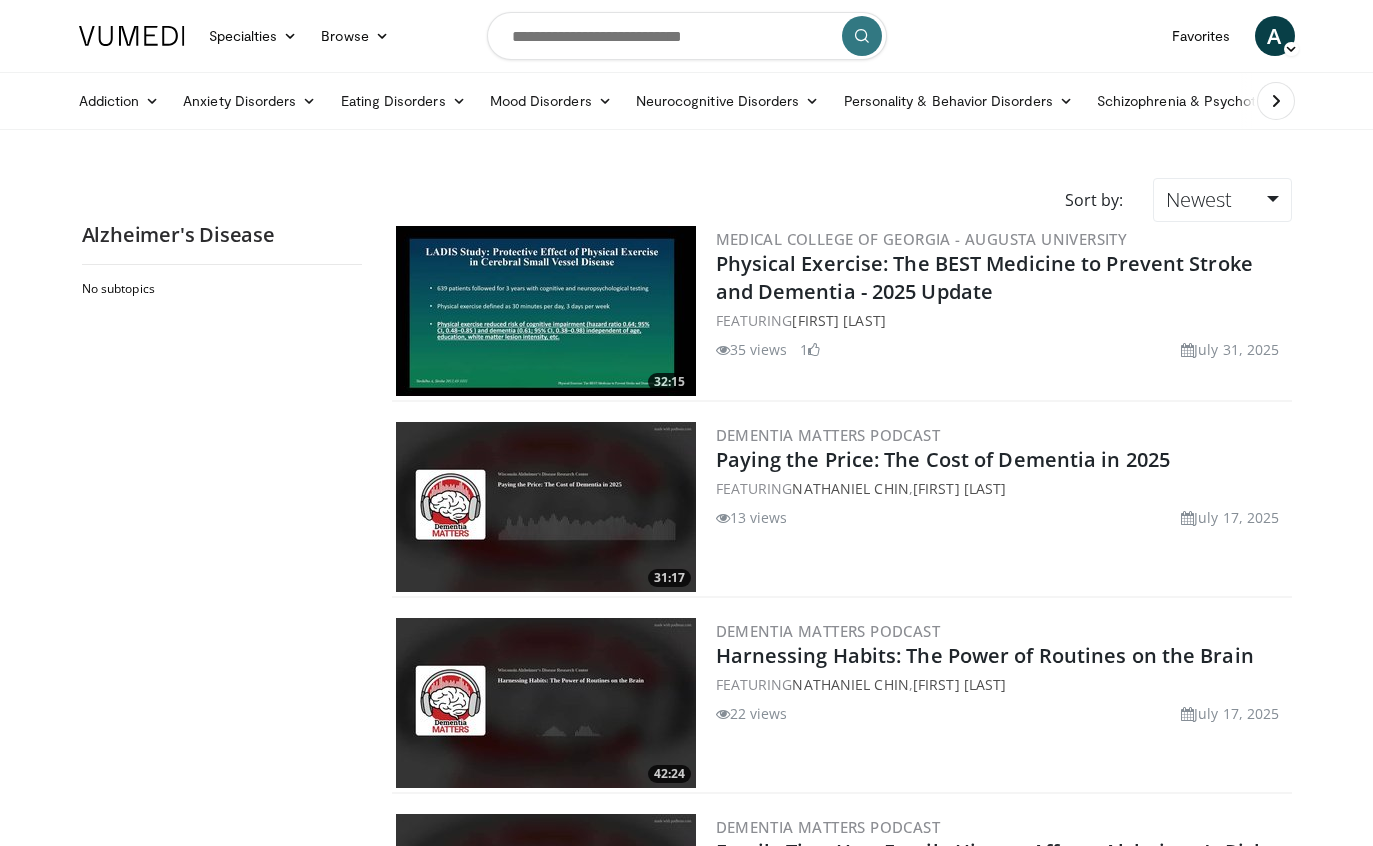 scroll, scrollTop: 0, scrollLeft: 0, axis: both 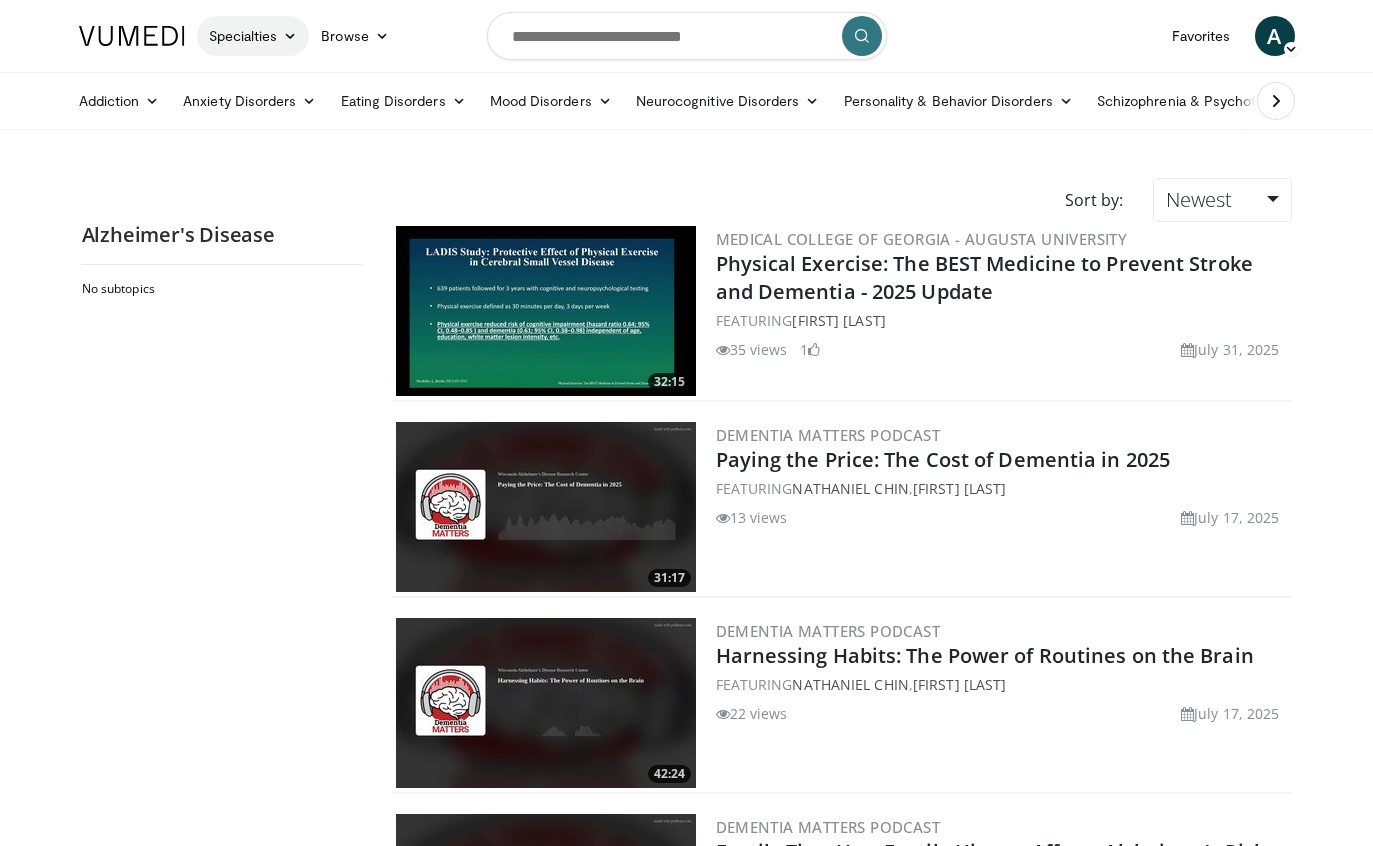 click at bounding box center (290, 36) 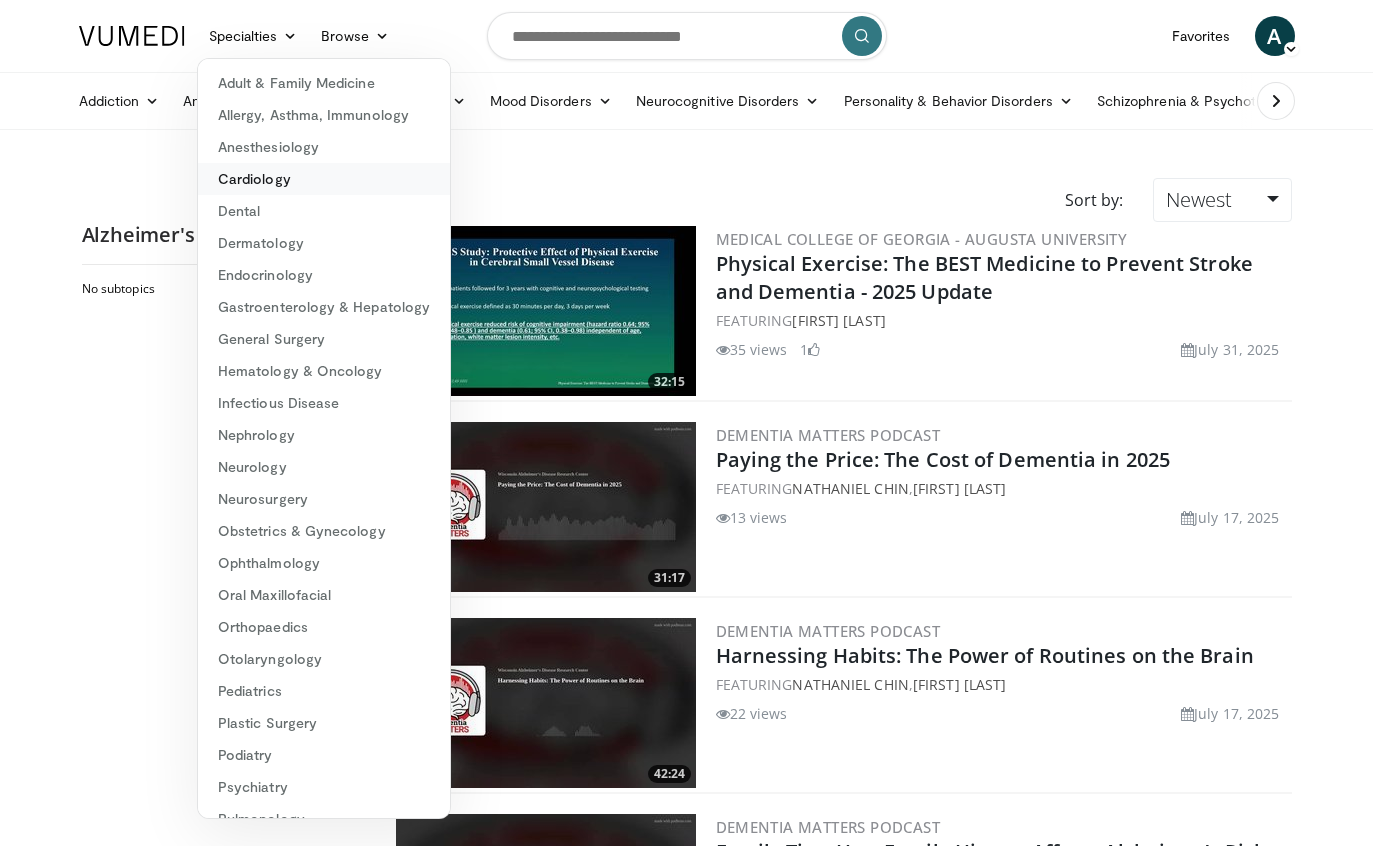 scroll, scrollTop: 152, scrollLeft: 0, axis: vertical 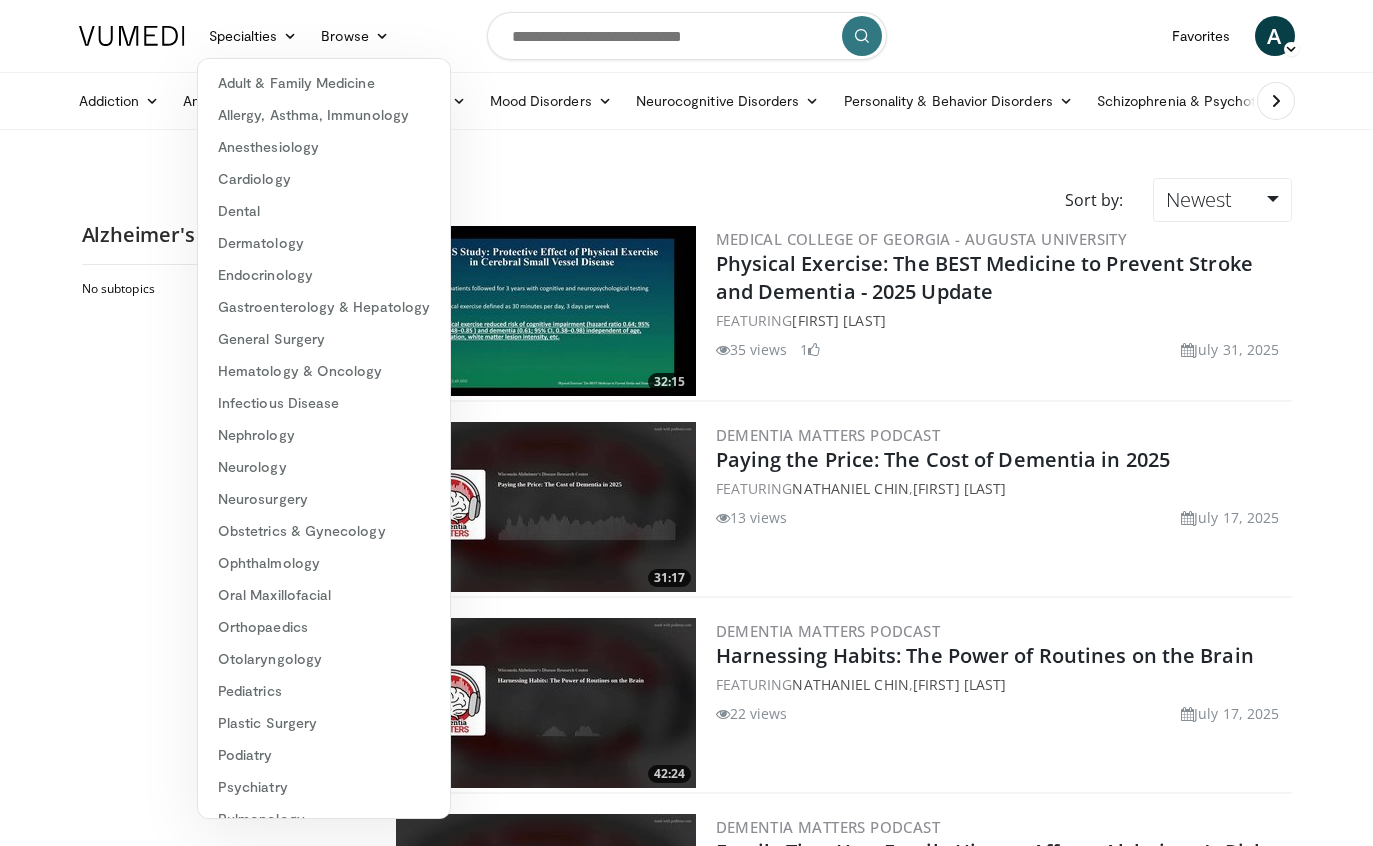 click on "Specialties
Adult & Family Medicine
Allergy, Asthma, Immunology
Anesthesiology
Cardiology
Dental
Dermatology
Endocrinology
Gastroenterology & Hepatology
General Surgery
Hematology & Oncology
Infectious Disease
Nephrology
Neurology
Neurosurgery
Obstetrics & Gynecology
Ophthalmology
Oral Maxillofacial
Orthopaedics
Otolaryngology
Pediatrics
Plastic Surgery
Podiatry
Psychiatry
Pulmonology
Radiation Oncology
Radiology
Rheumatology
Urology" at bounding box center (686, 2687) 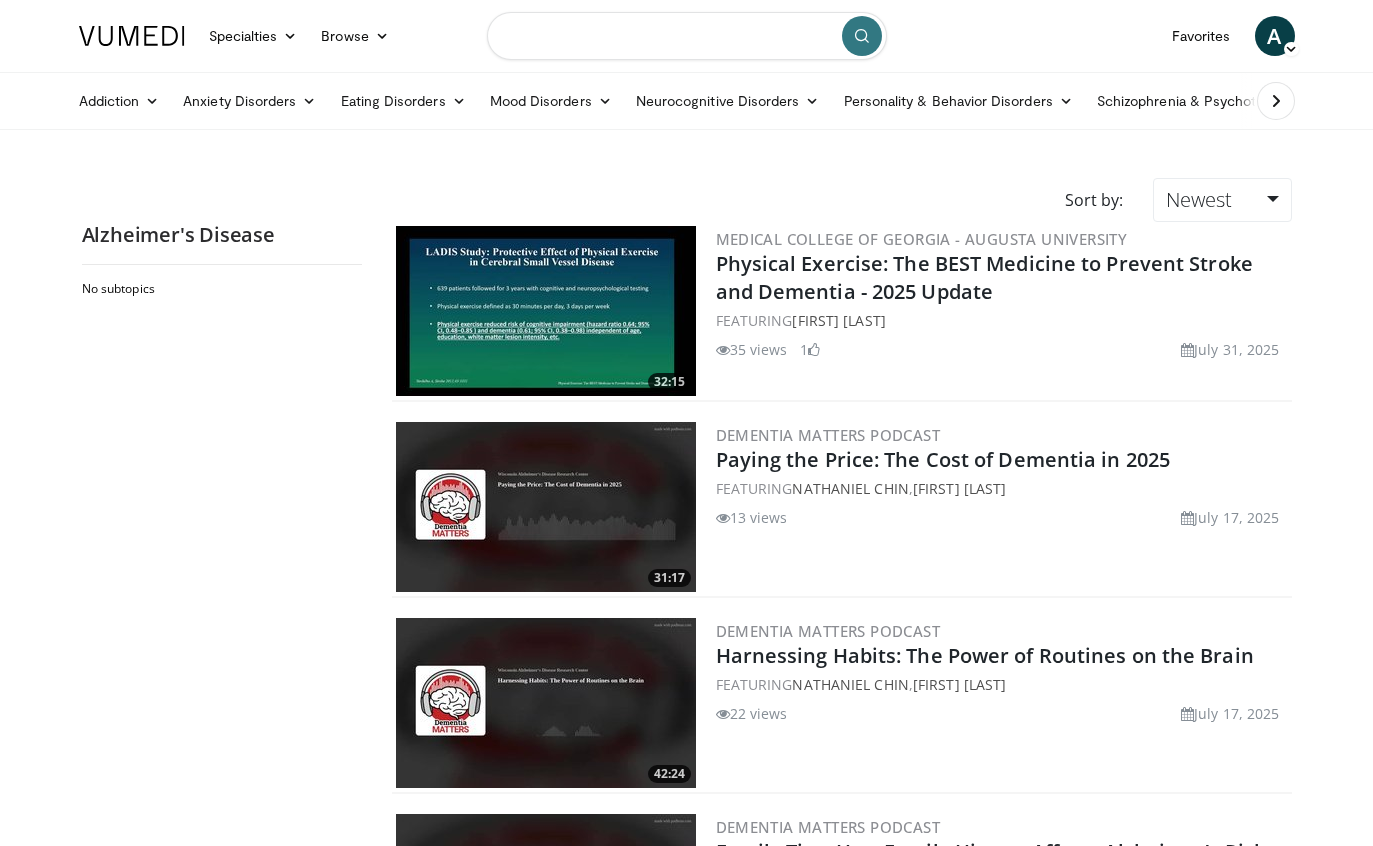 click at bounding box center [687, 36] 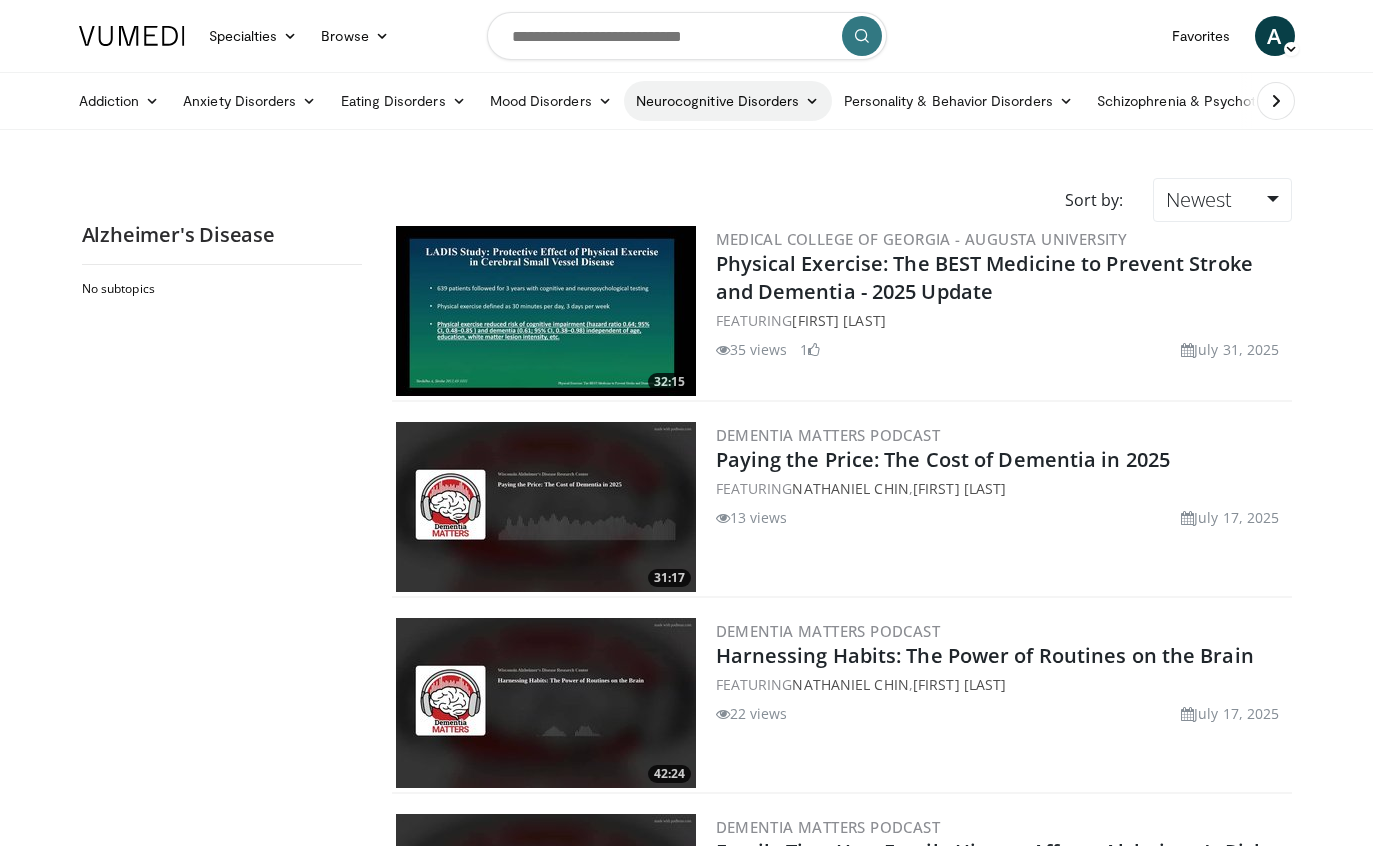 click at bounding box center (812, 101) 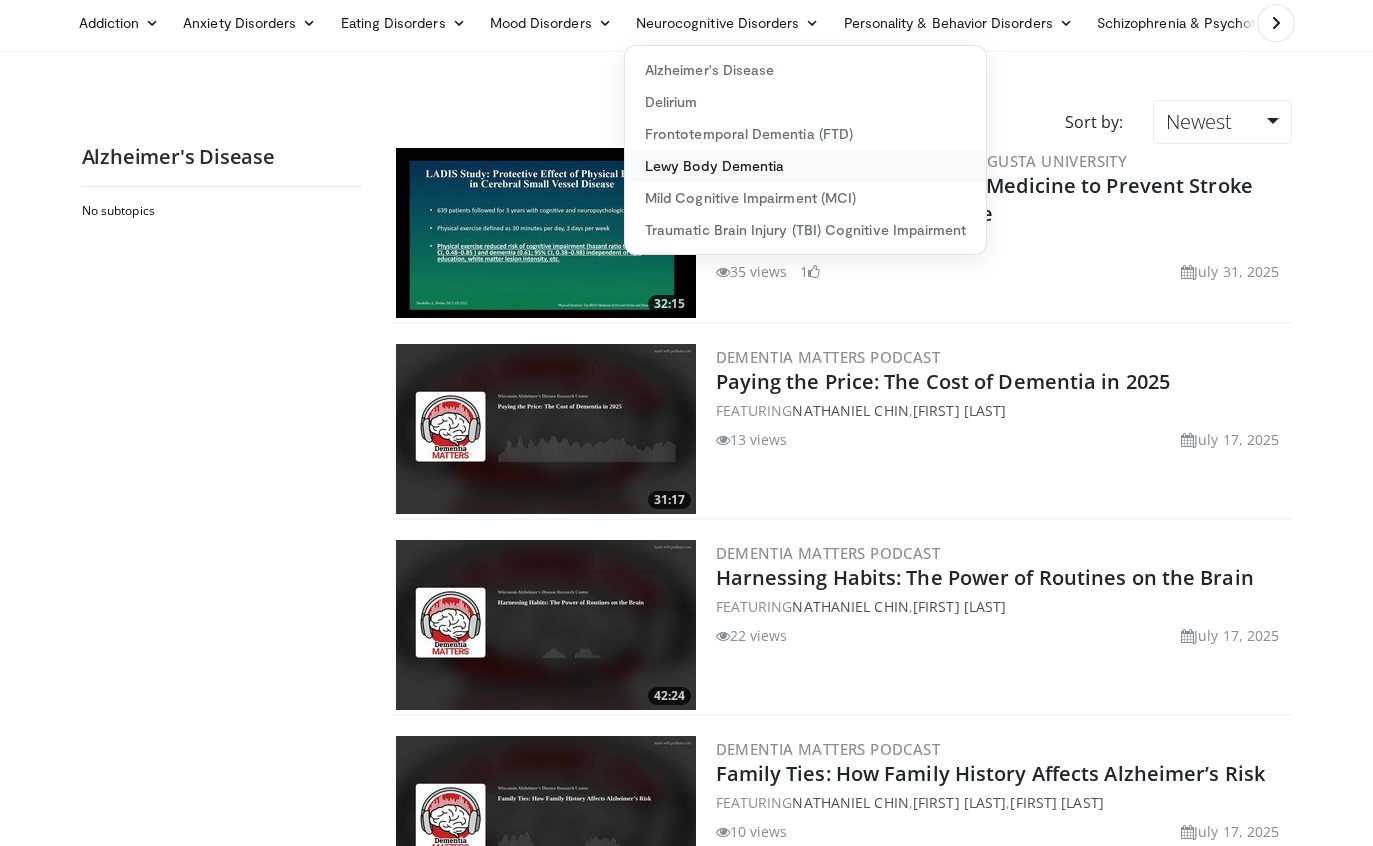 scroll, scrollTop: 0, scrollLeft: 0, axis: both 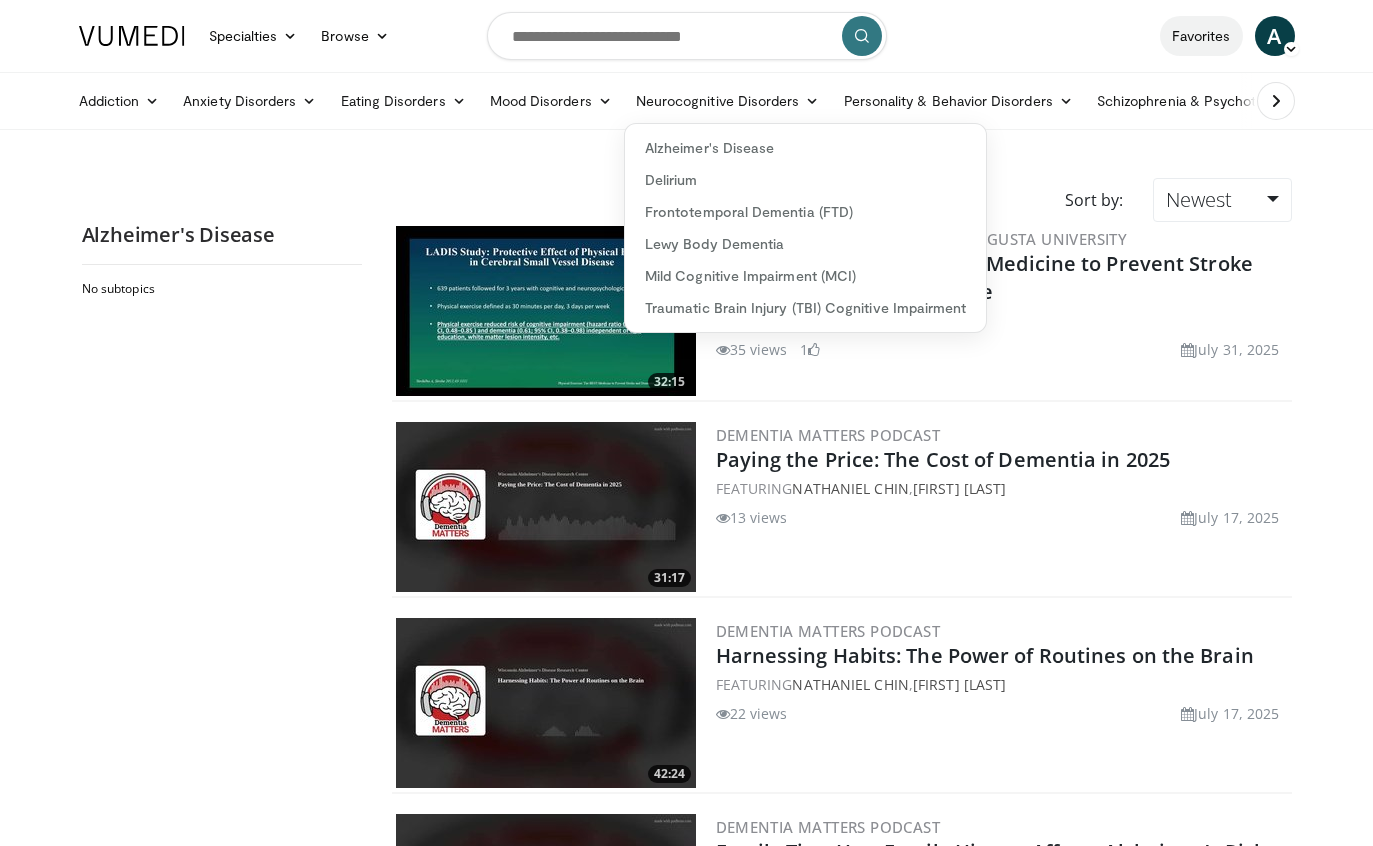 click on "Favorites" at bounding box center (1201, 36) 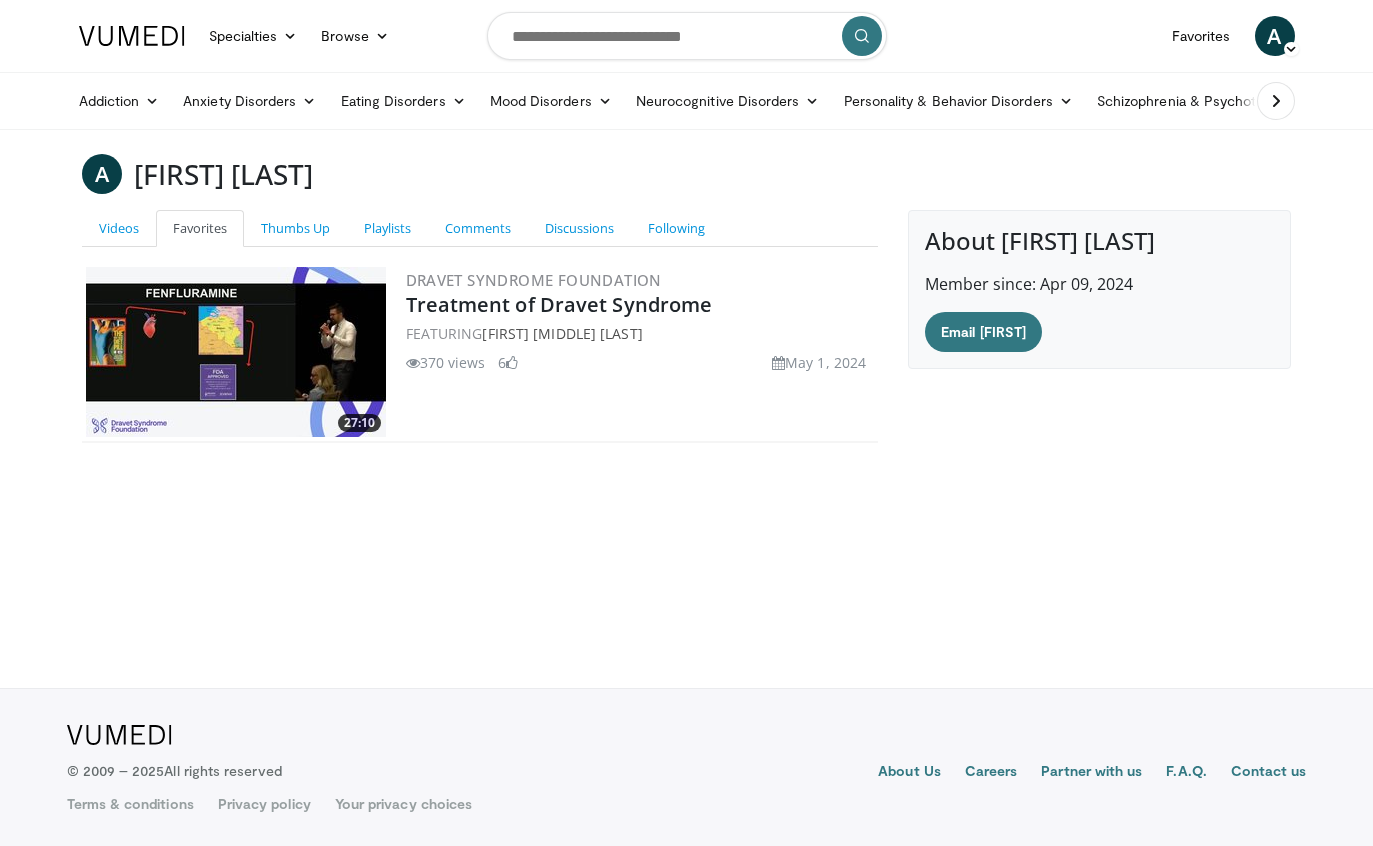 scroll, scrollTop: 0, scrollLeft: 0, axis: both 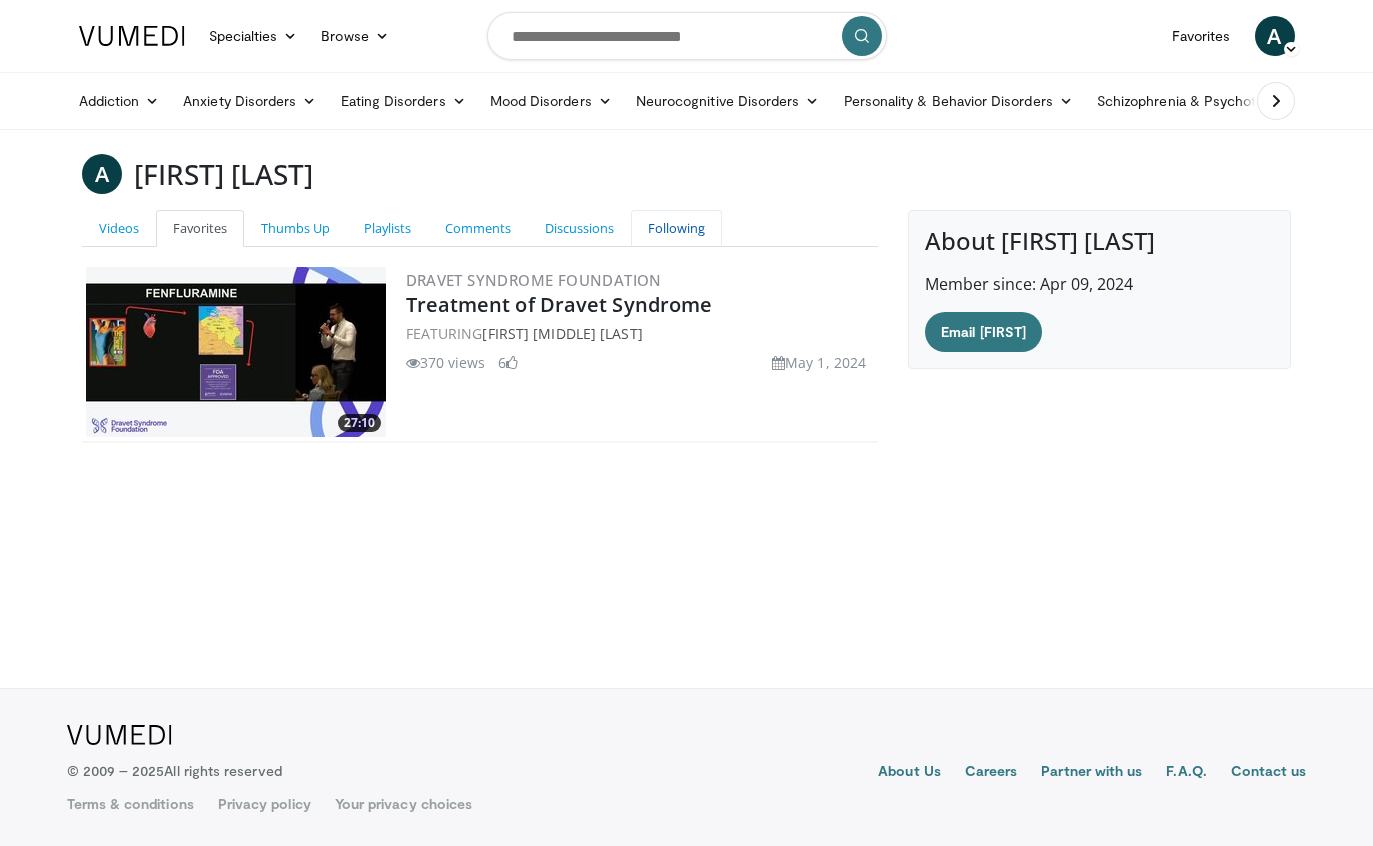 click on "Following" at bounding box center [676, 228] 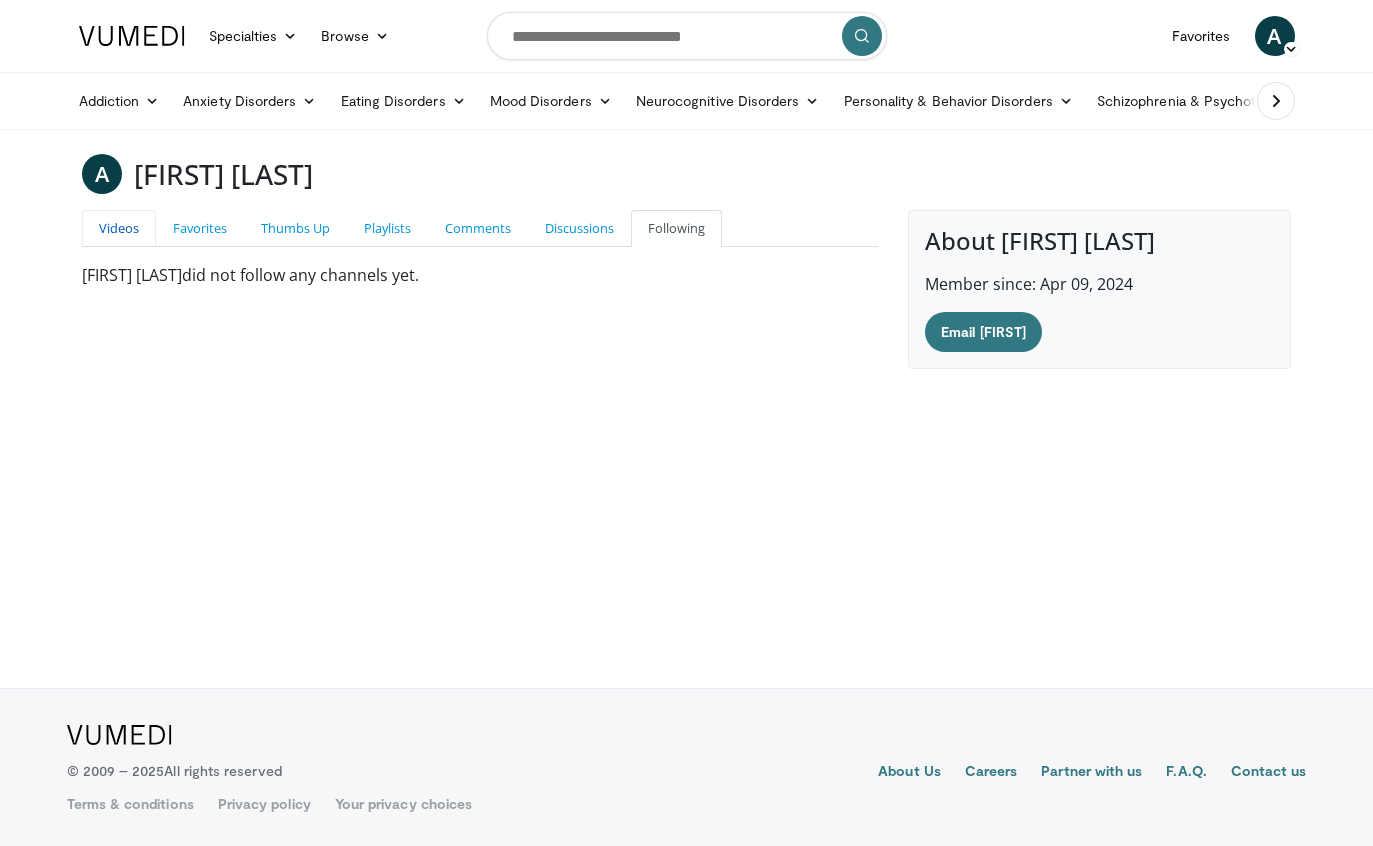 click on "Videos" at bounding box center [119, 228] 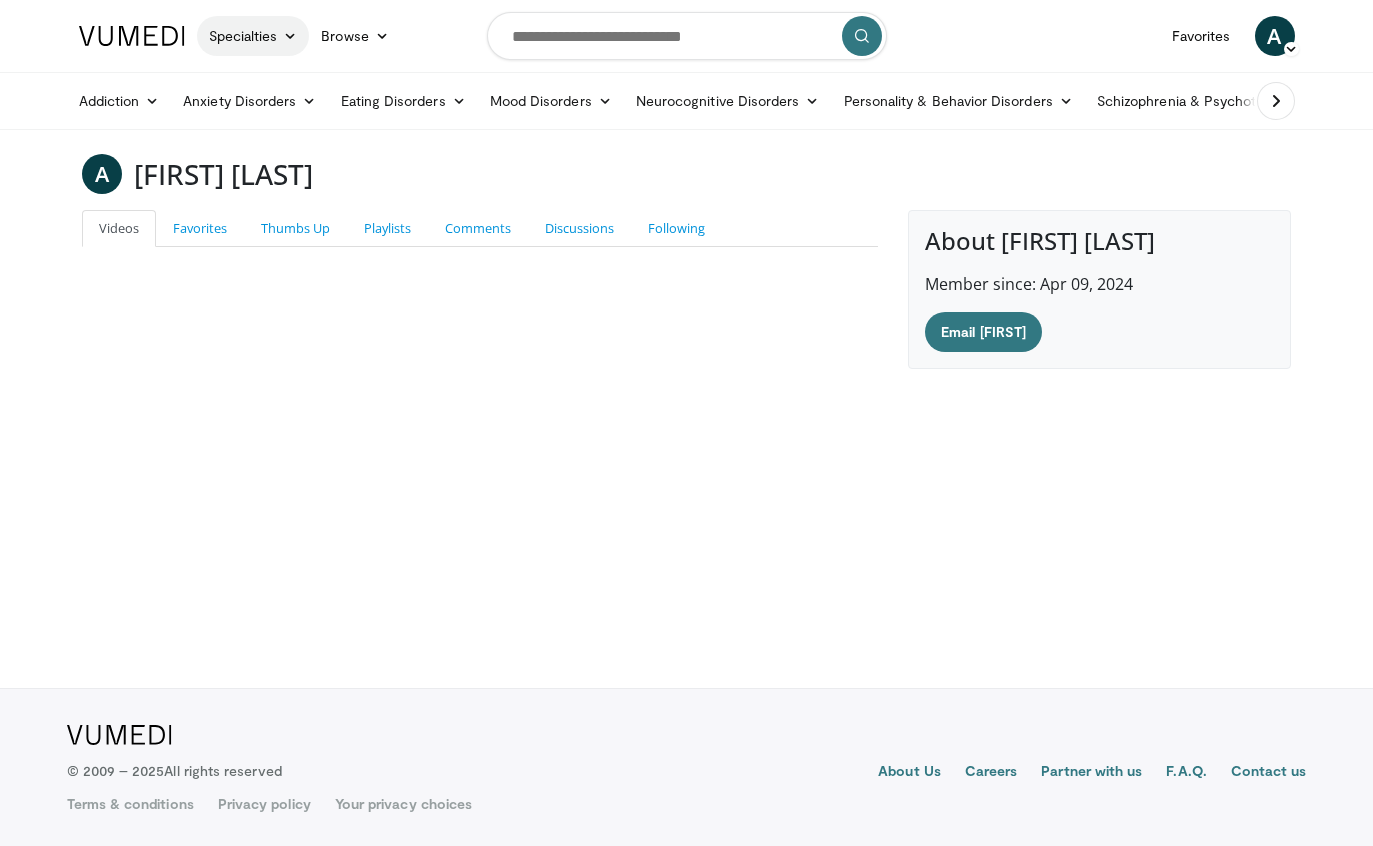click on "Specialties" at bounding box center [253, 36] 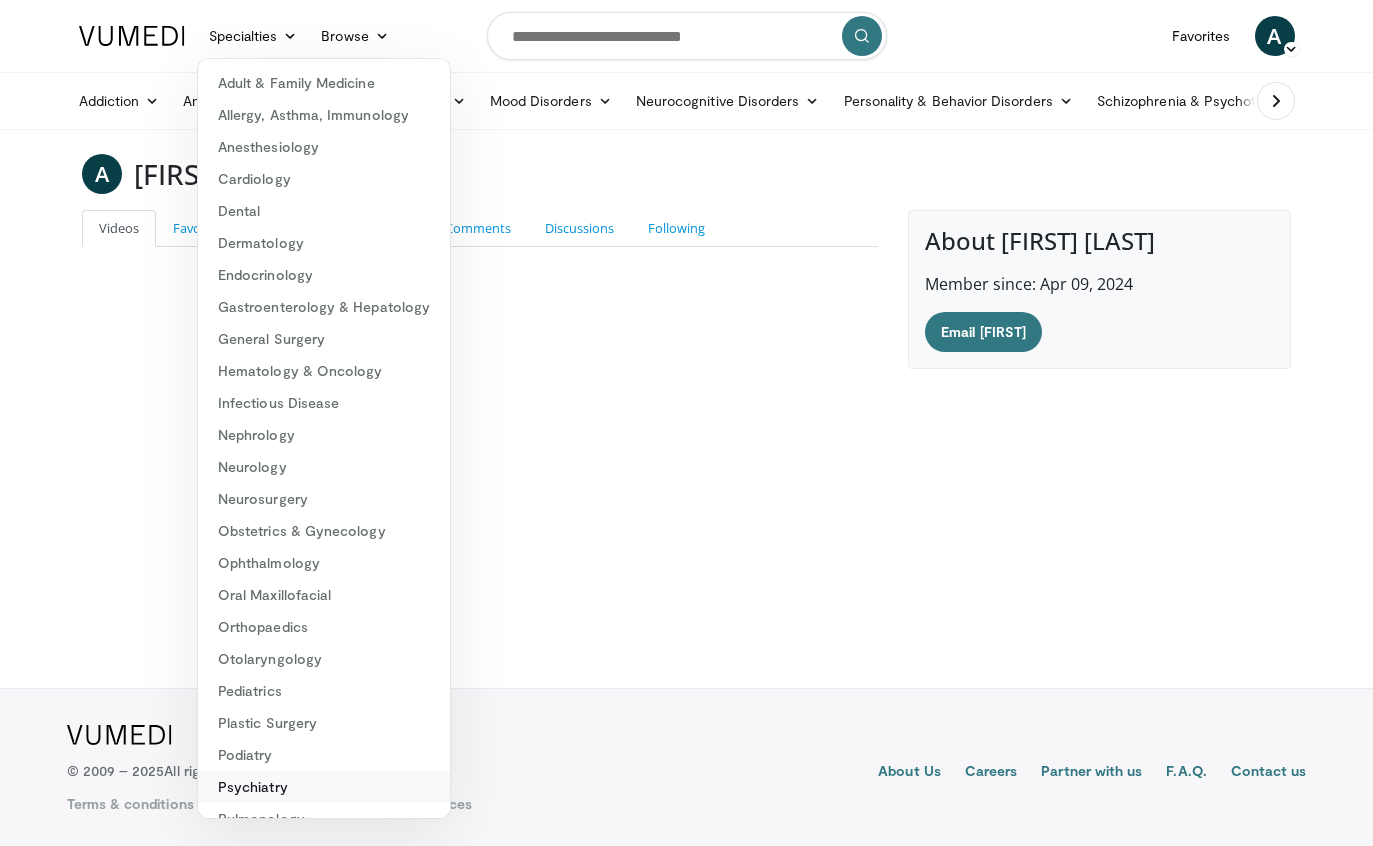 click on "Psychiatry" at bounding box center (324, 787) 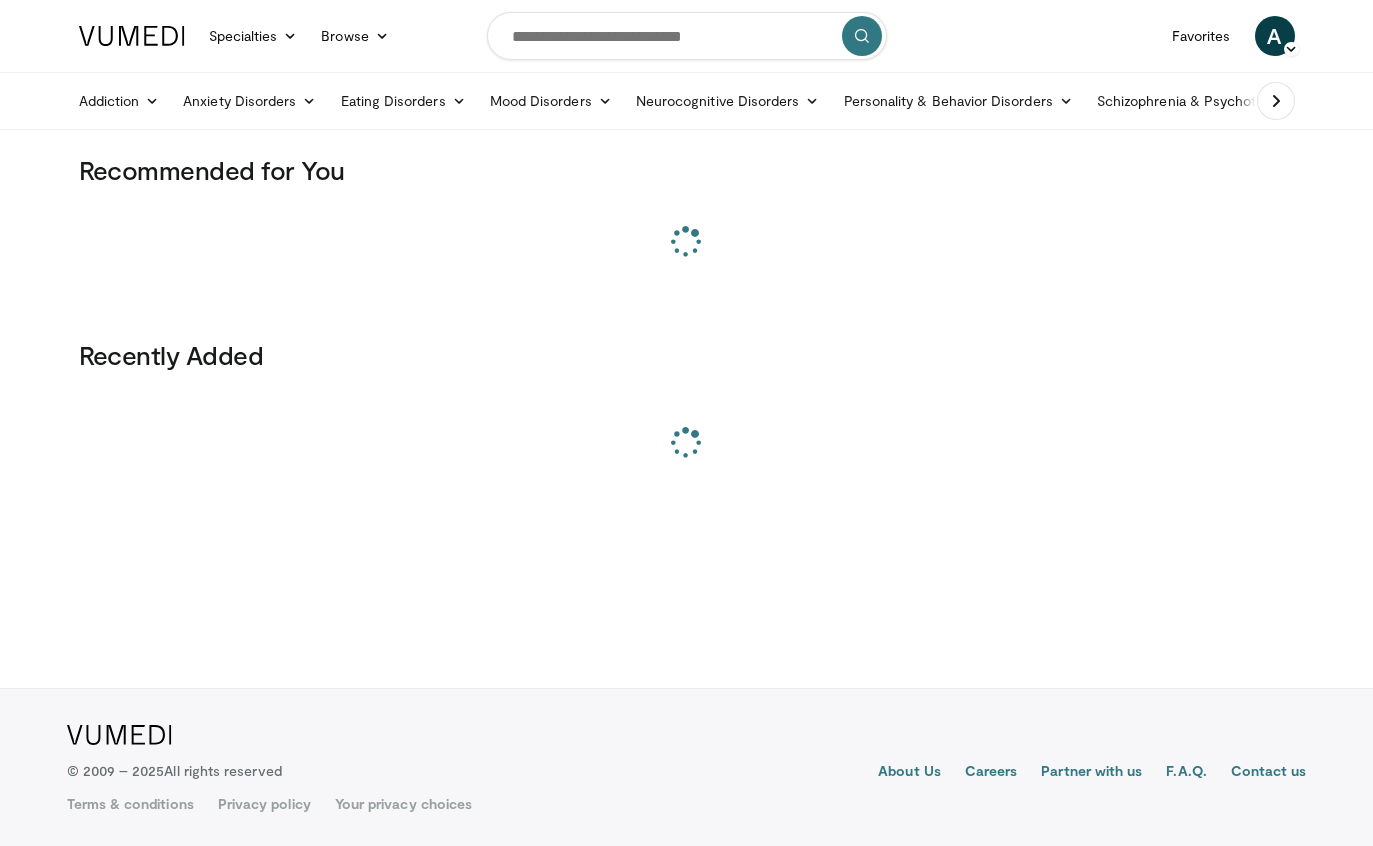 scroll, scrollTop: 0, scrollLeft: 0, axis: both 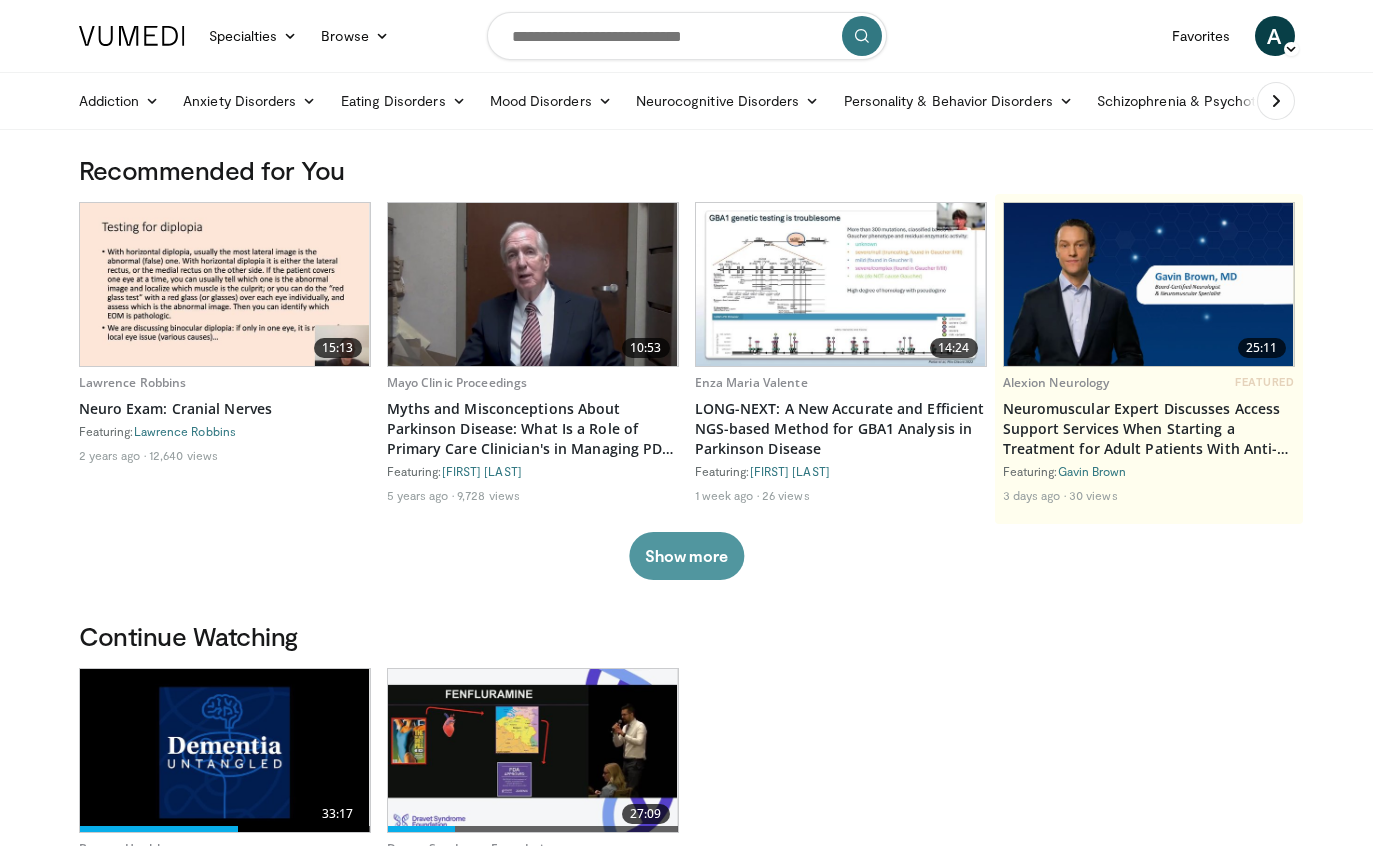 click on "Show more" at bounding box center (686, 556) 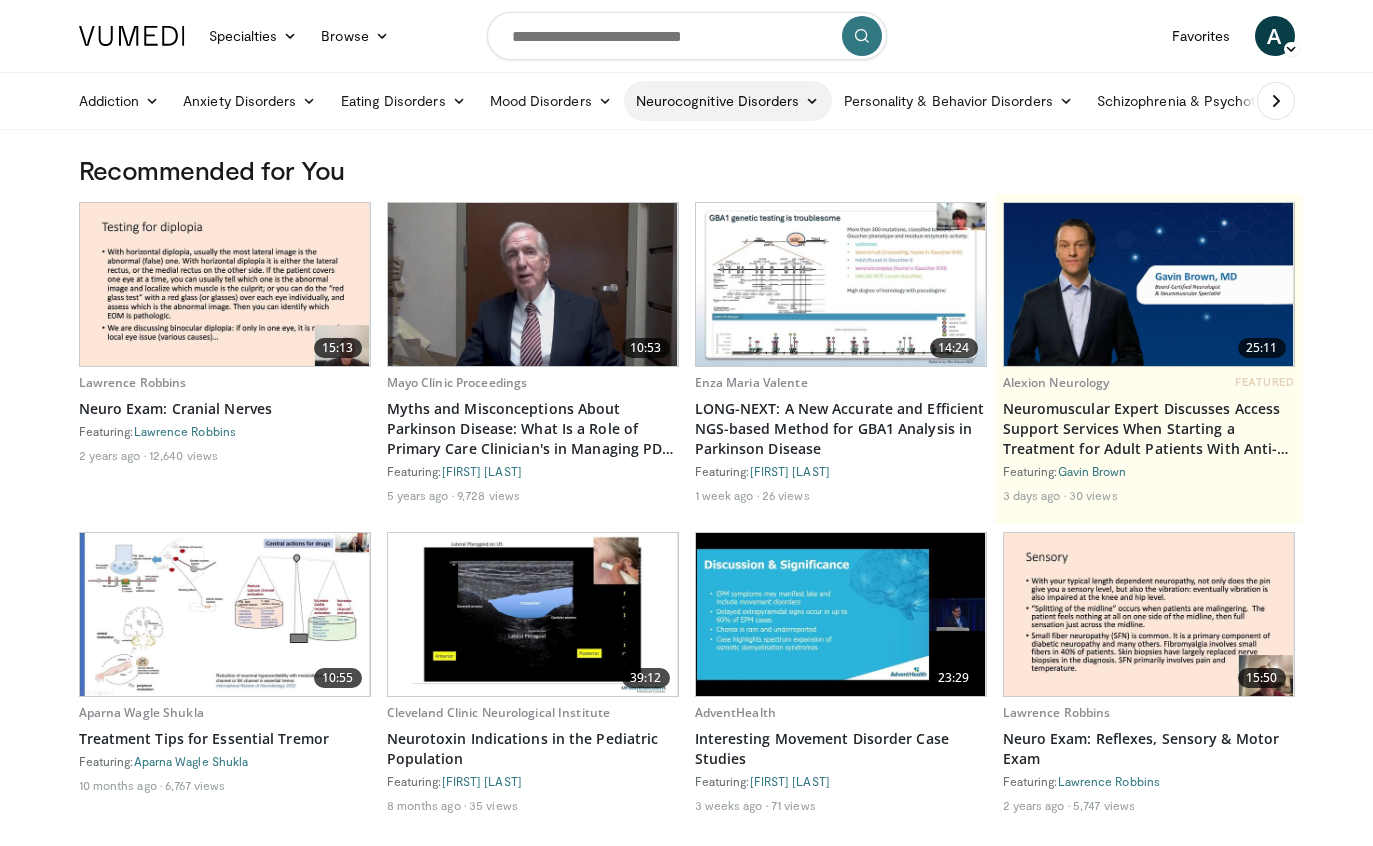 click on "Neurocognitive Disorders" at bounding box center [728, 101] 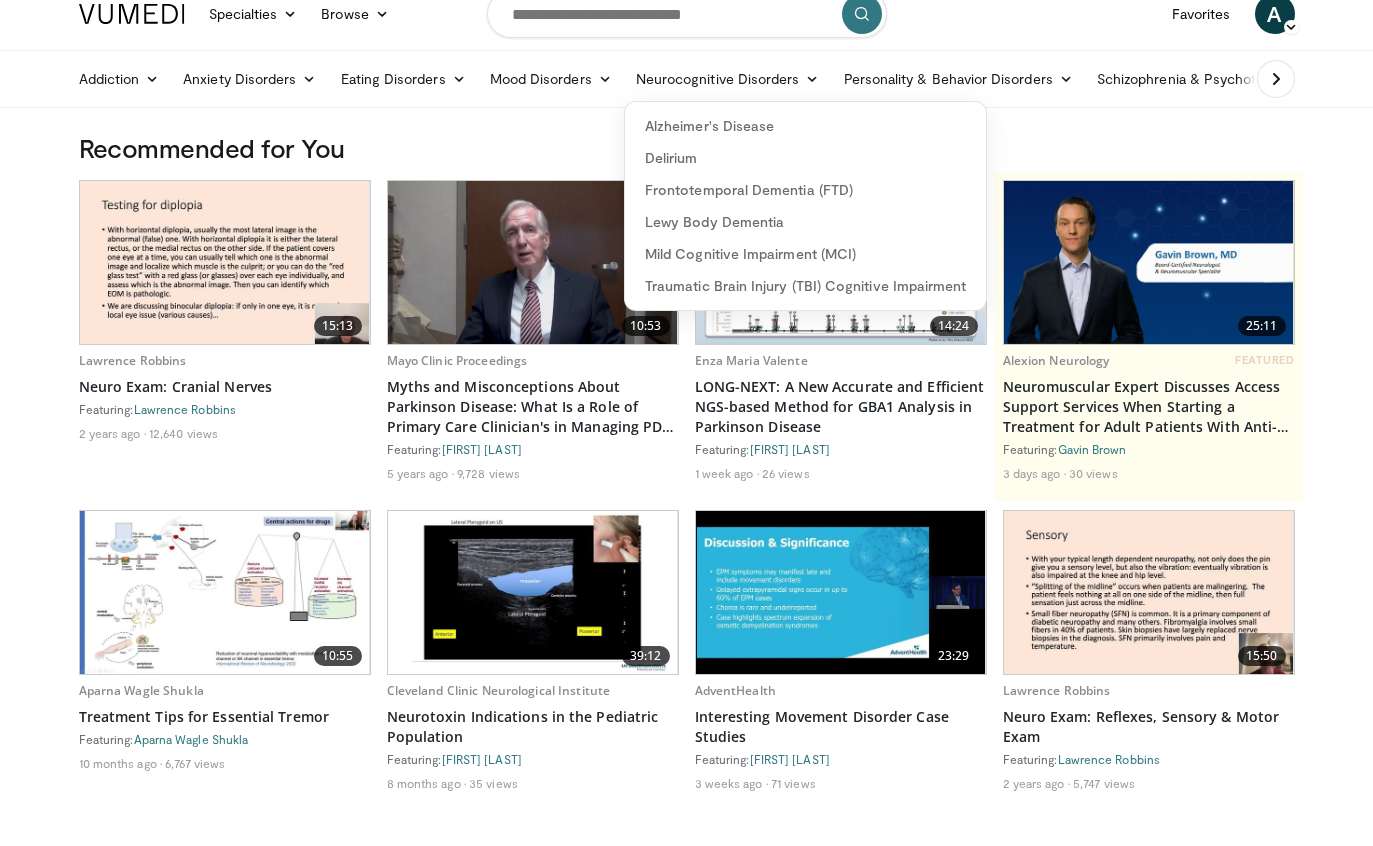 scroll, scrollTop: 0, scrollLeft: 0, axis: both 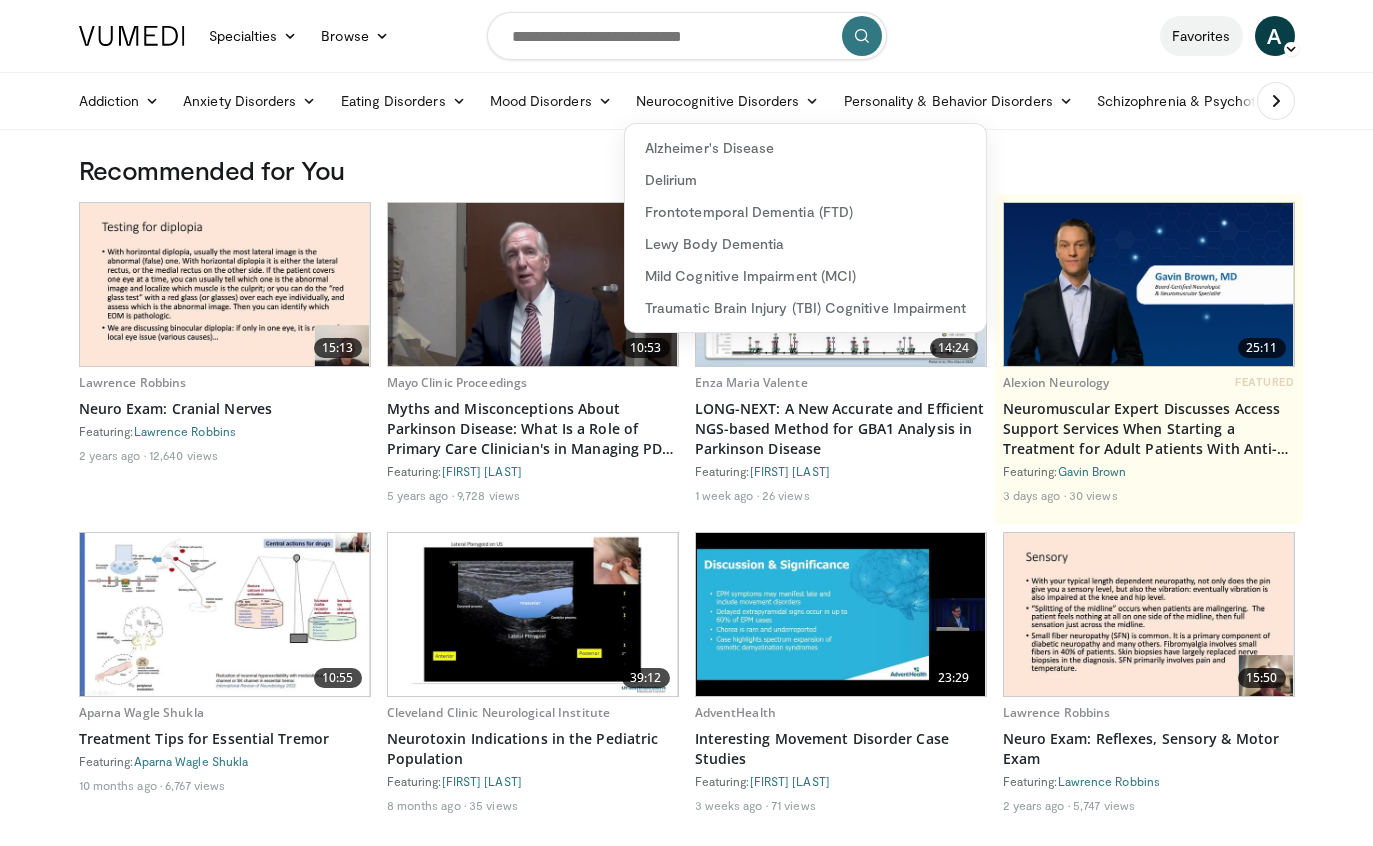 click on "Favorites" at bounding box center (1201, 36) 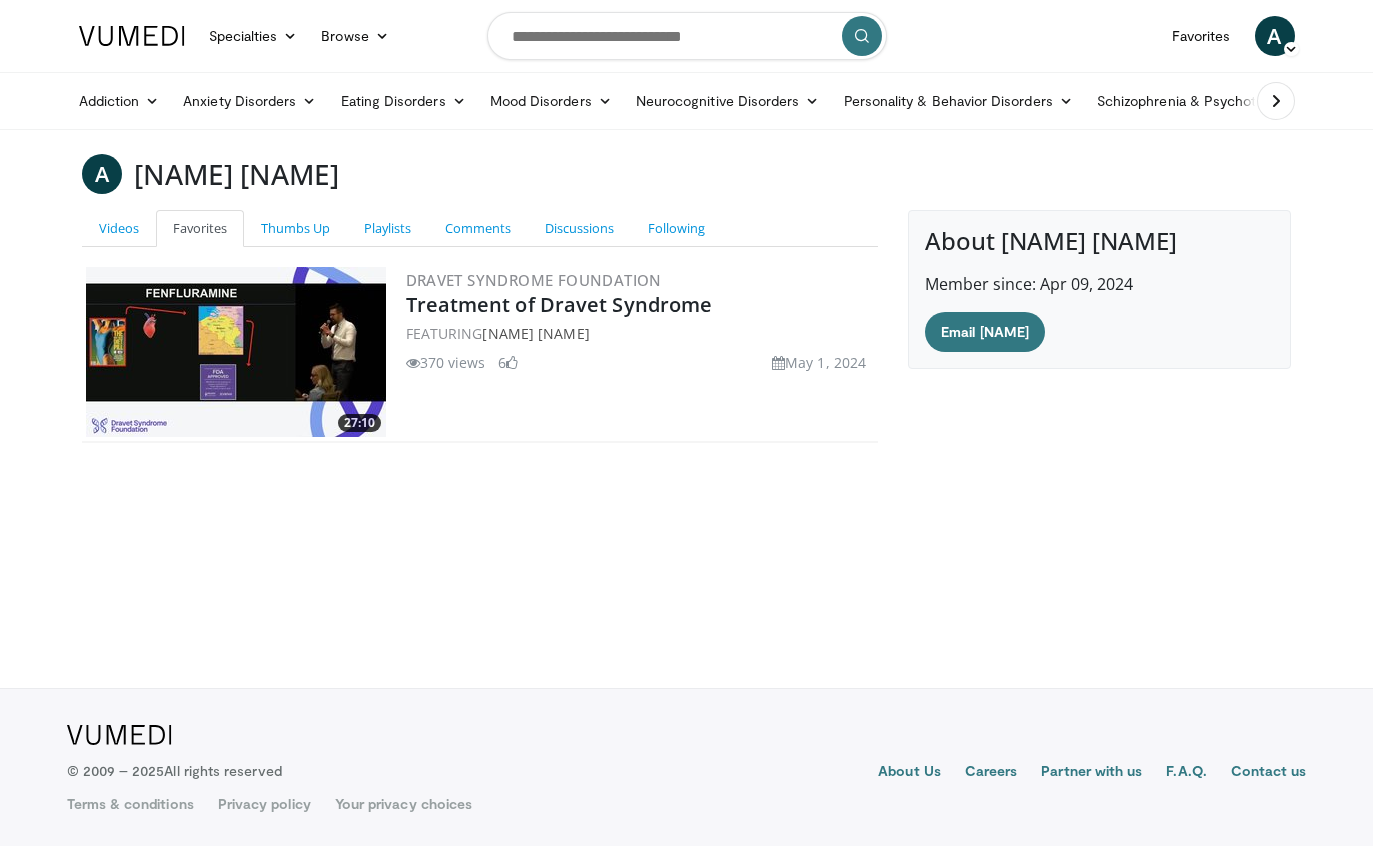 scroll, scrollTop: 0, scrollLeft: 0, axis: both 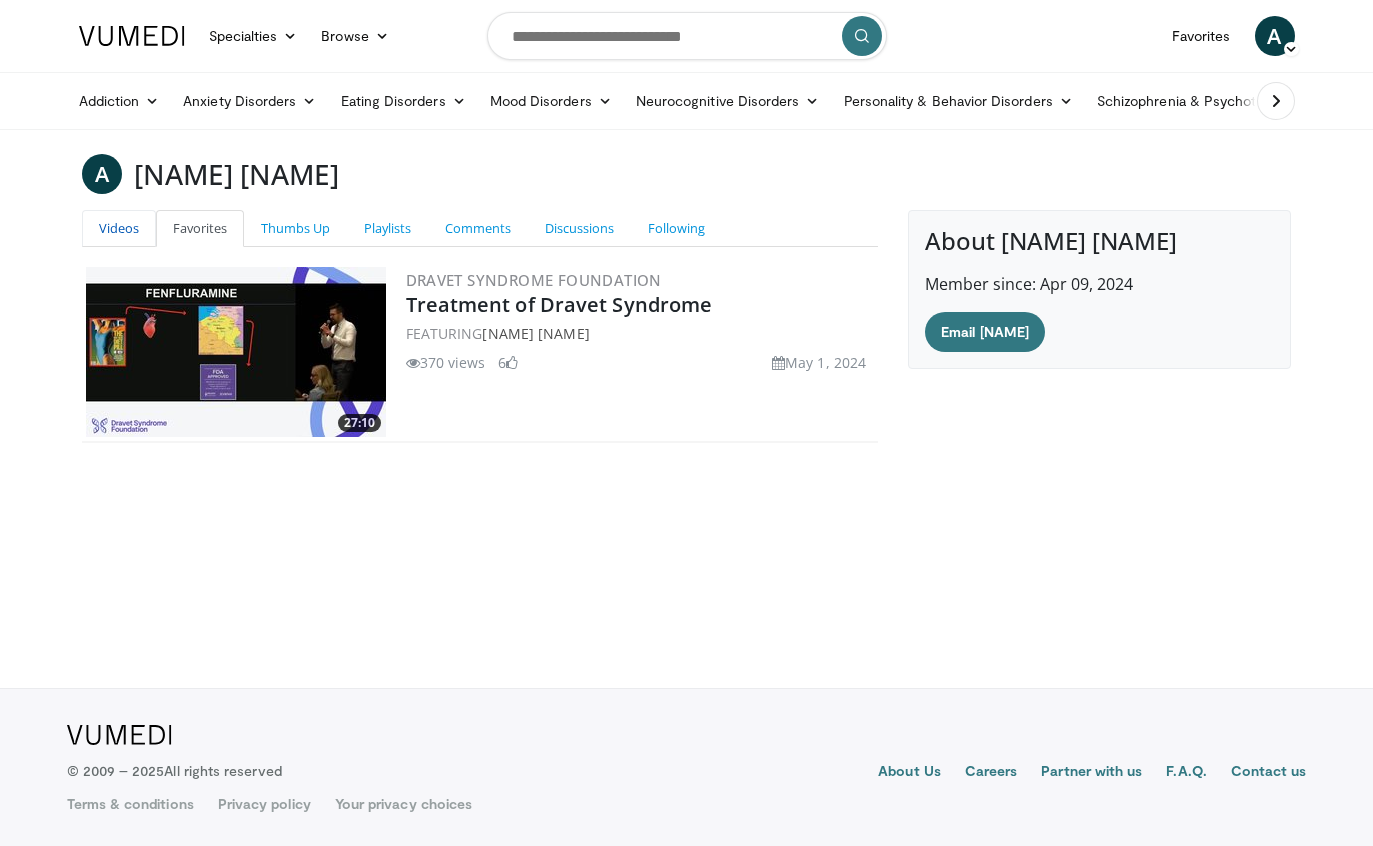 click on "Videos" at bounding box center (119, 228) 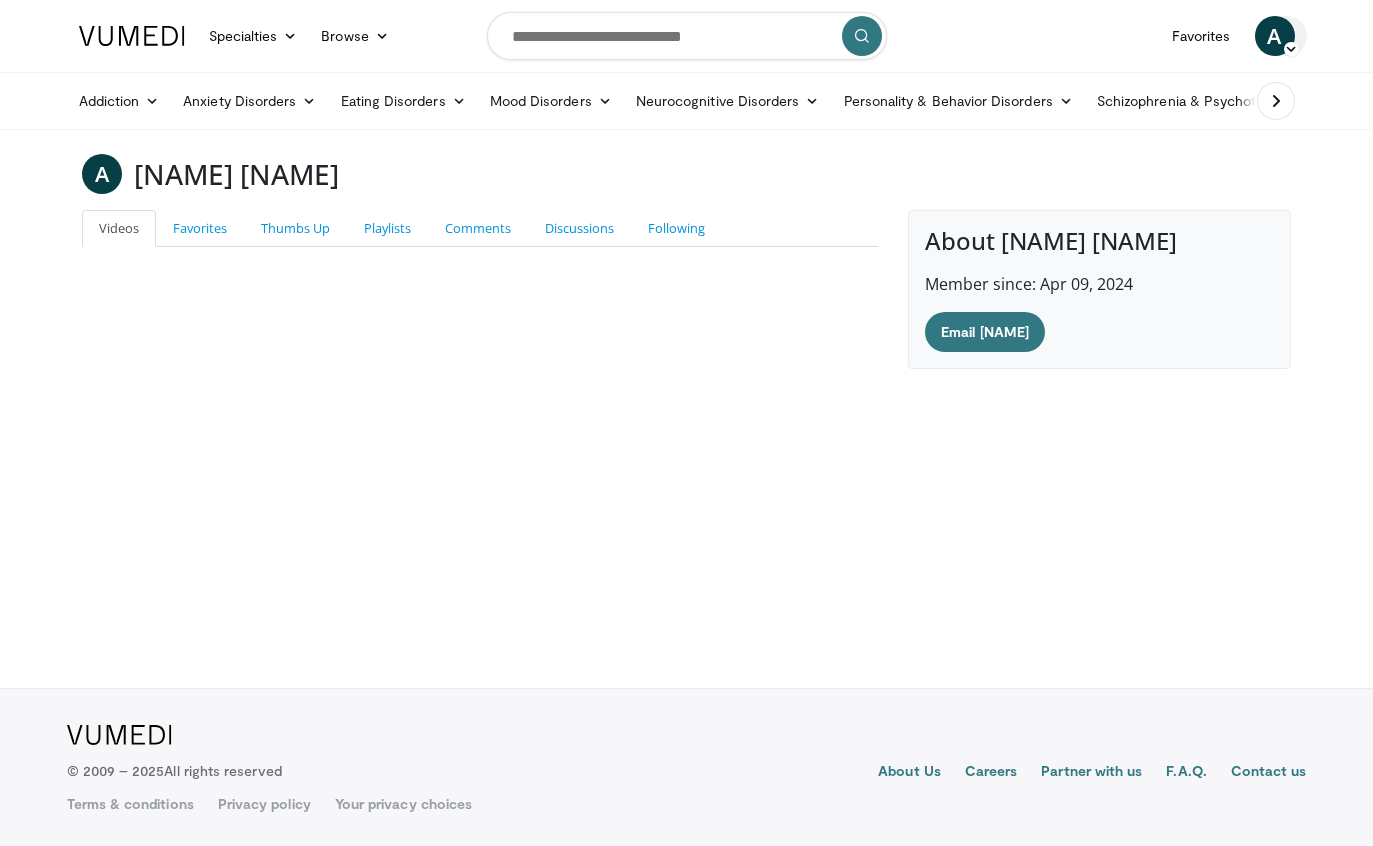 click at bounding box center (1291, 49) 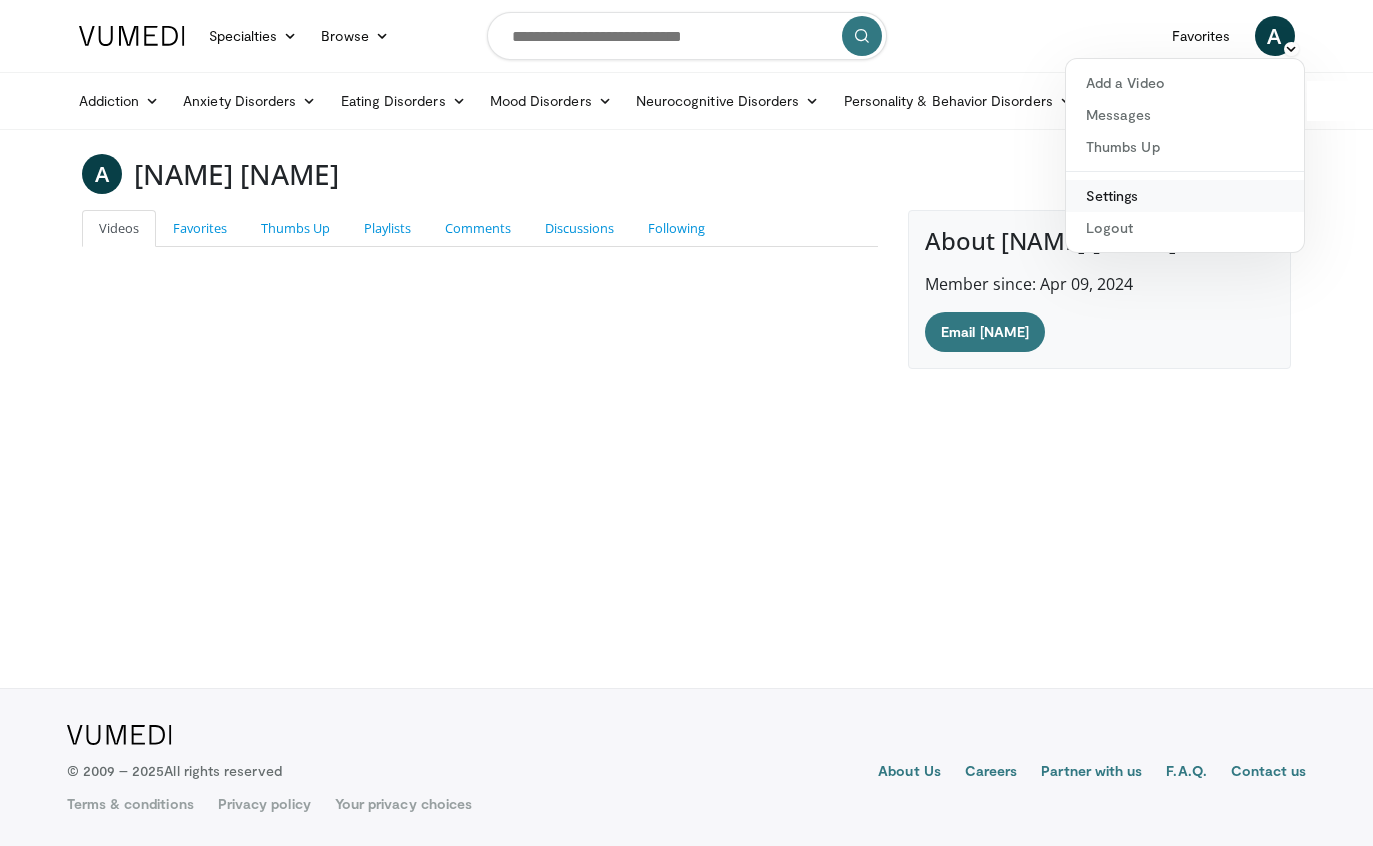 click on "Settings" at bounding box center (1185, 196) 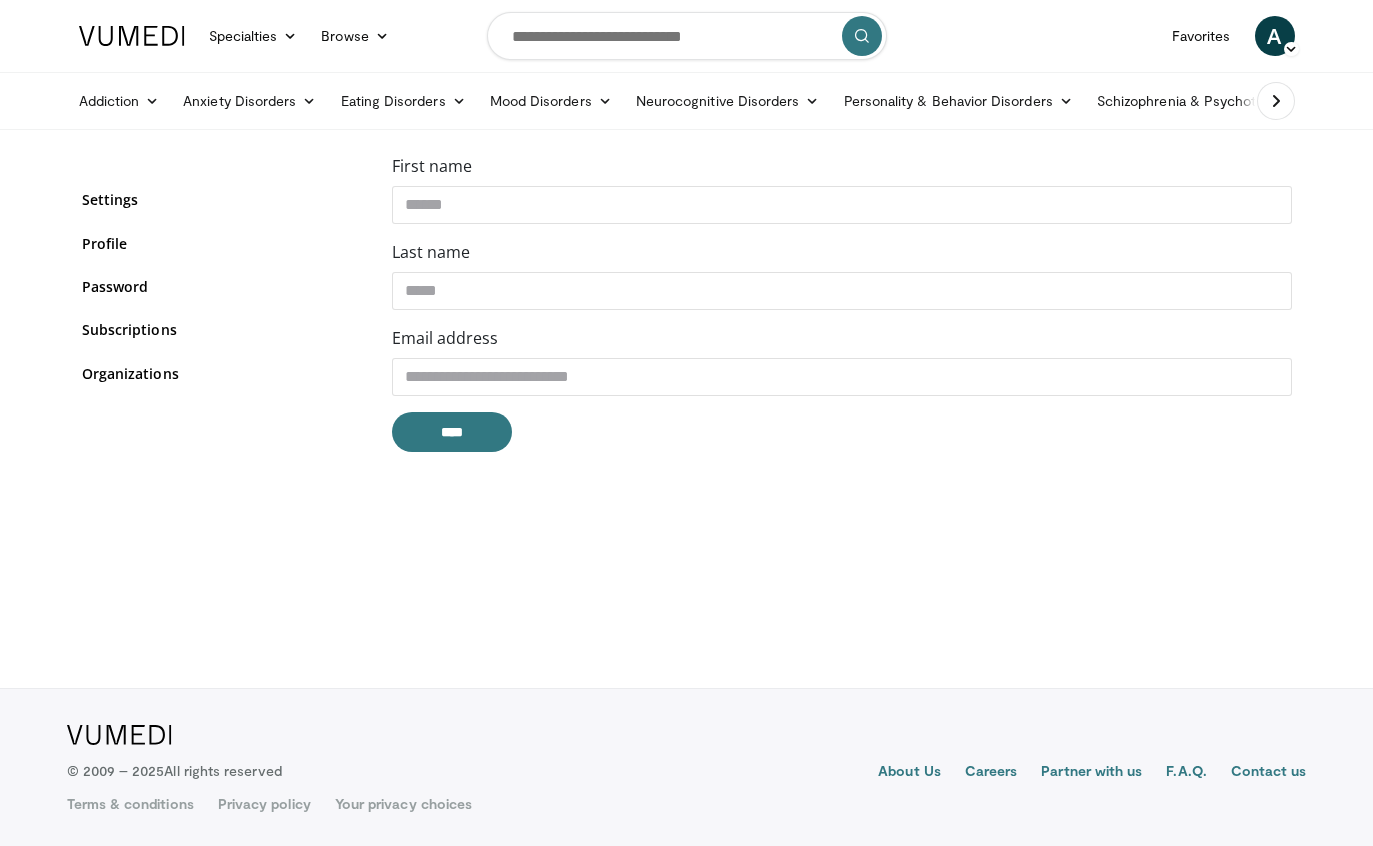 scroll, scrollTop: 0, scrollLeft: 0, axis: both 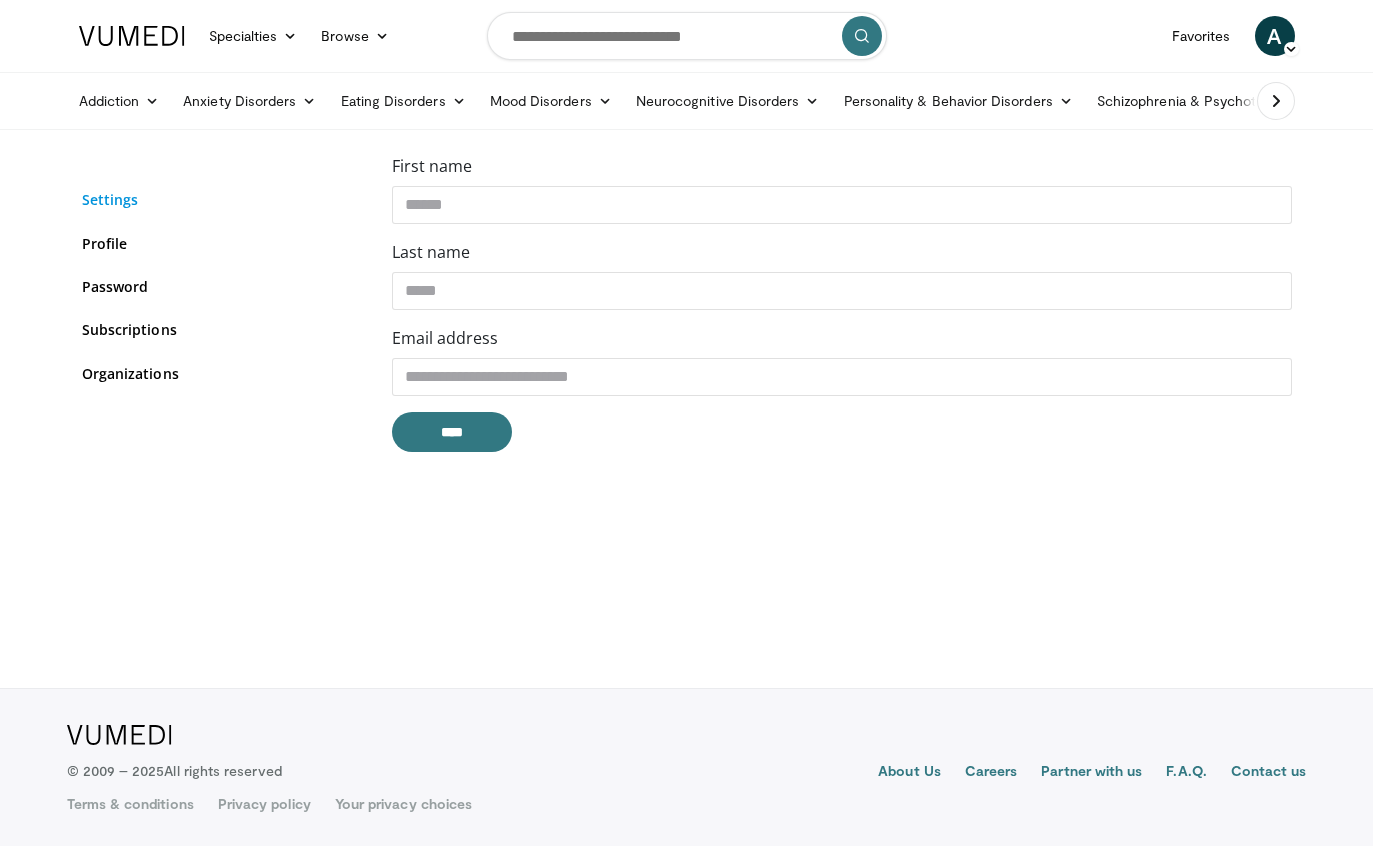 click on "Settings" at bounding box center (222, 199) 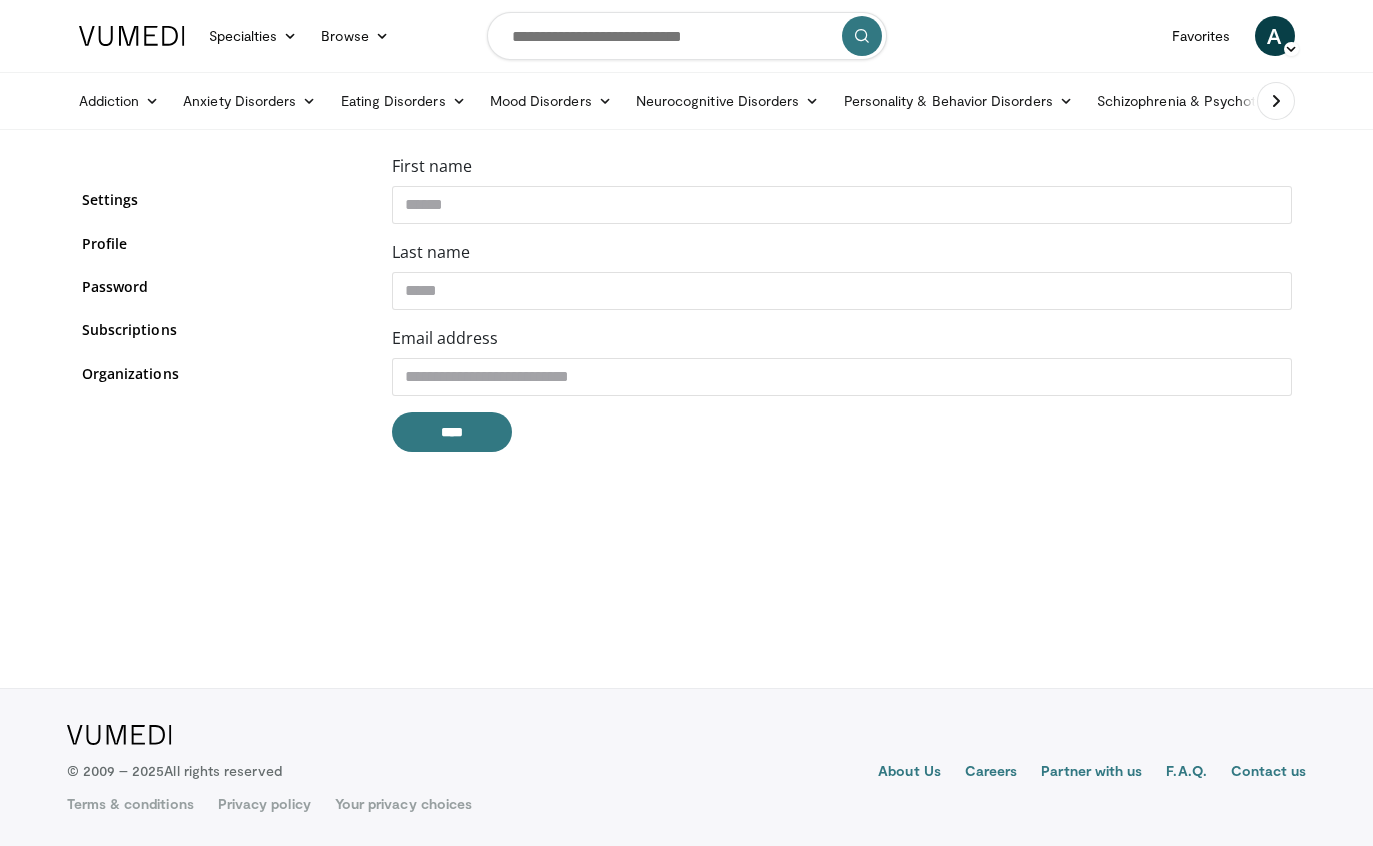 scroll, scrollTop: 0, scrollLeft: 0, axis: both 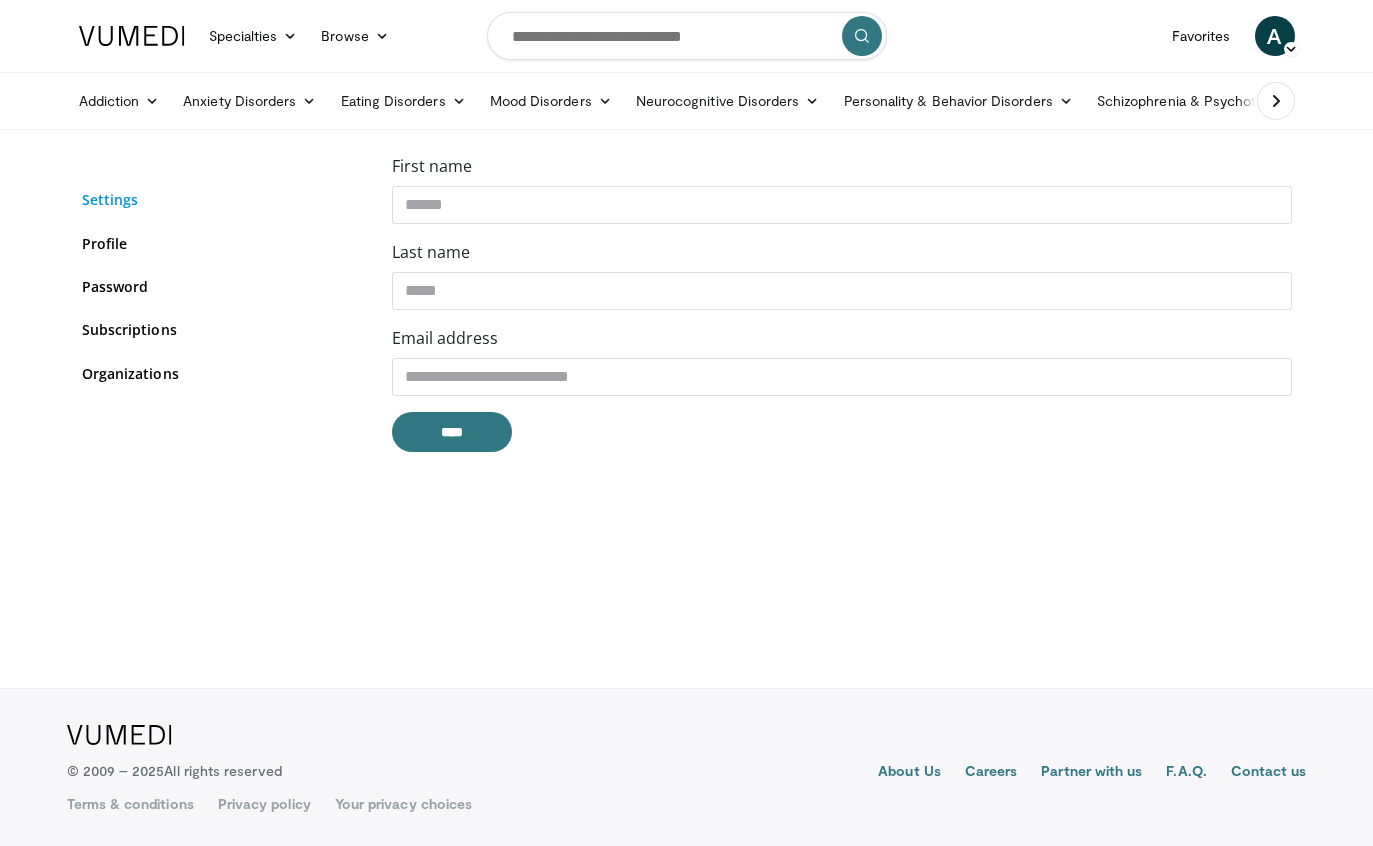 click on "Settings" at bounding box center [222, 199] 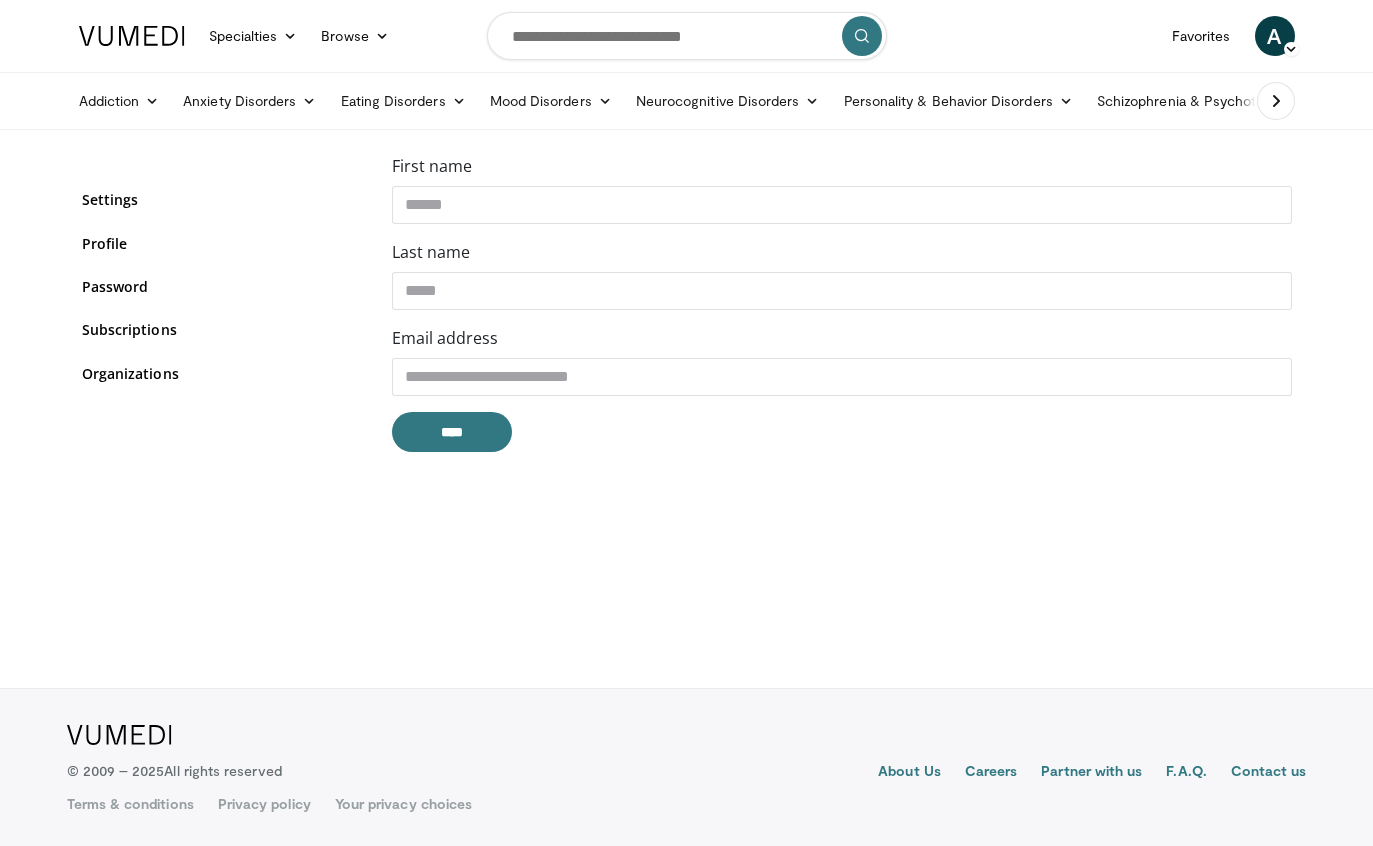 scroll, scrollTop: 0, scrollLeft: 0, axis: both 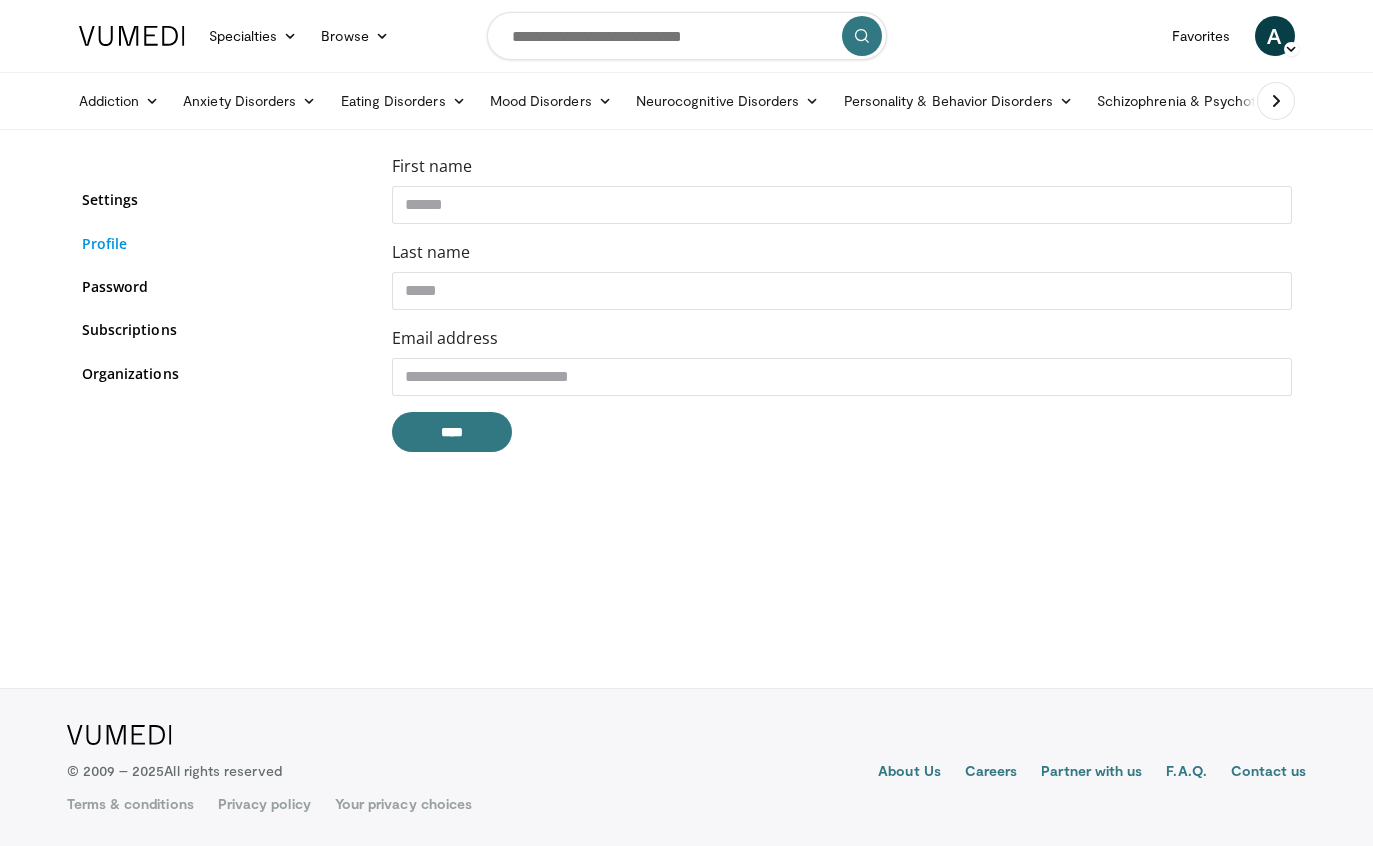 click on "Profile" at bounding box center (222, 243) 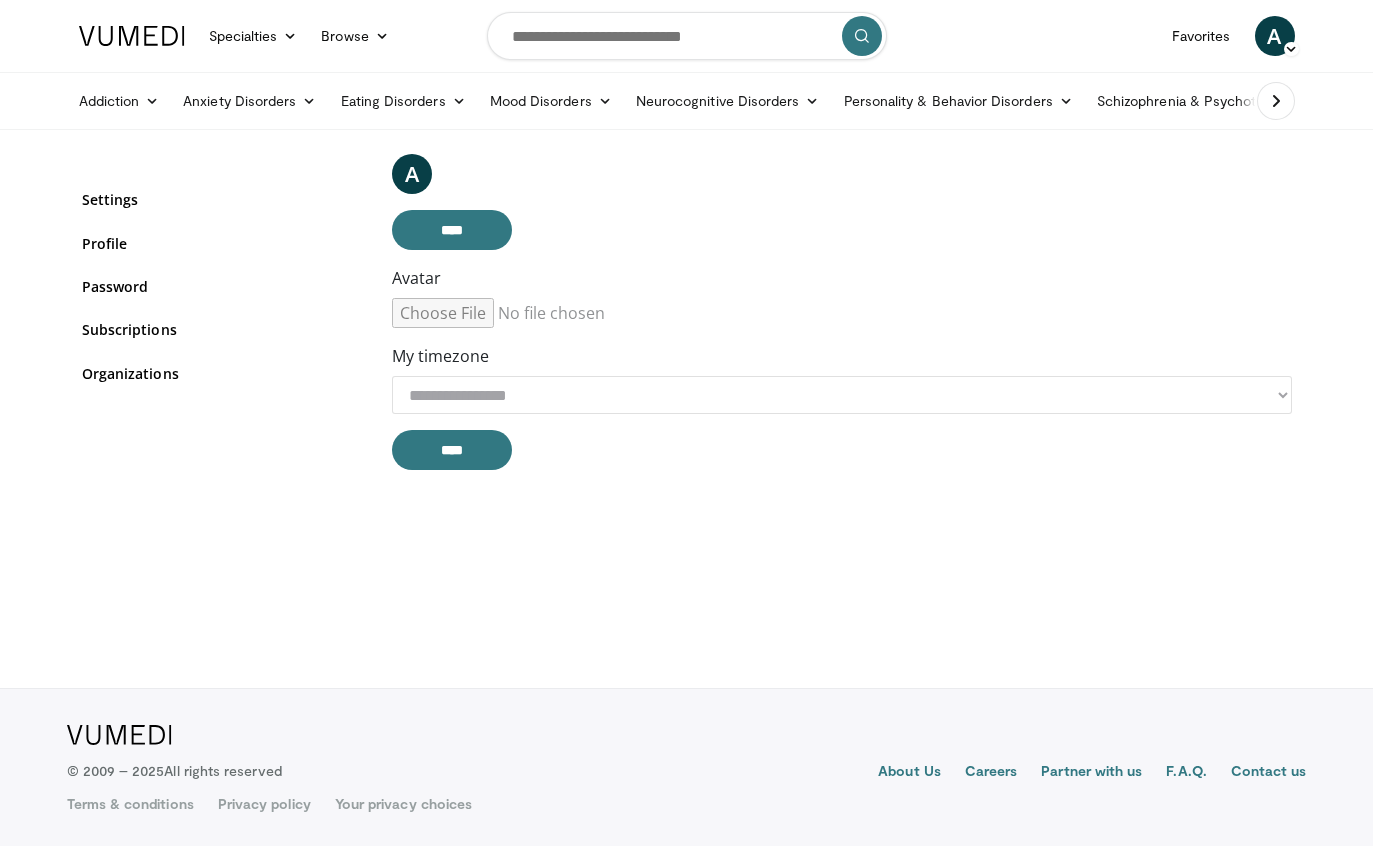 scroll, scrollTop: 0, scrollLeft: 0, axis: both 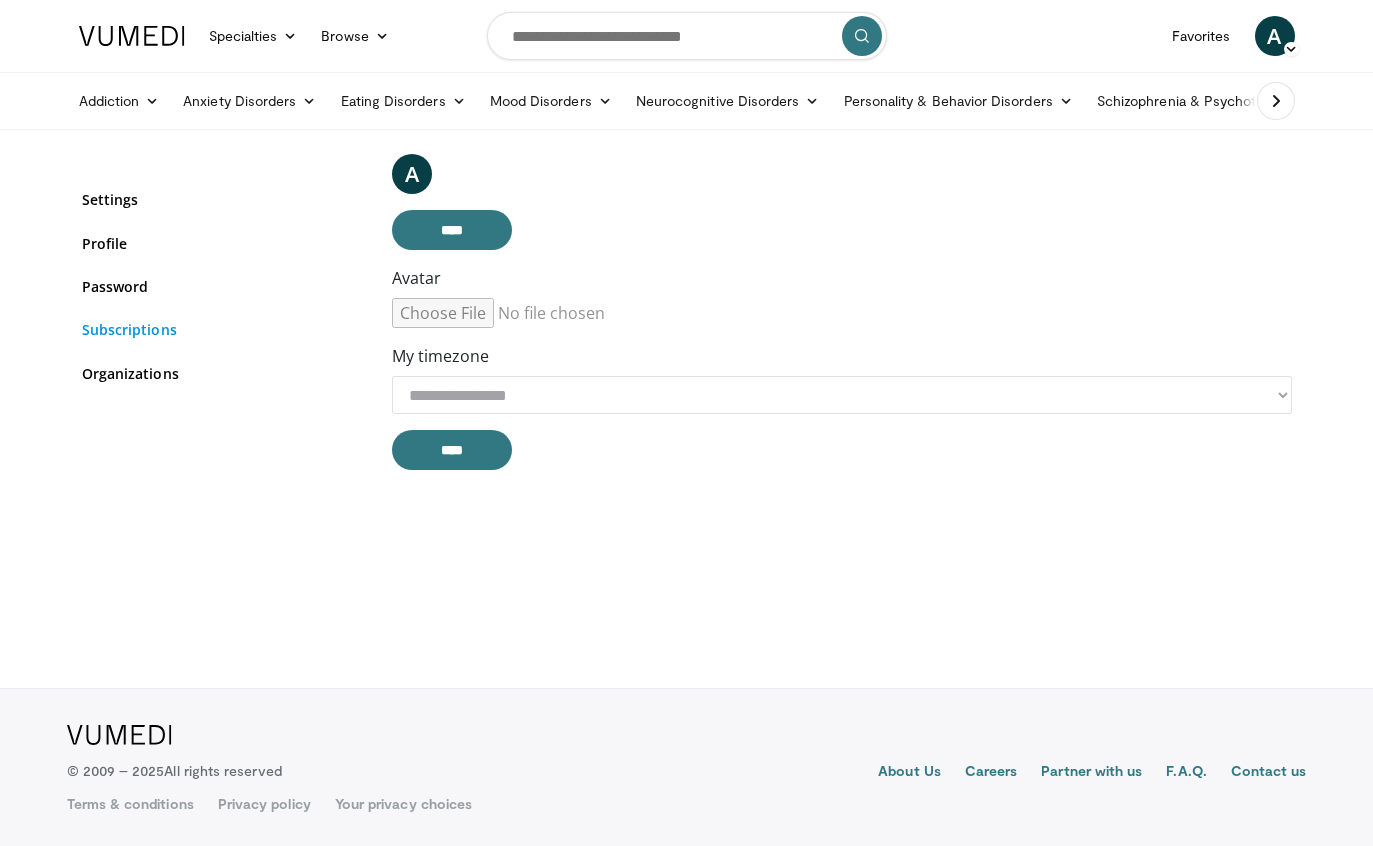 click on "Subscriptions" at bounding box center [222, 329] 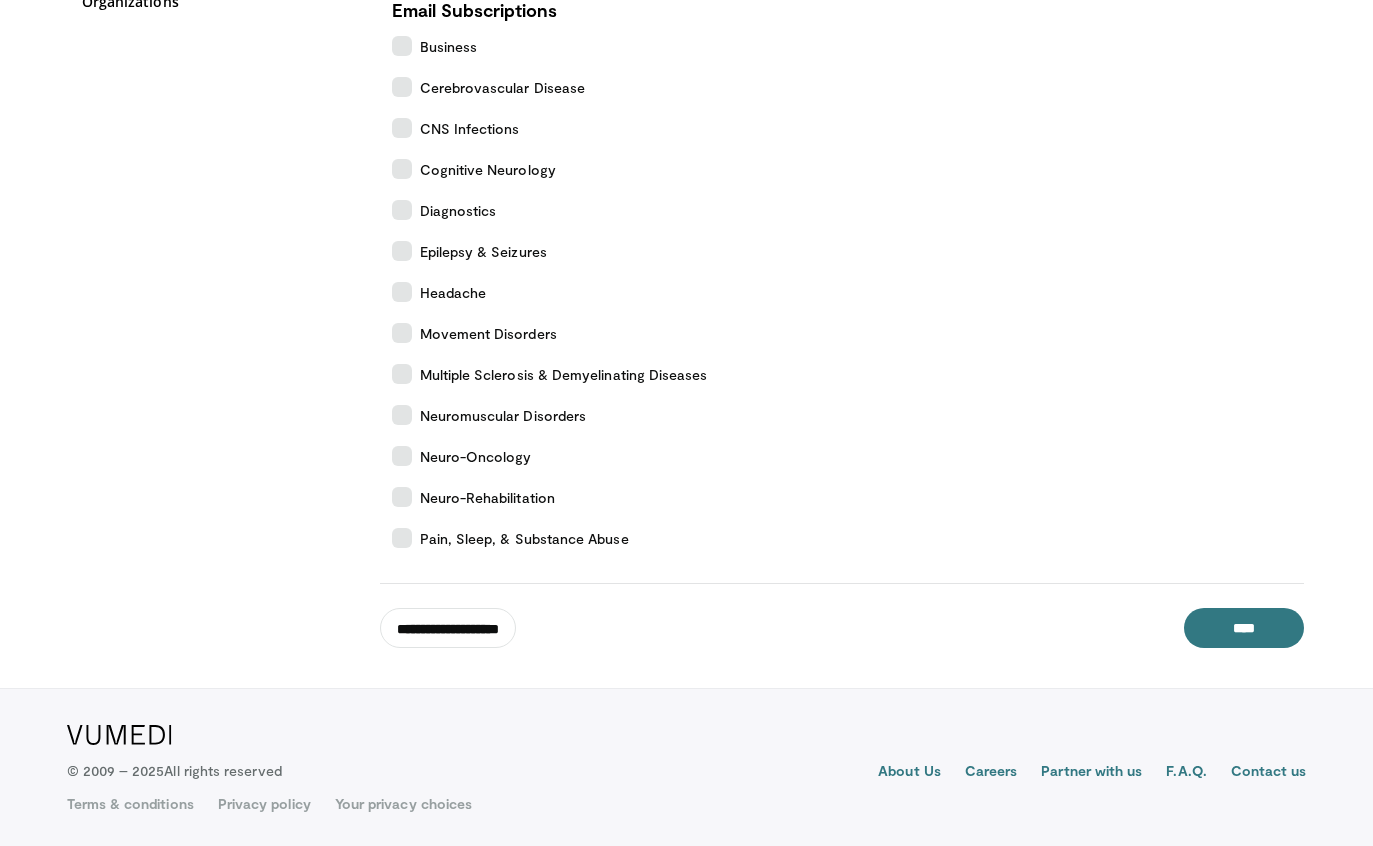 scroll, scrollTop: 0, scrollLeft: 0, axis: both 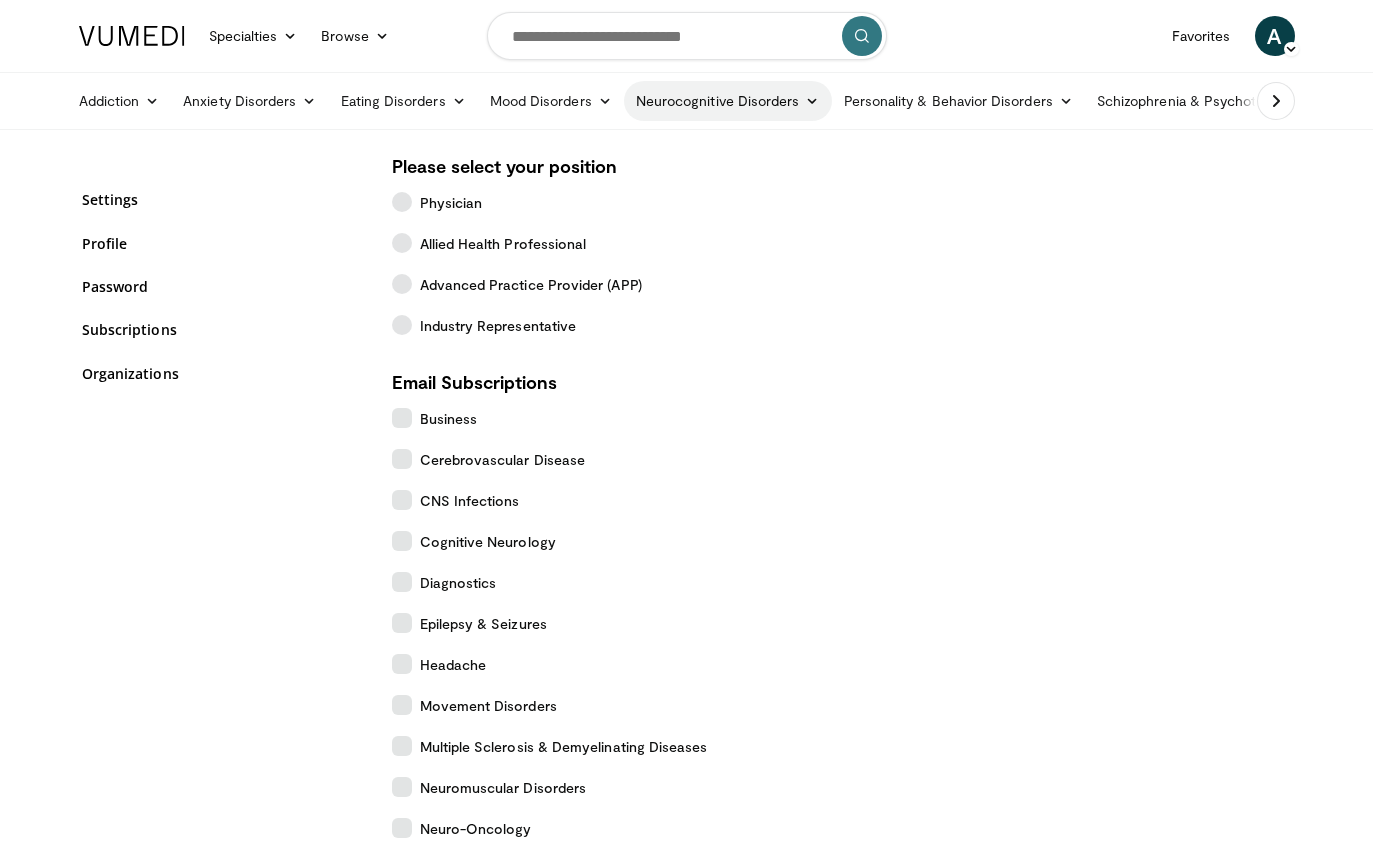 click at bounding box center (812, 101) 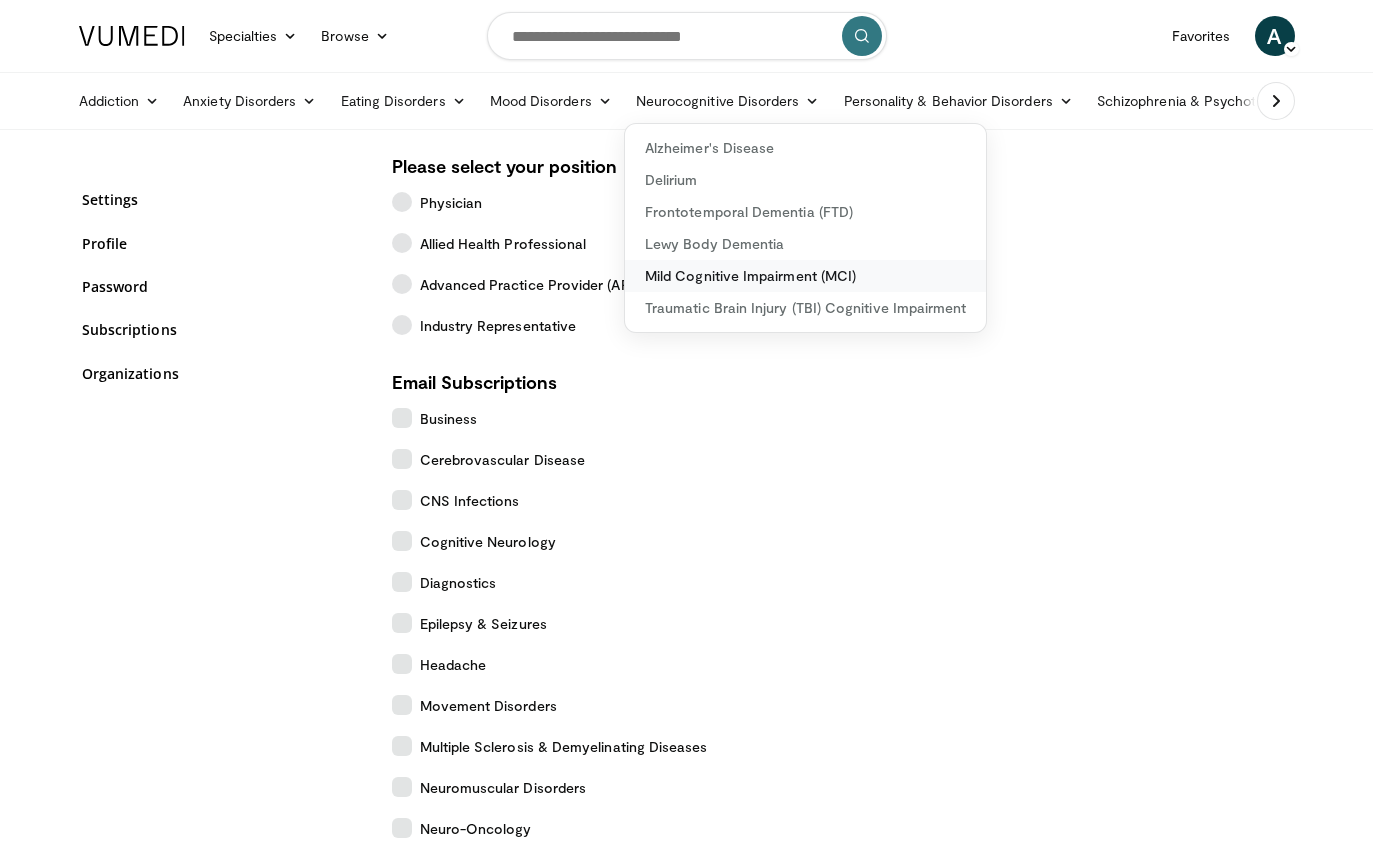 click on "Mild Cognitive Impairment (MCI)" at bounding box center [805, 276] 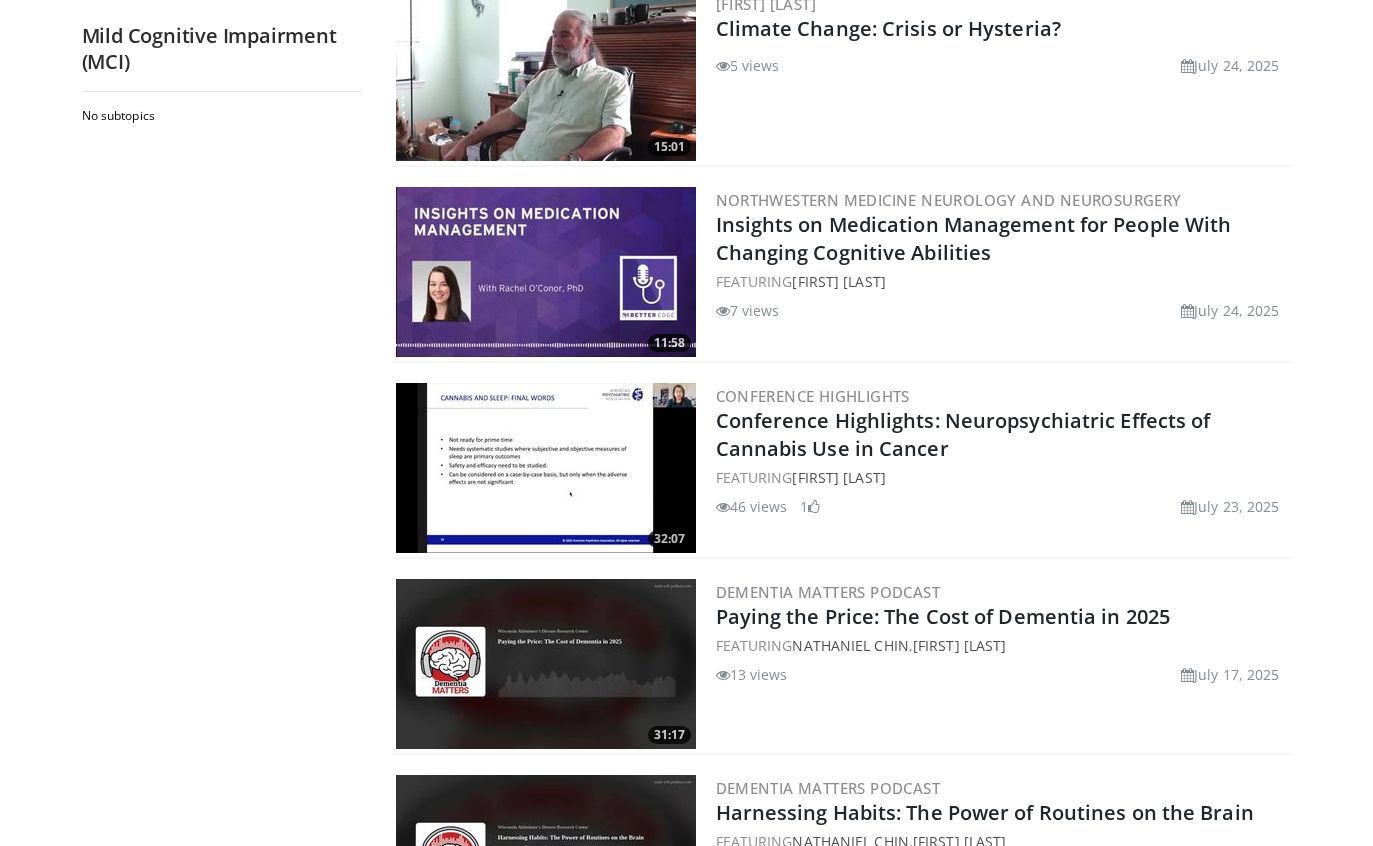 scroll, scrollTop: 0, scrollLeft: 0, axis: both 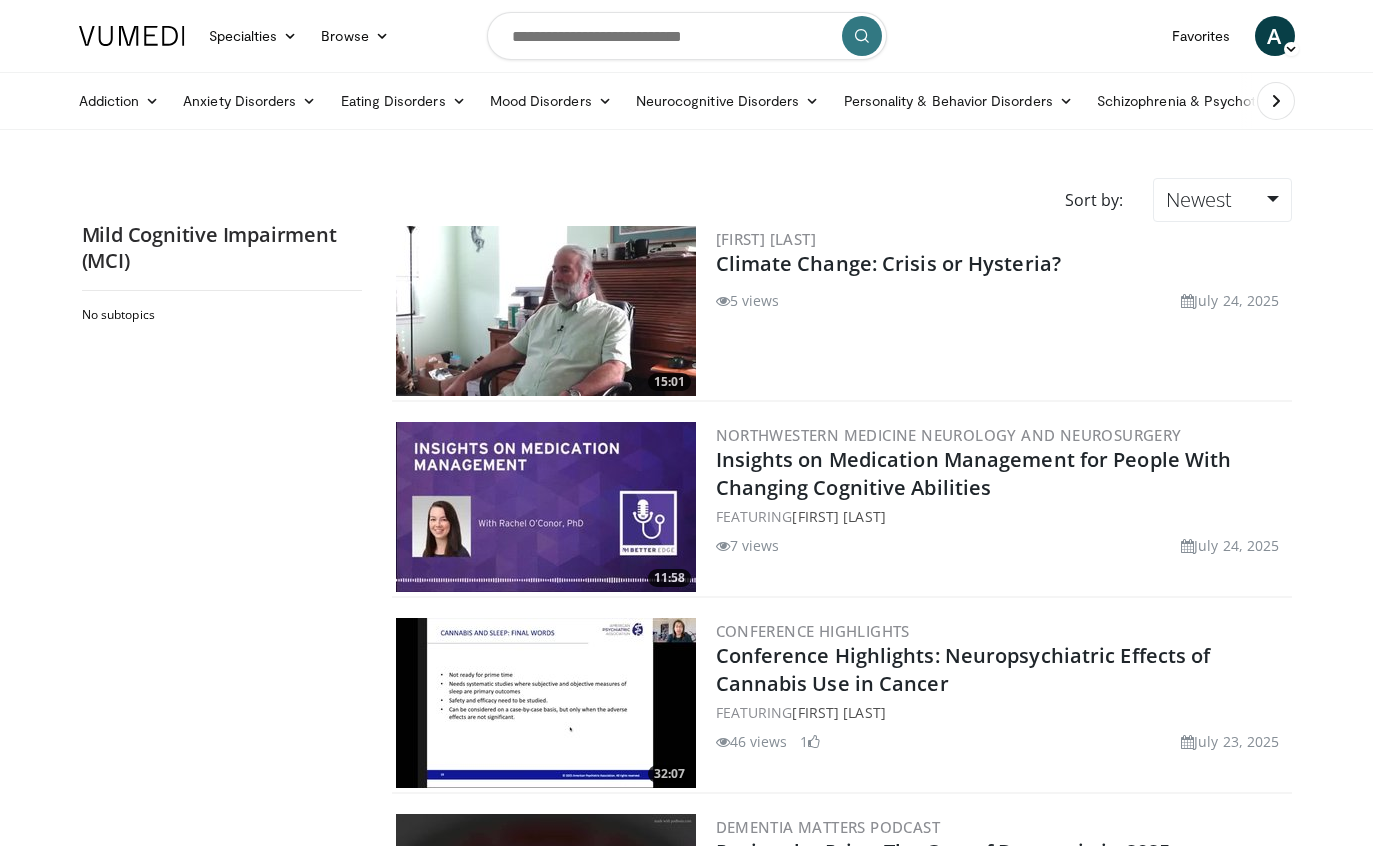 click at bounding box center (1276, 101) 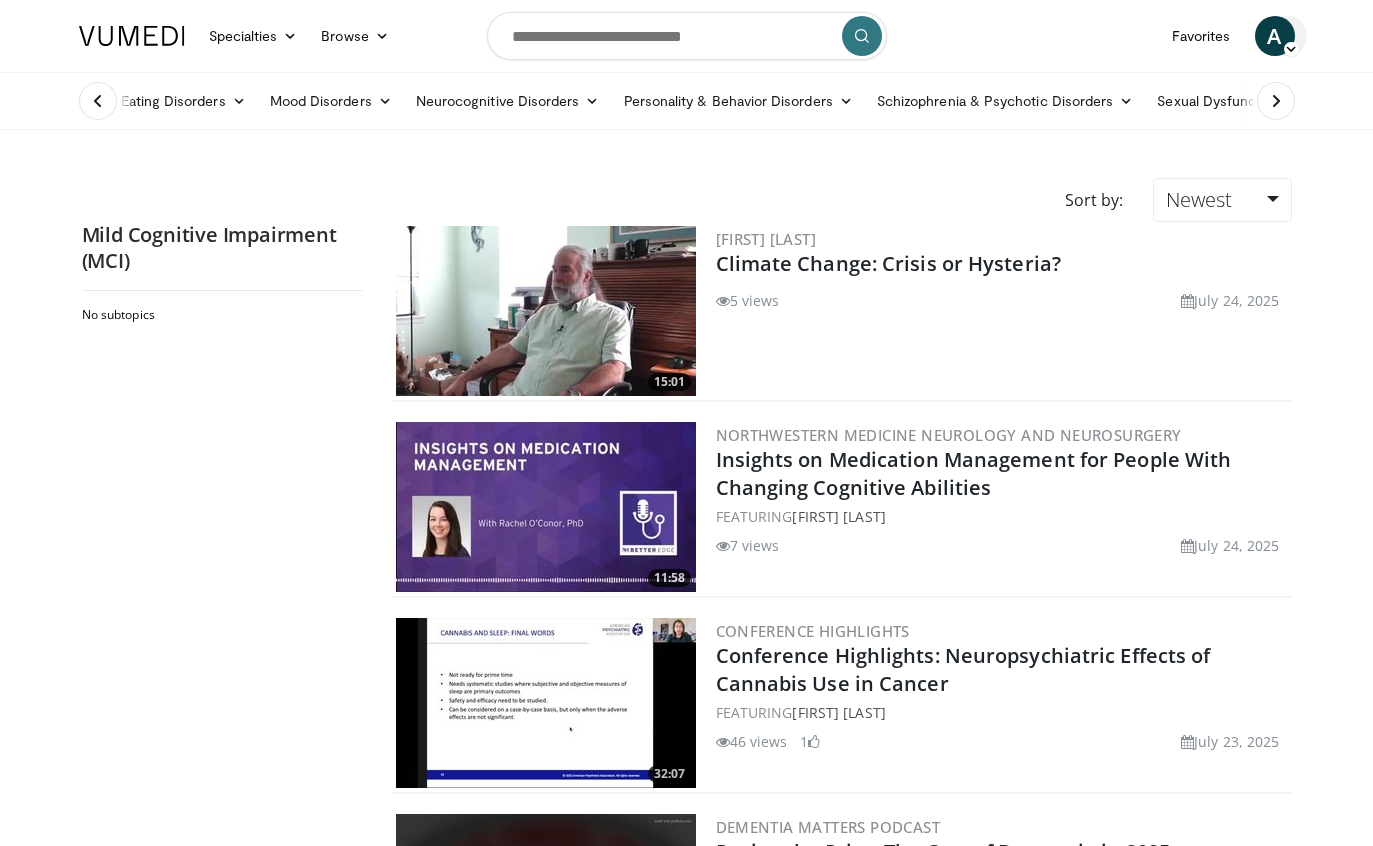 click at bounding box center [1291, 49] 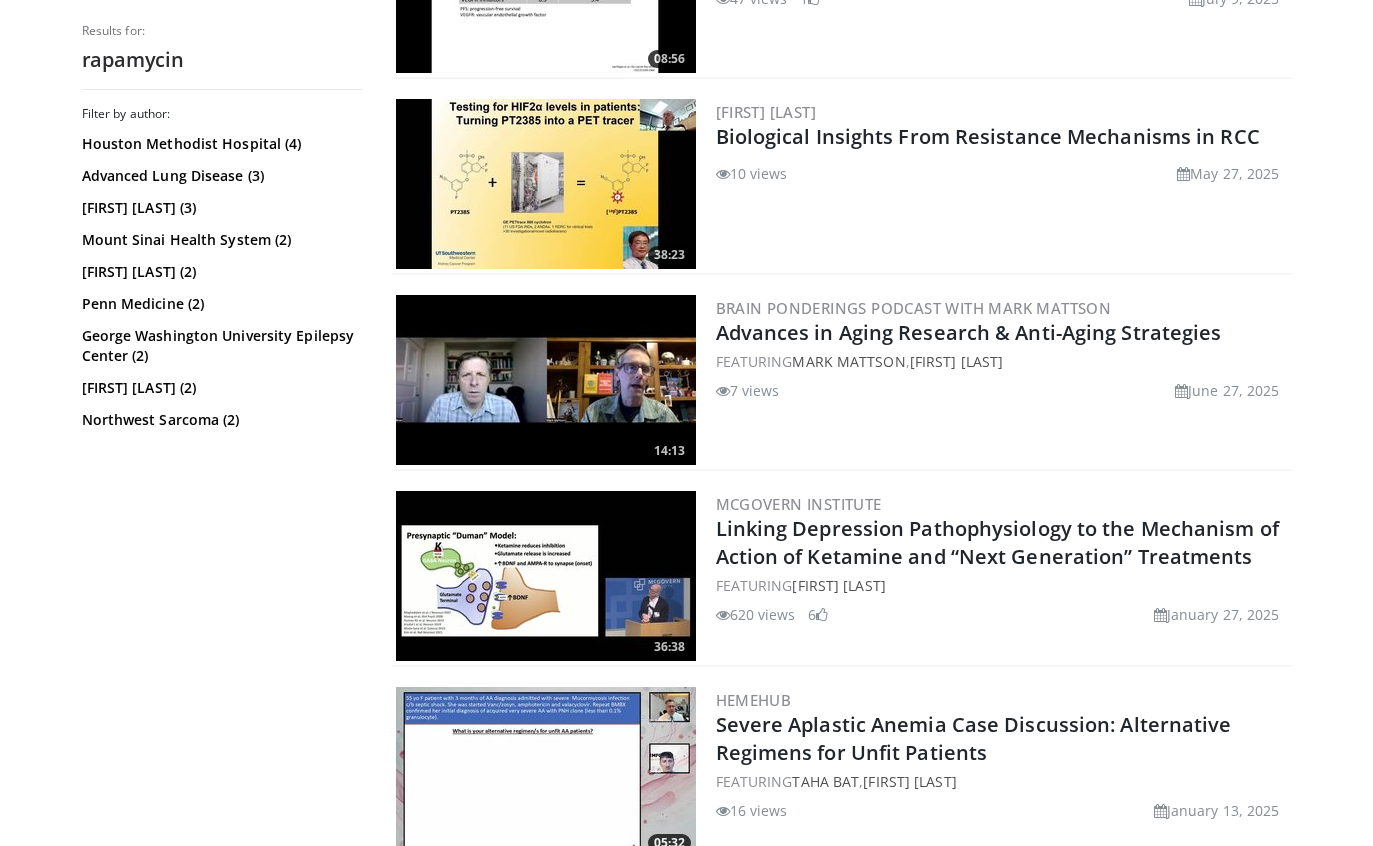 scroll, scrollTop: 0, scrollLeft: 0, axis: both 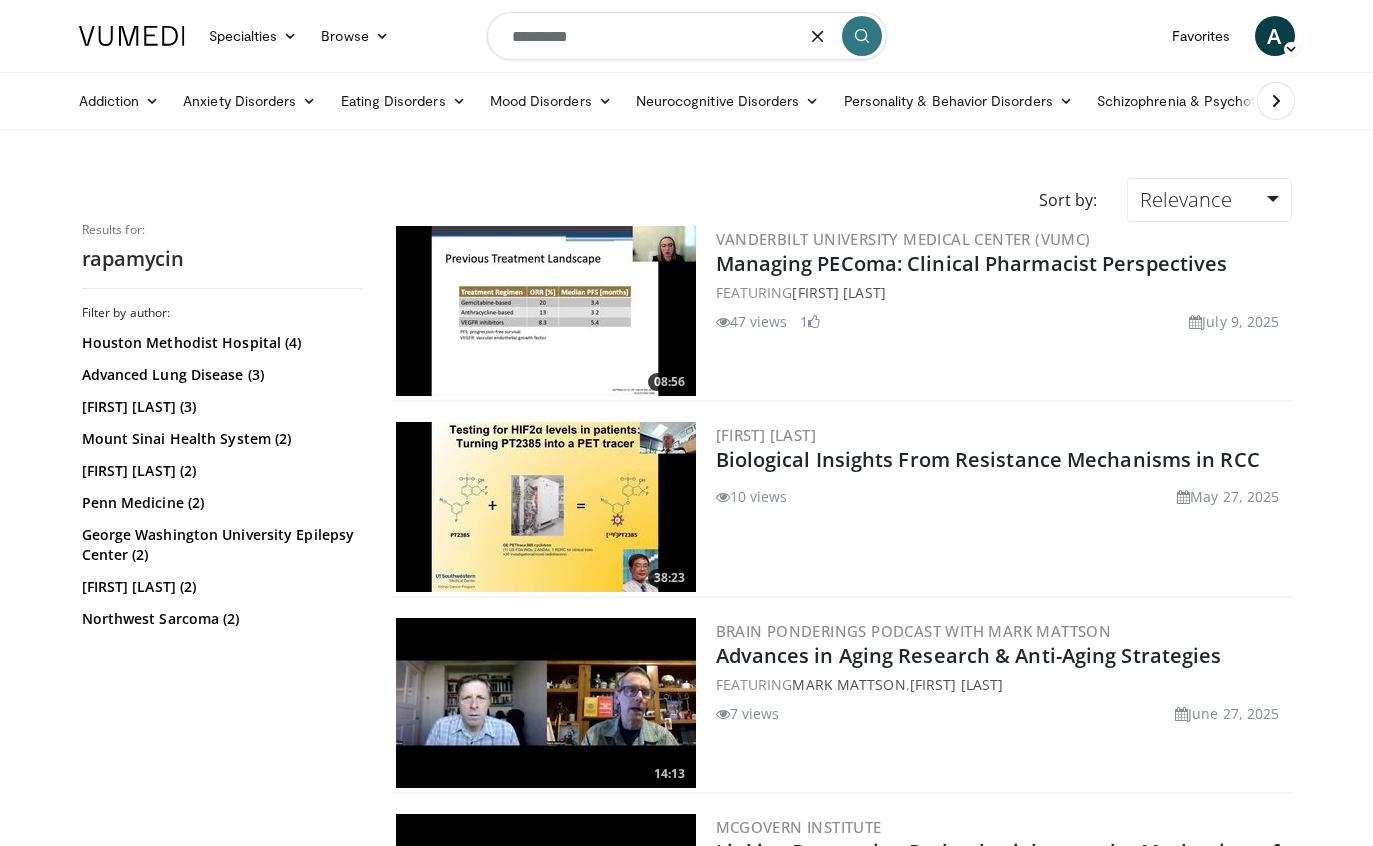 click on "*********" at bounding box center [687, 36] 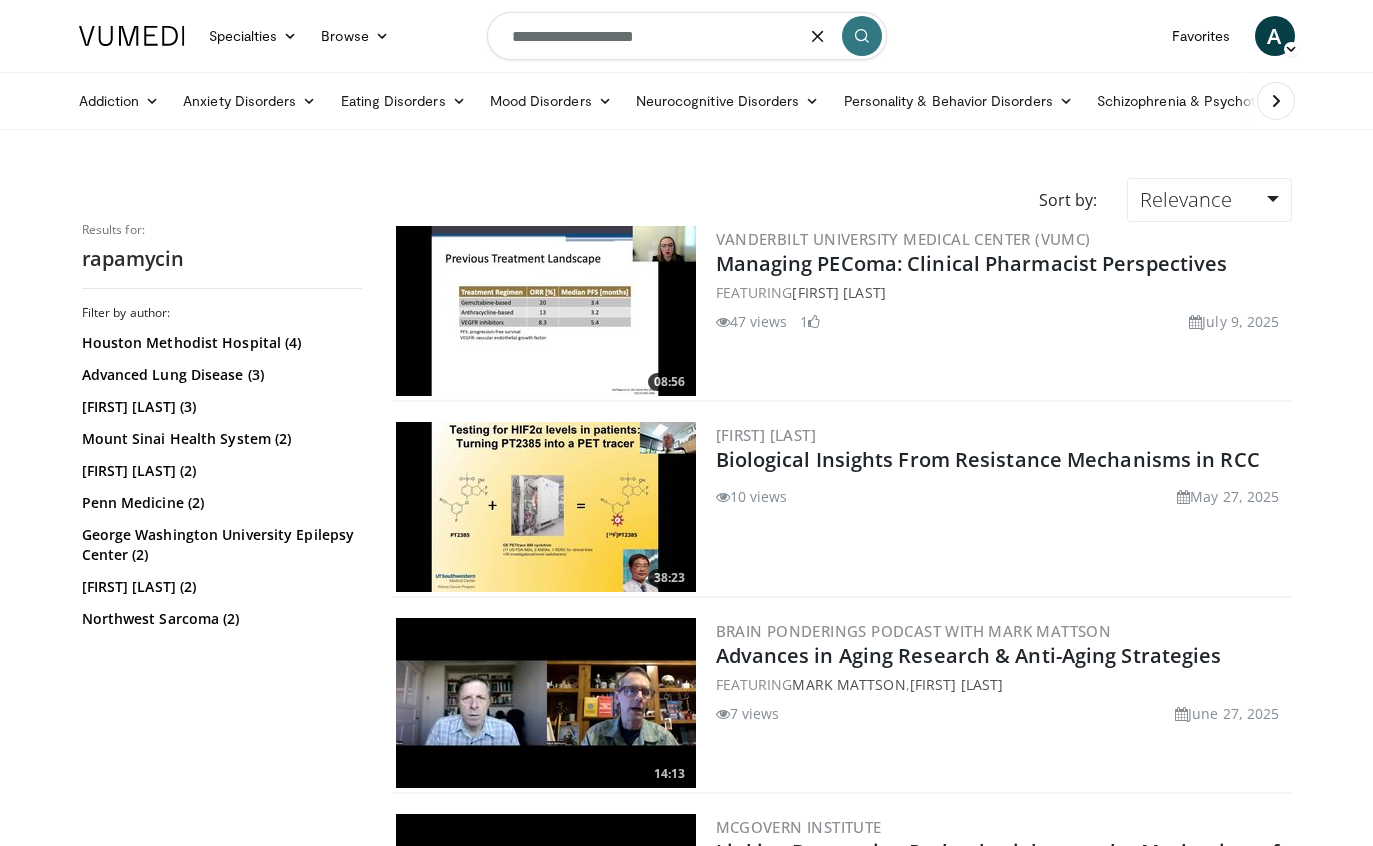 type on "**********" 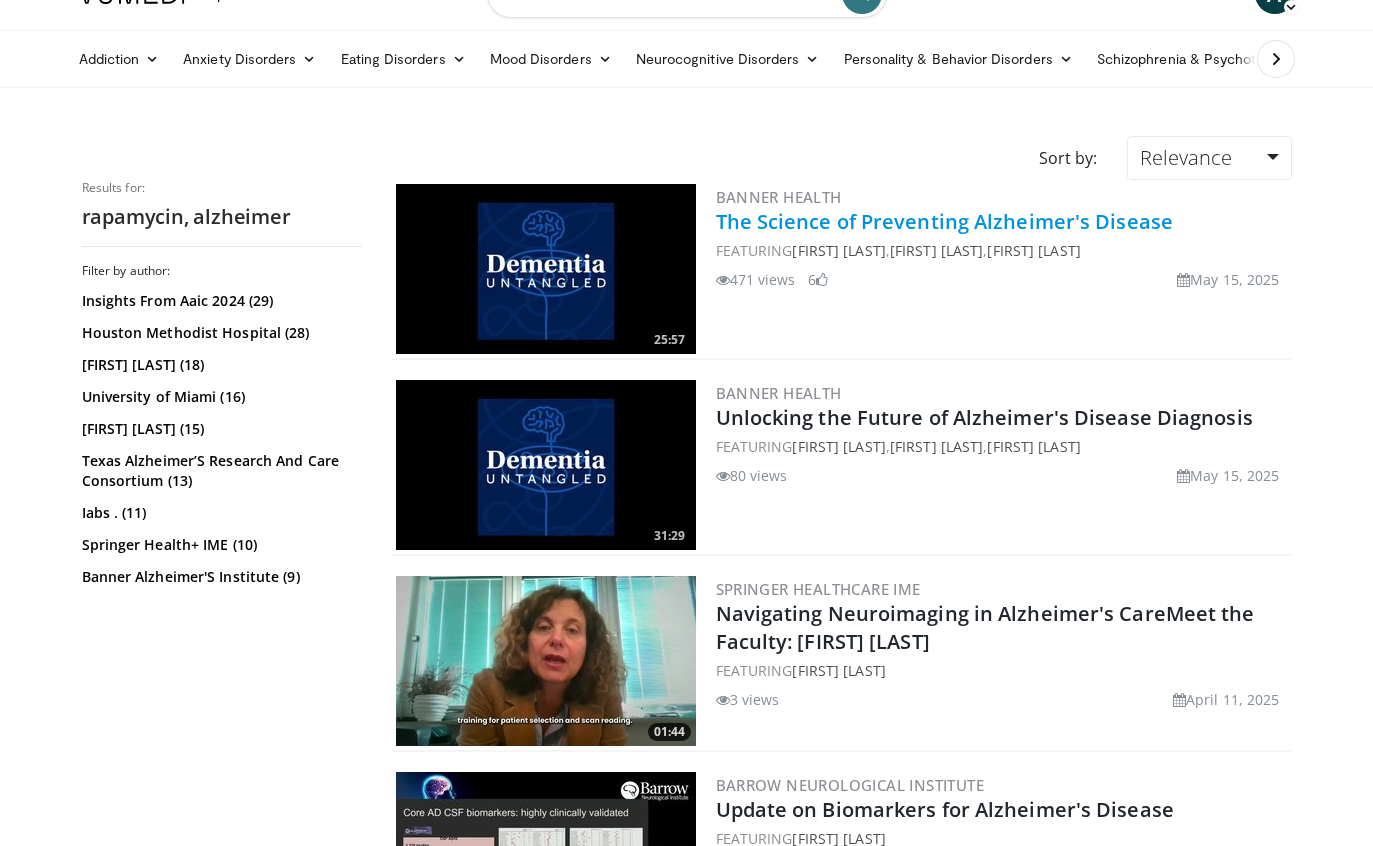 scroll, scrollTop: 35, scrollLeft: 0, axis: vertical 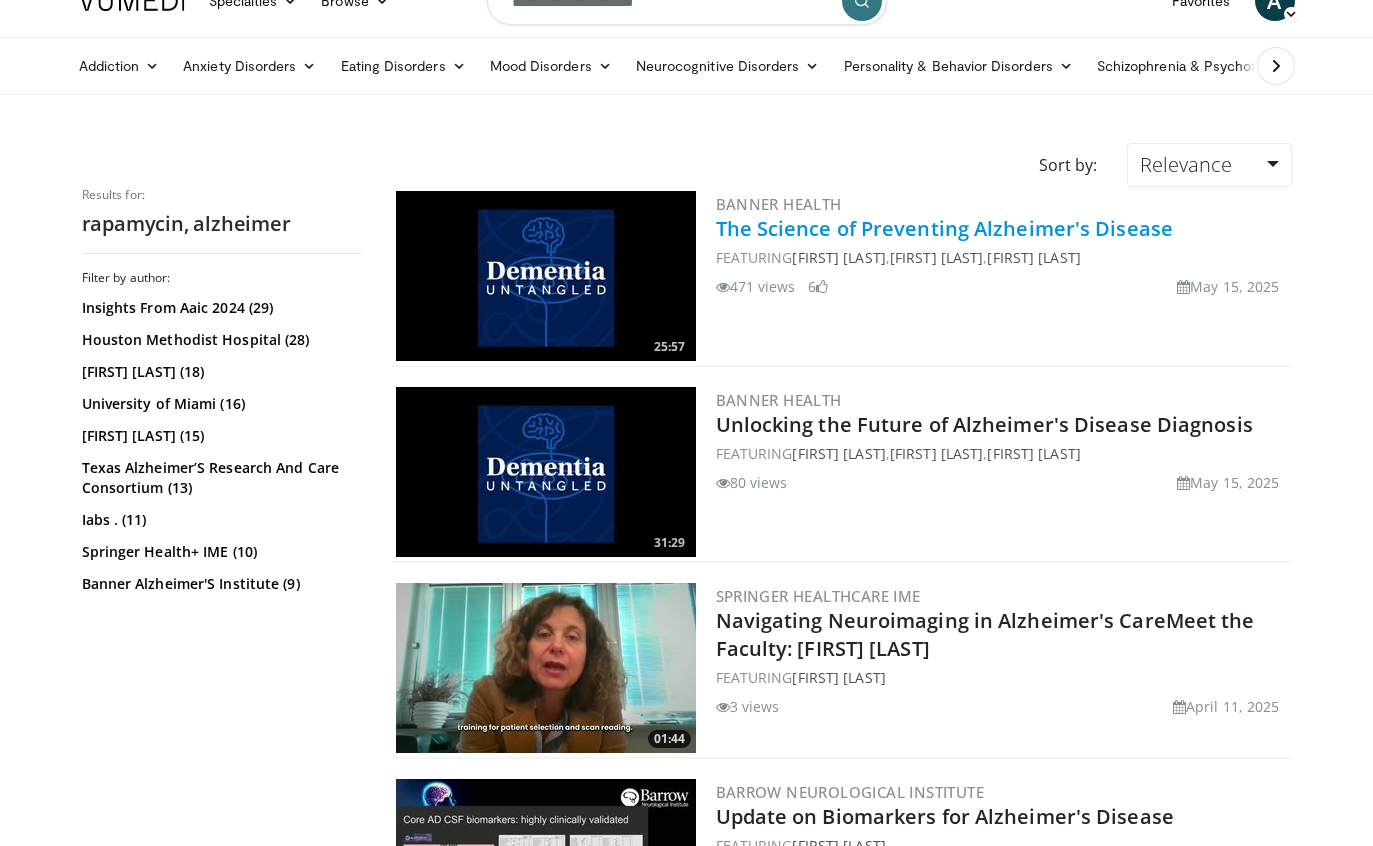 click on "The Science of Preventing Alzheimer's Disease" at bounding box center (945, 228) 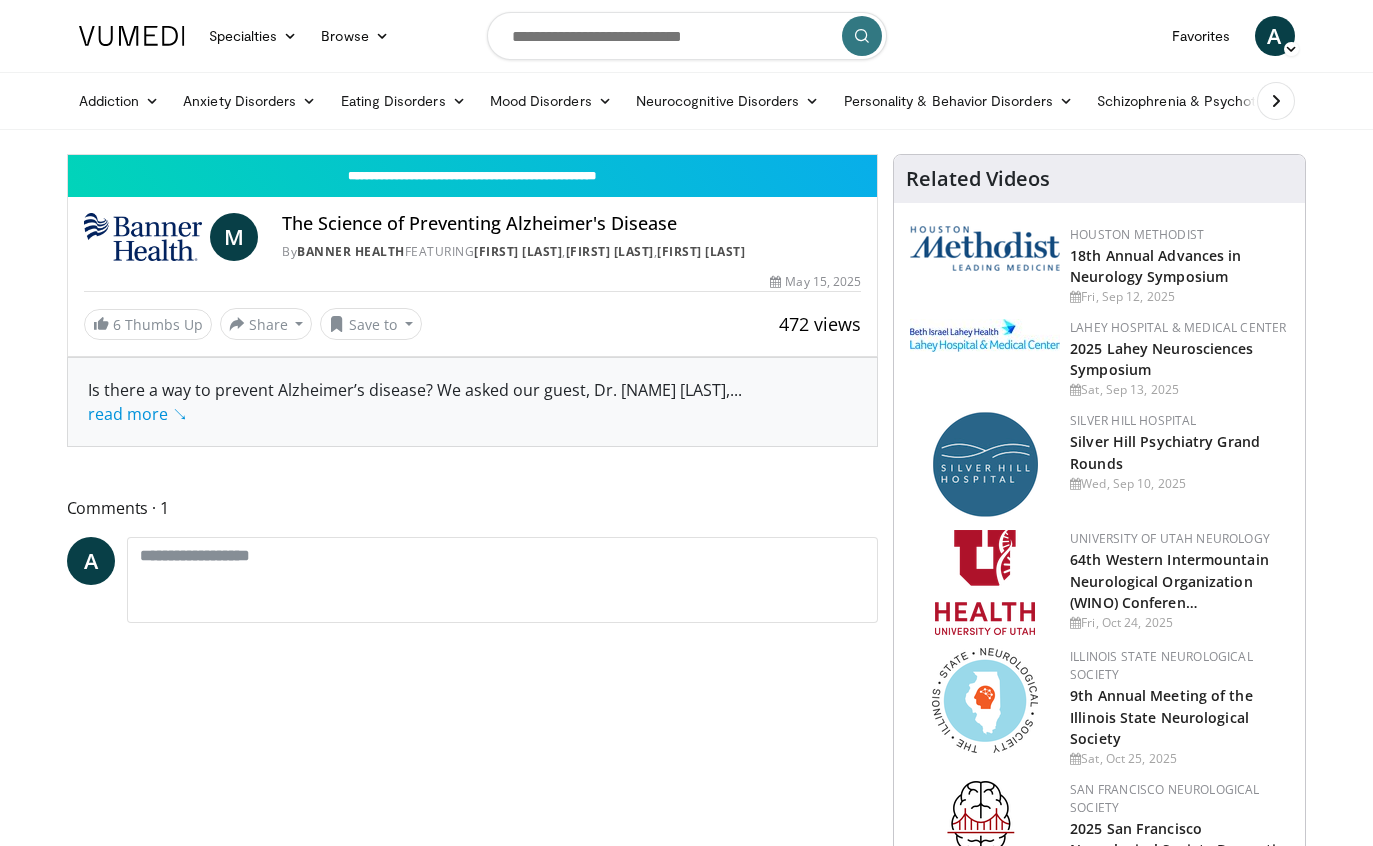 scroll, scrollTop: 0, scrollLeft: 0, axis: both 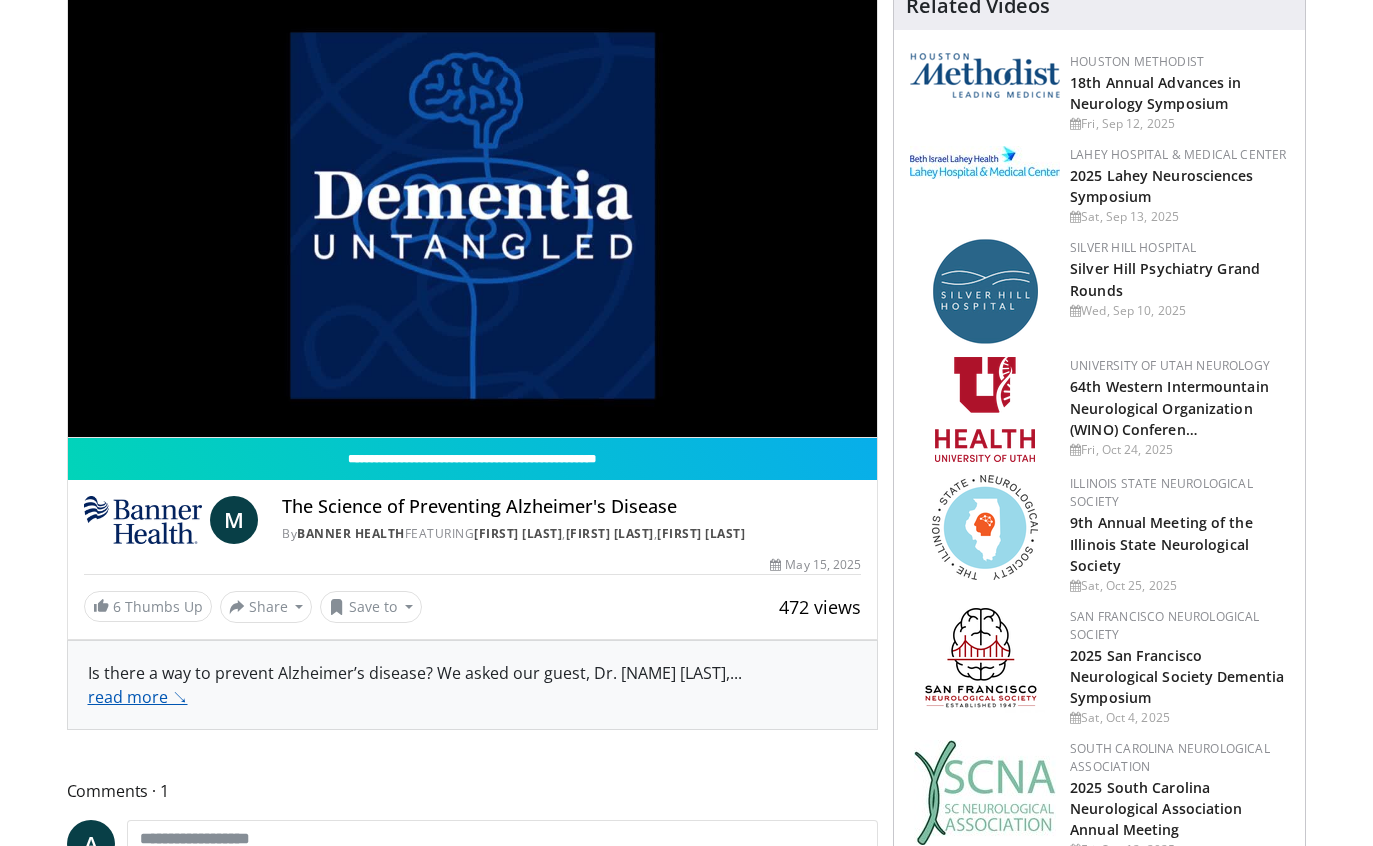 click on "read more ↘" at bounding box center (138, 697) 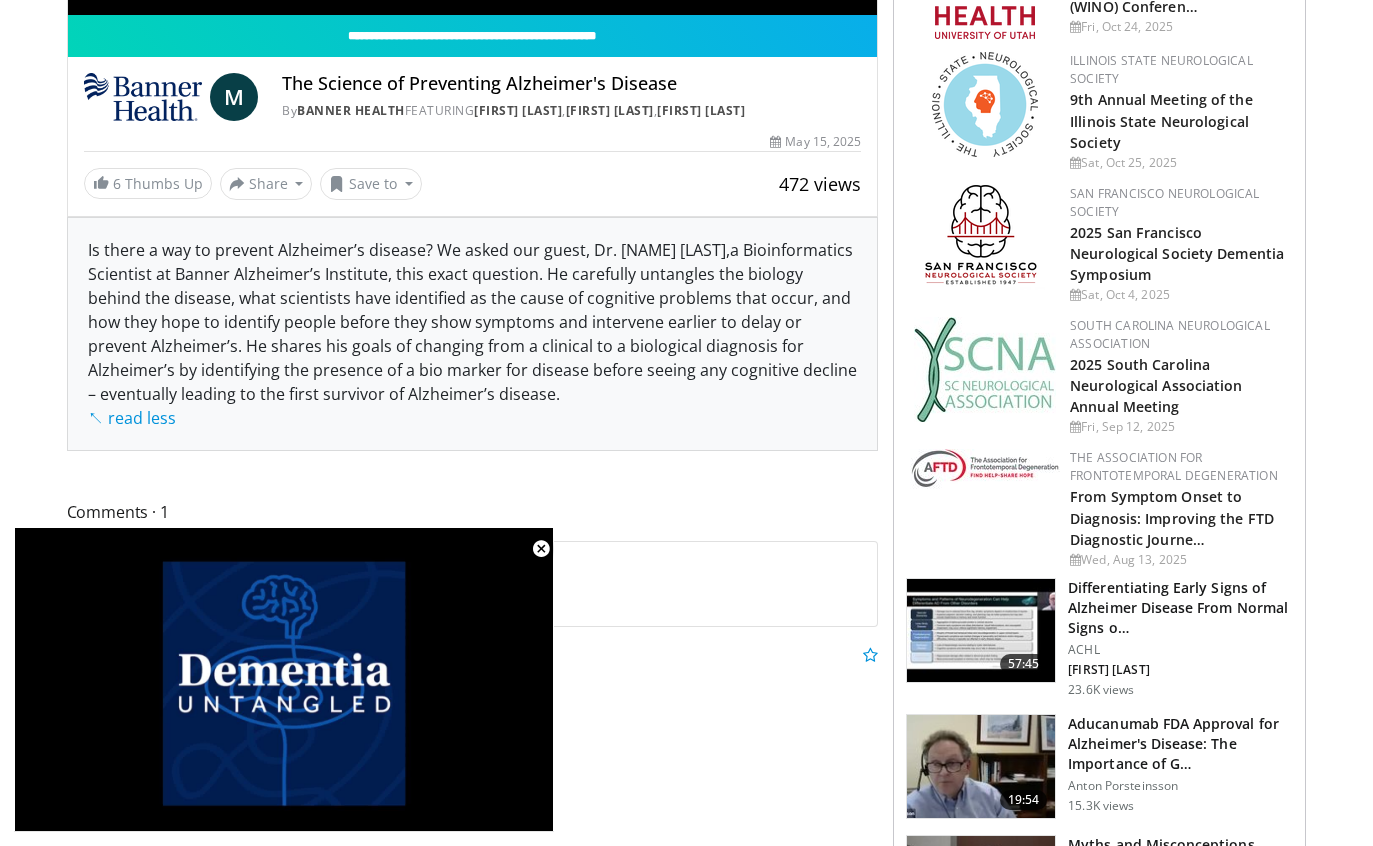 scroll, scrollTop: 0, scrollLeft: 0, axis: both 